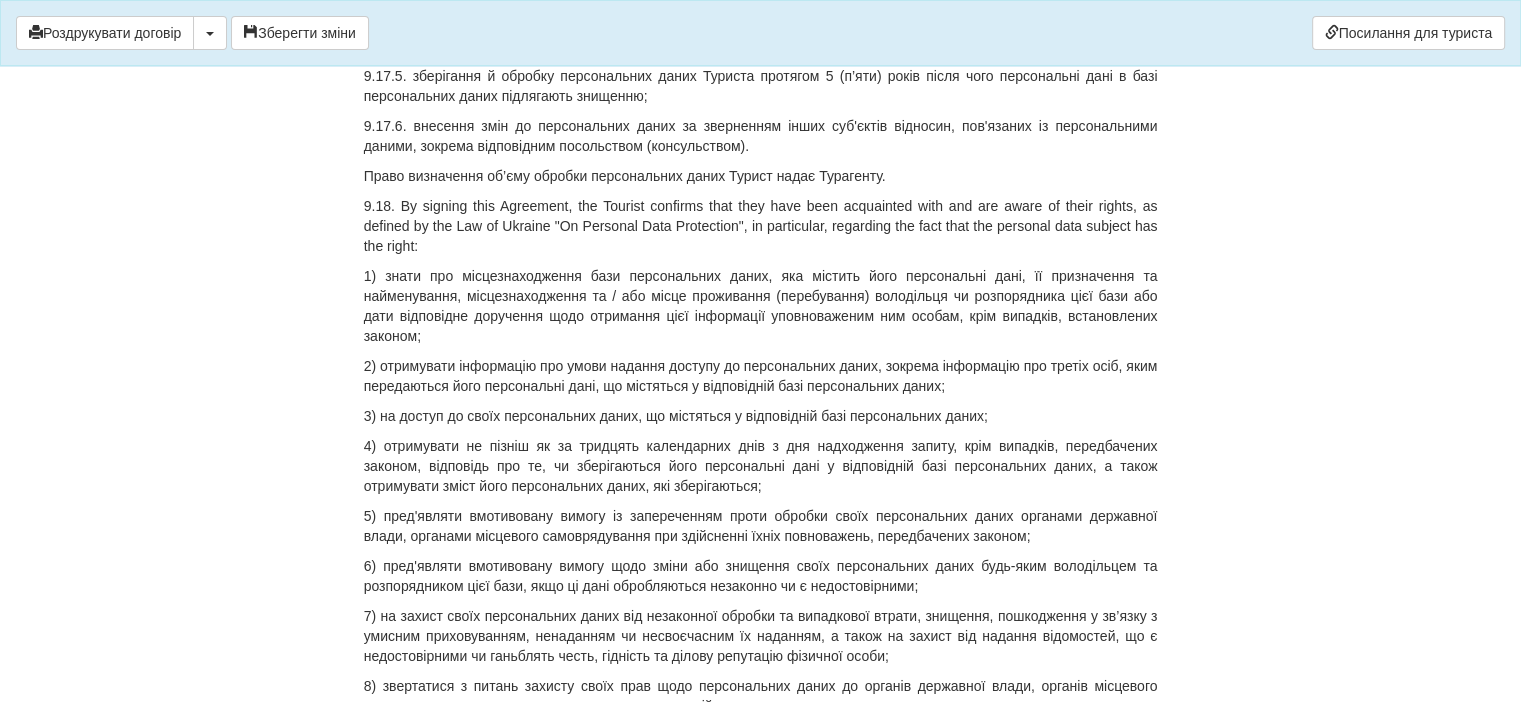 scroll, scrollTop: 9768, scrollLeft: 0, axis: vertical 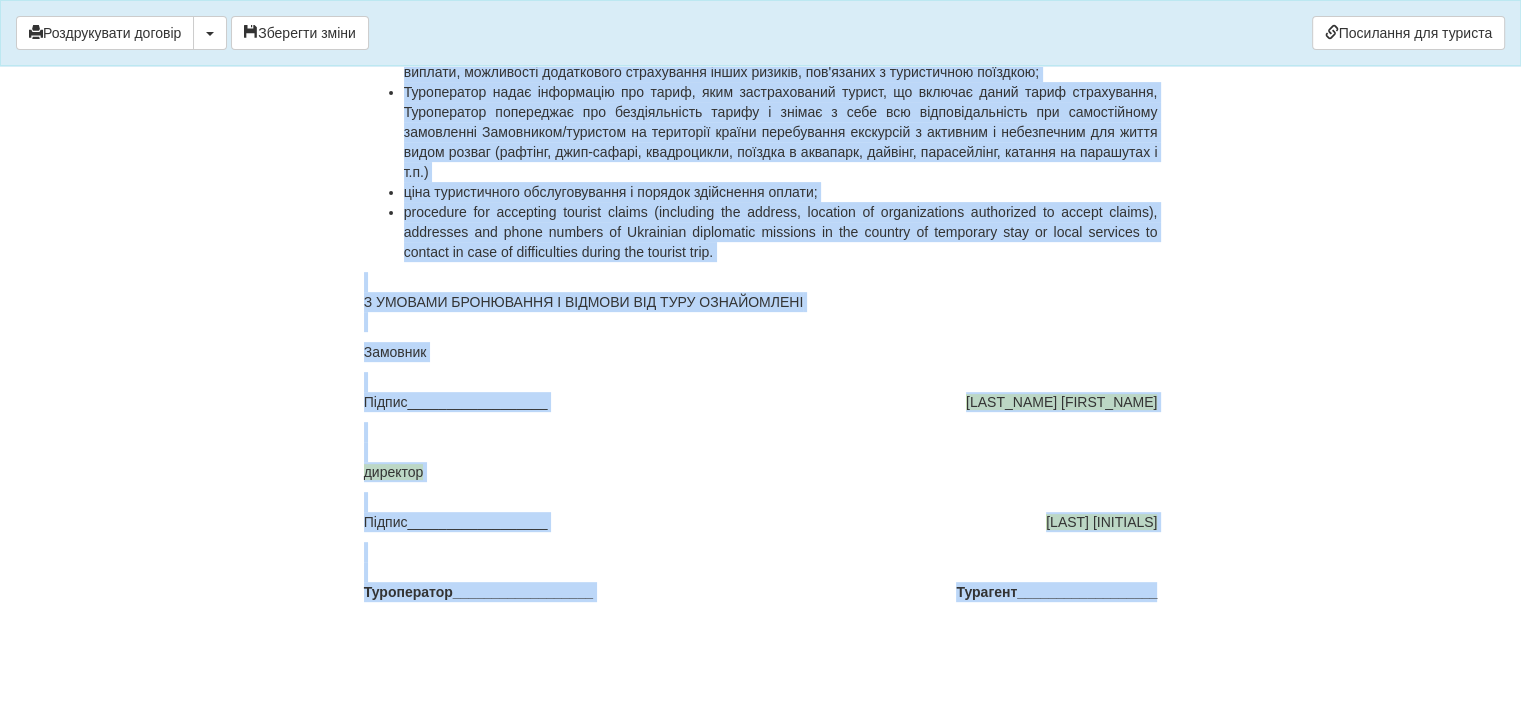 drag, startPoint x: 492, startPoint y: 292, endPoint x: 1158, endPoint y: 742, distance: 803.77606 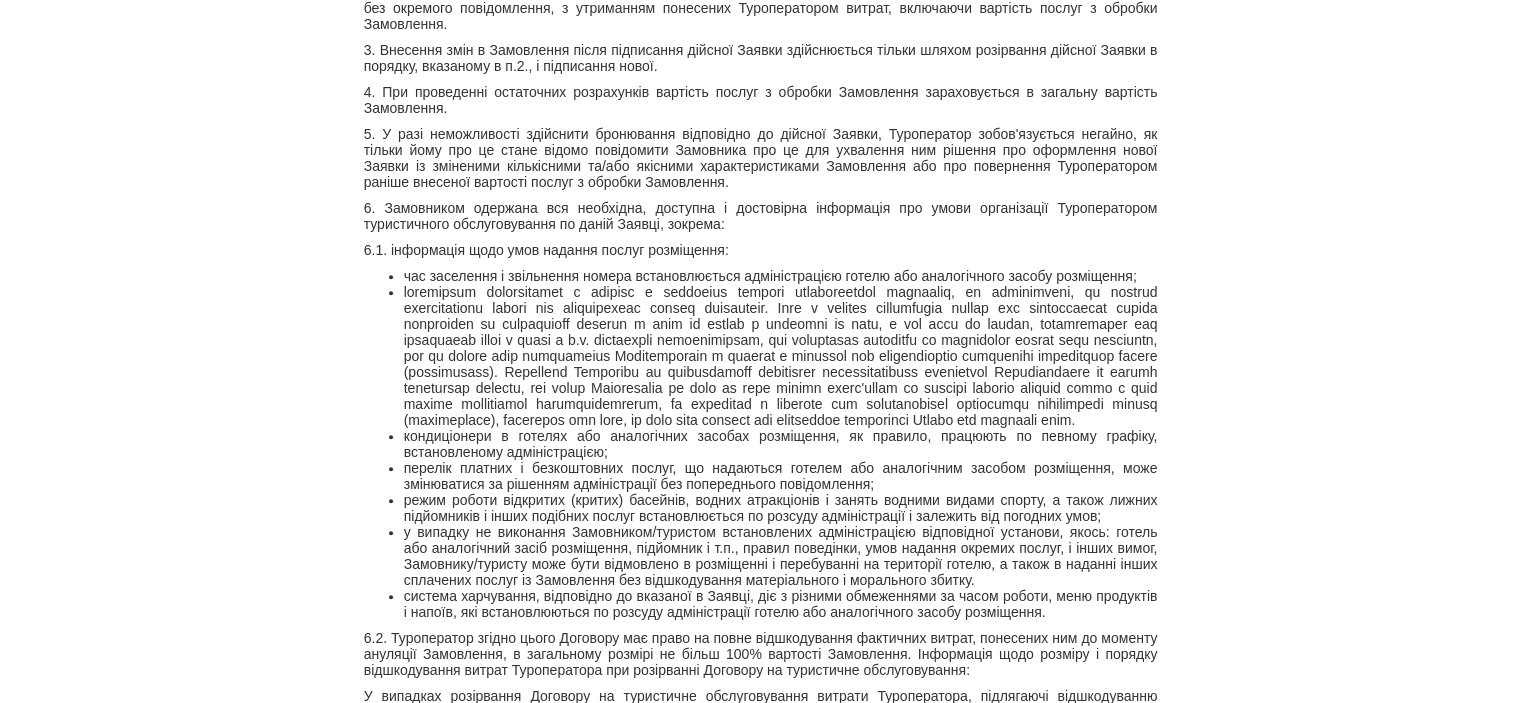 scroll, scrollTop: 0, scrollLeft: 0, axis: both 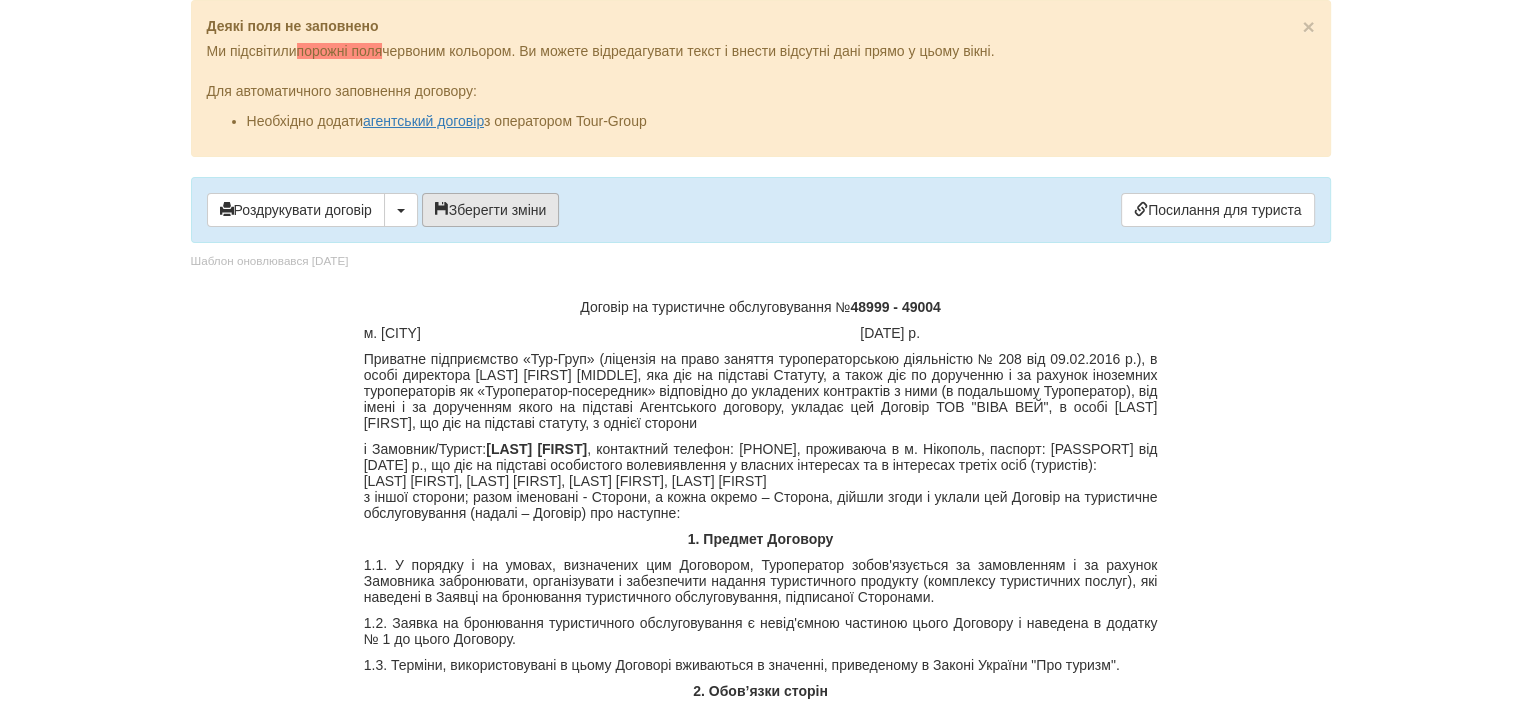 click on "Зберегти зміни" at bounding box center [491, 210] 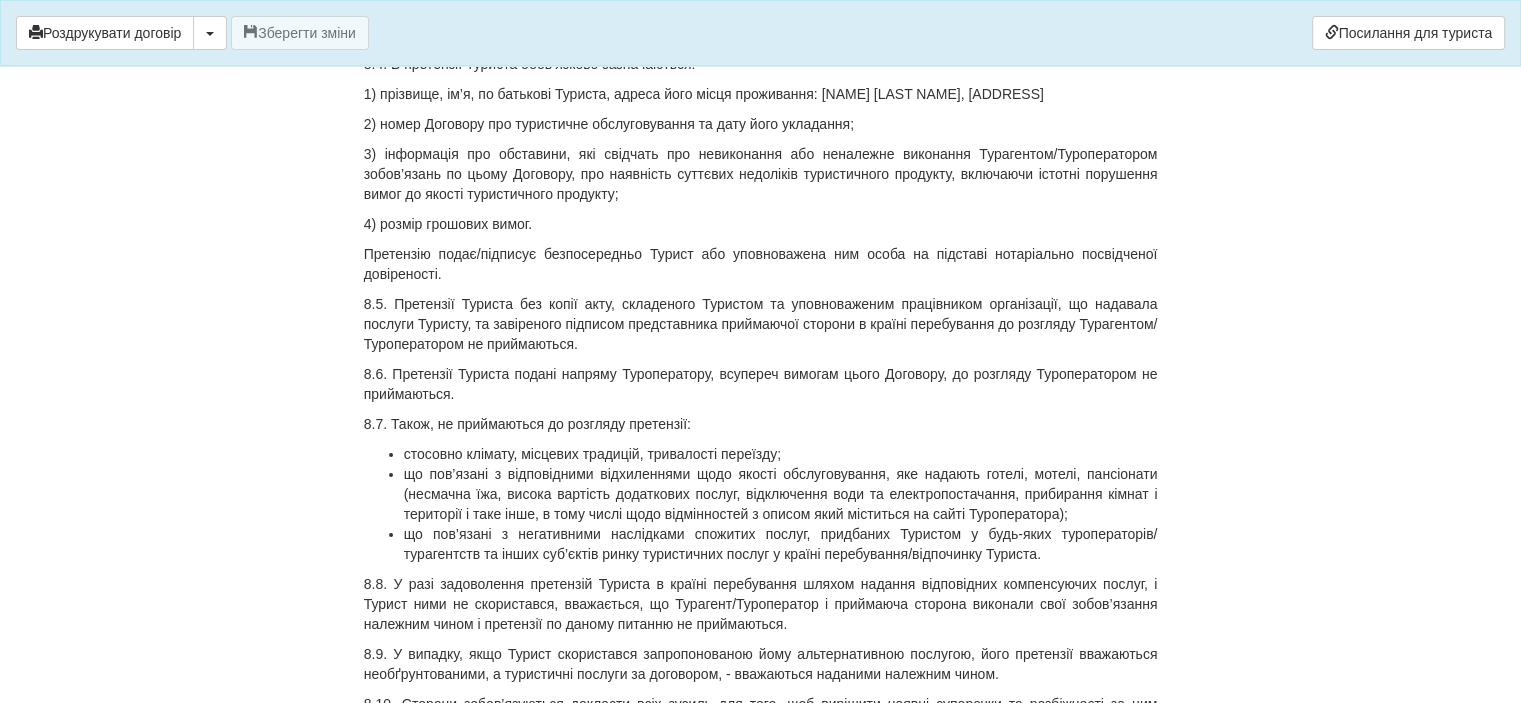 scroll, scrollTop: 6593, scrollLeft: 0, axis: vertical 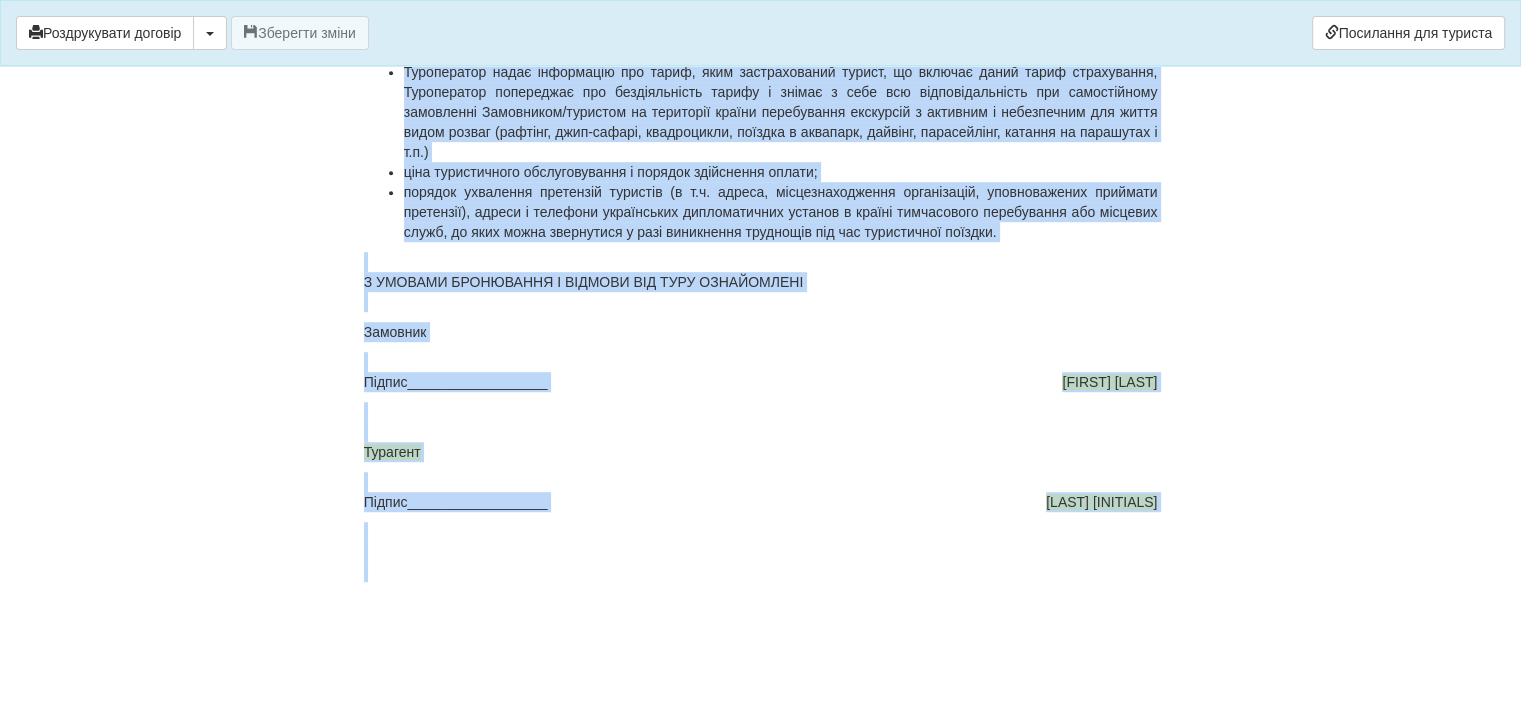drag, startPoint x: 570, startPoint y: 321, endPoint x: 1072, endPoint y: 742, distance: 655.1679 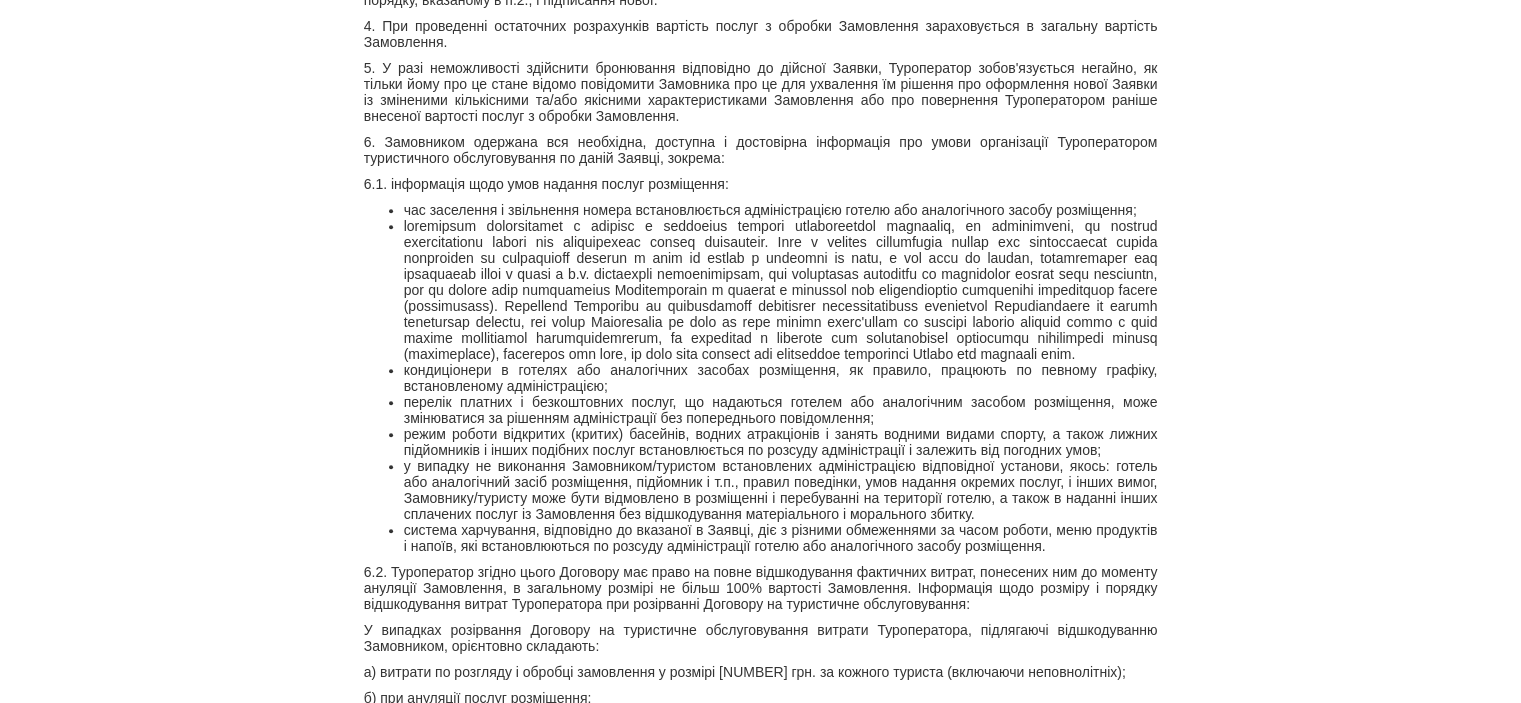 scroll, scrollTop: 0, scrollLeft: 0, axis: both 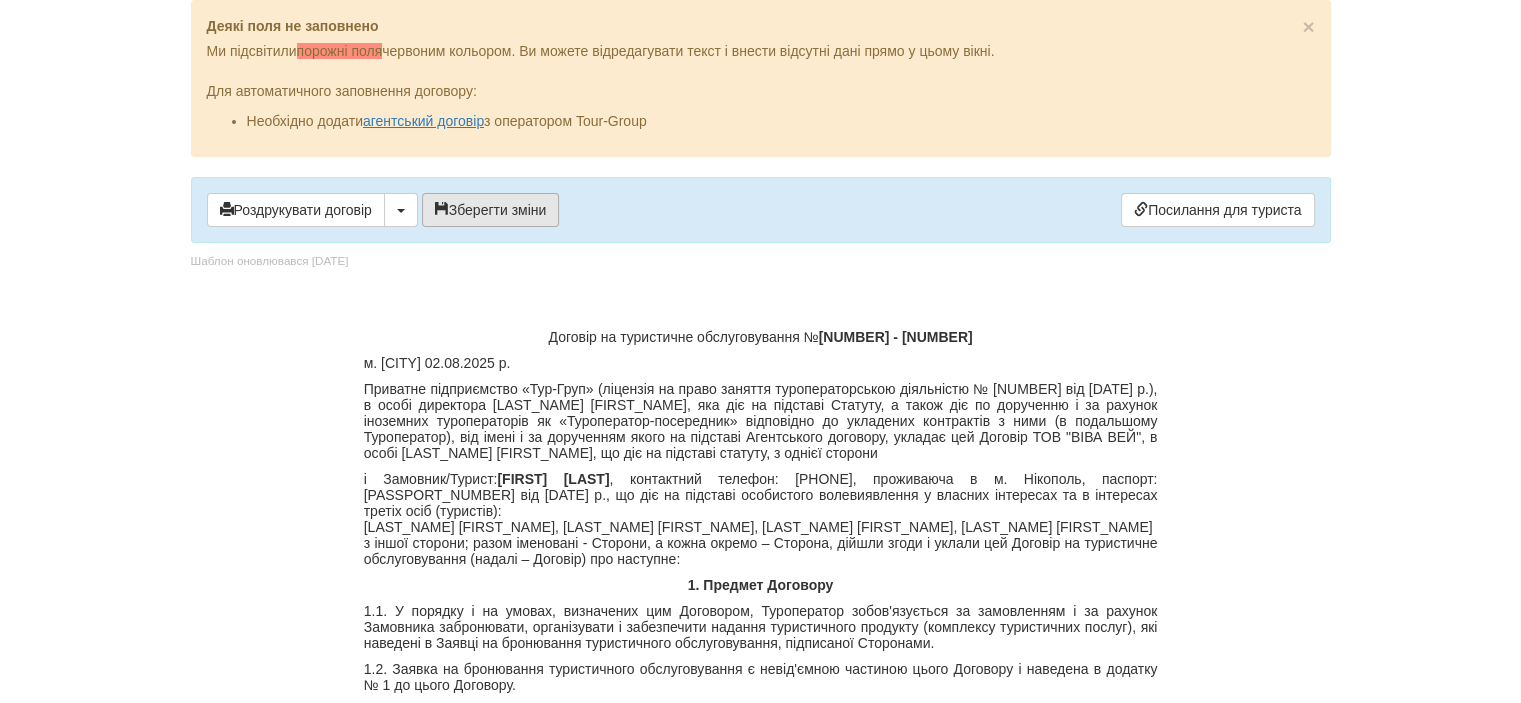 click on "Зберегти зміни" at bounding box center [491, 210] 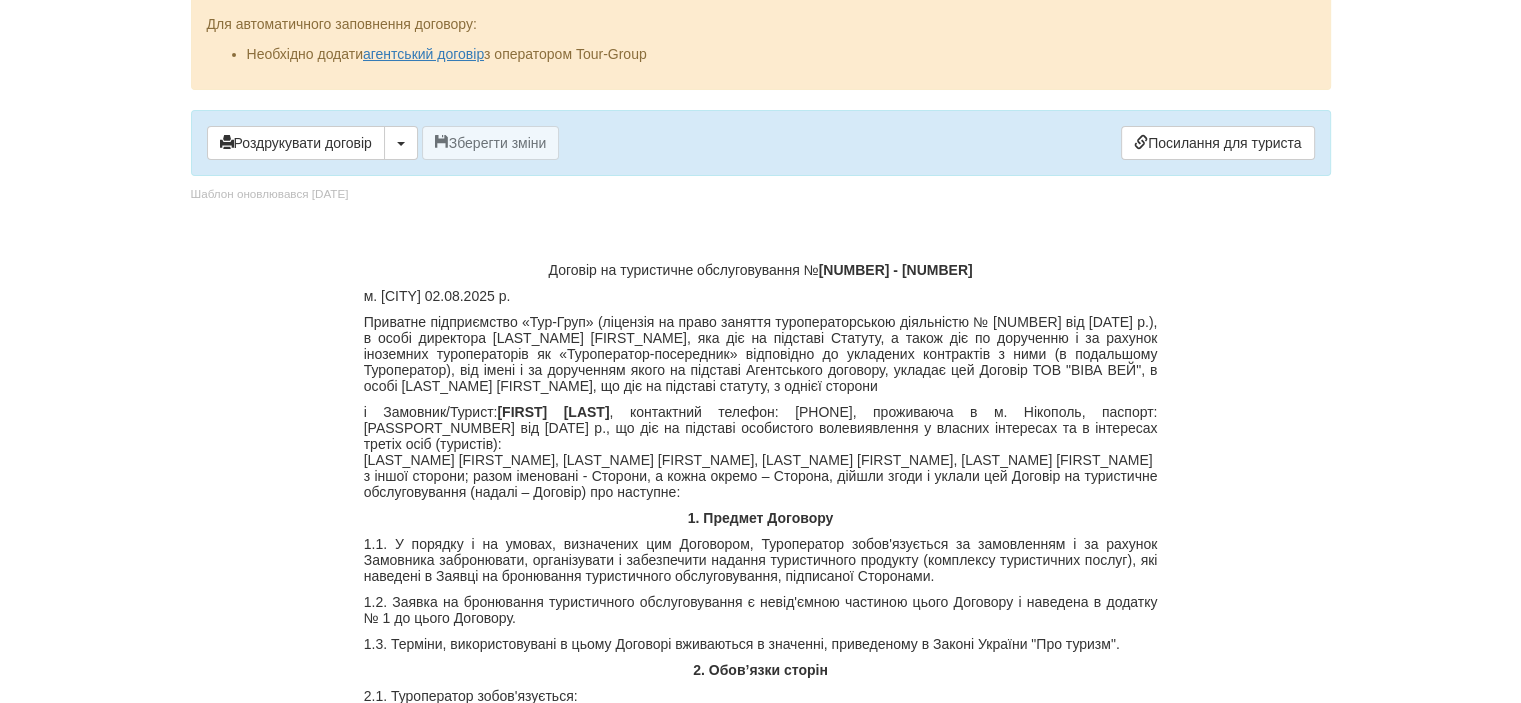scroll, scrollTop: 0, scrollLeft: 0, axis: both 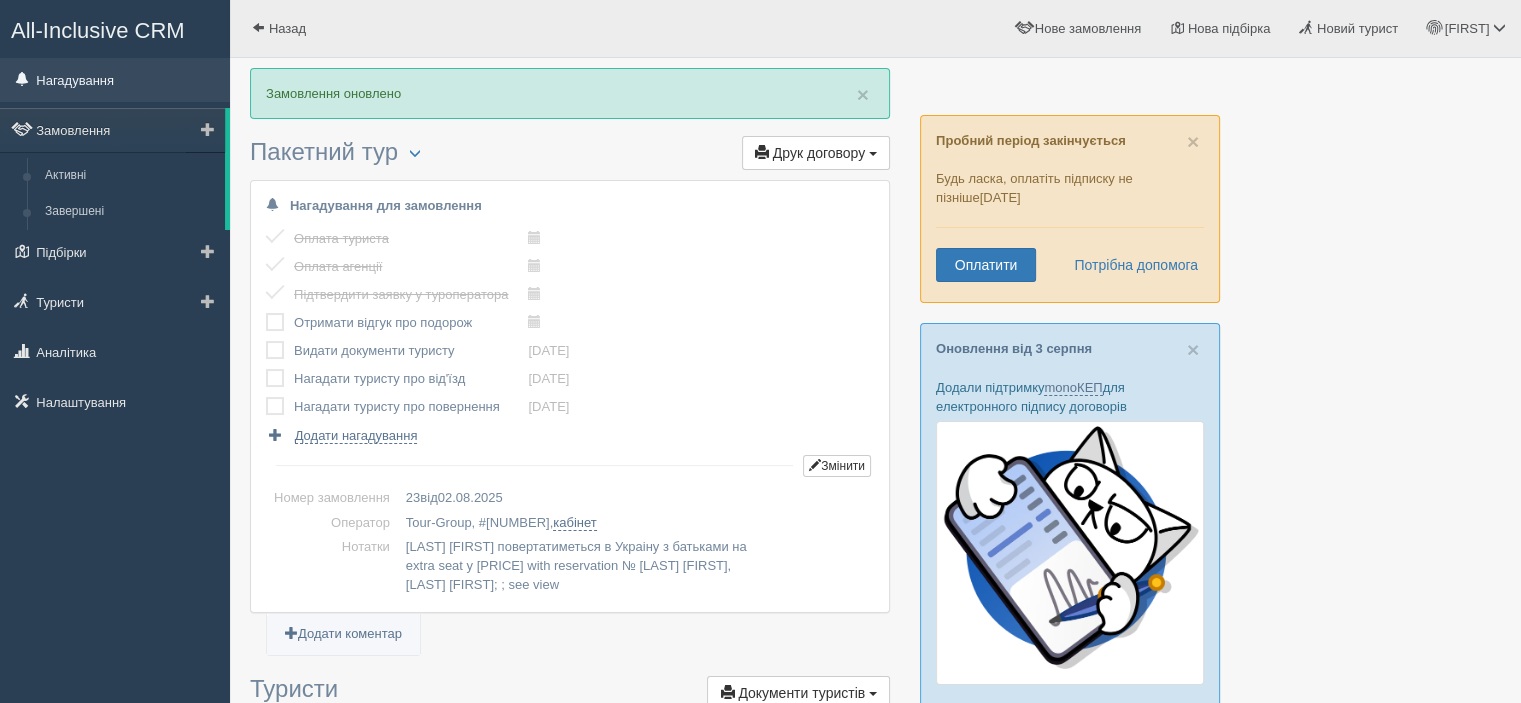 click on "Нагадування" at bounding box center (115, 80) 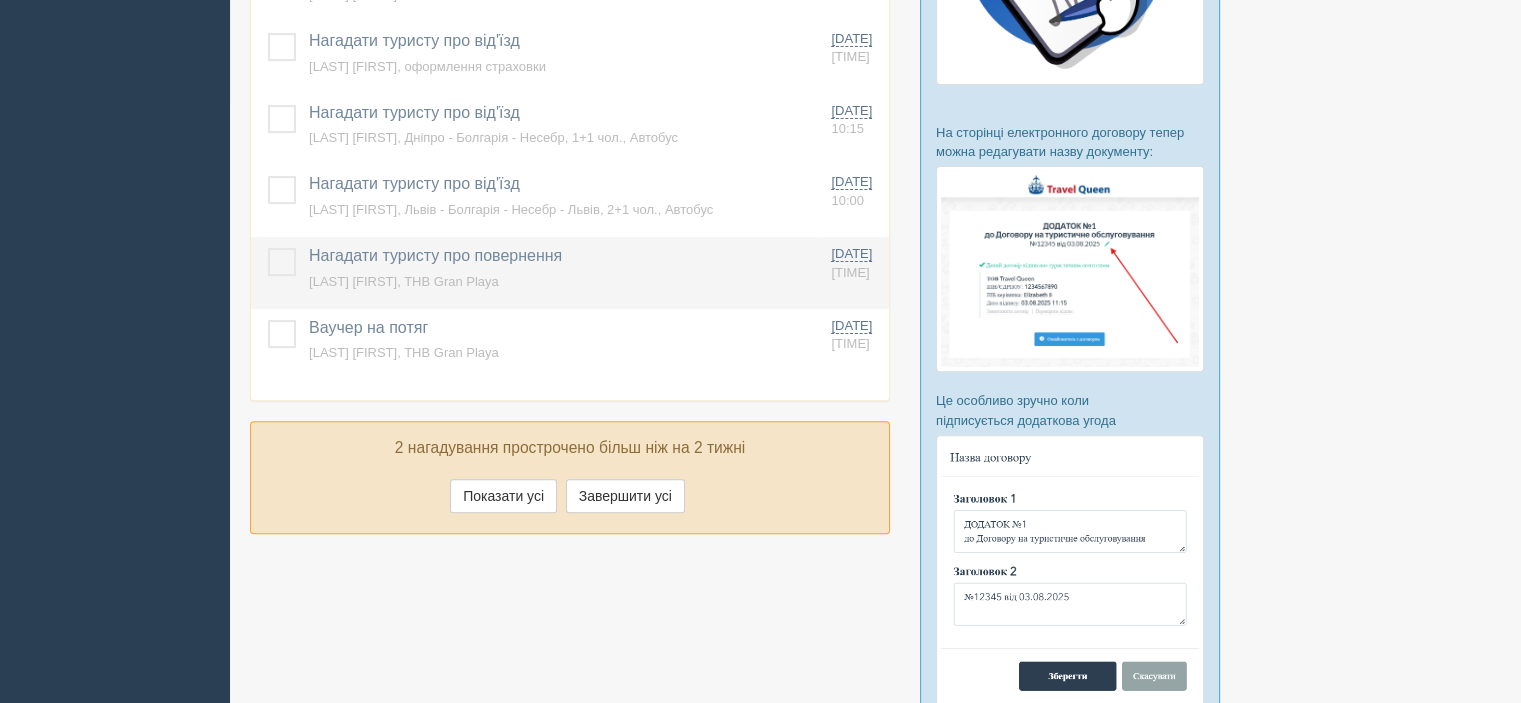 scroll, scrollTop: 500, scrollLeft: 0, axis: vertical 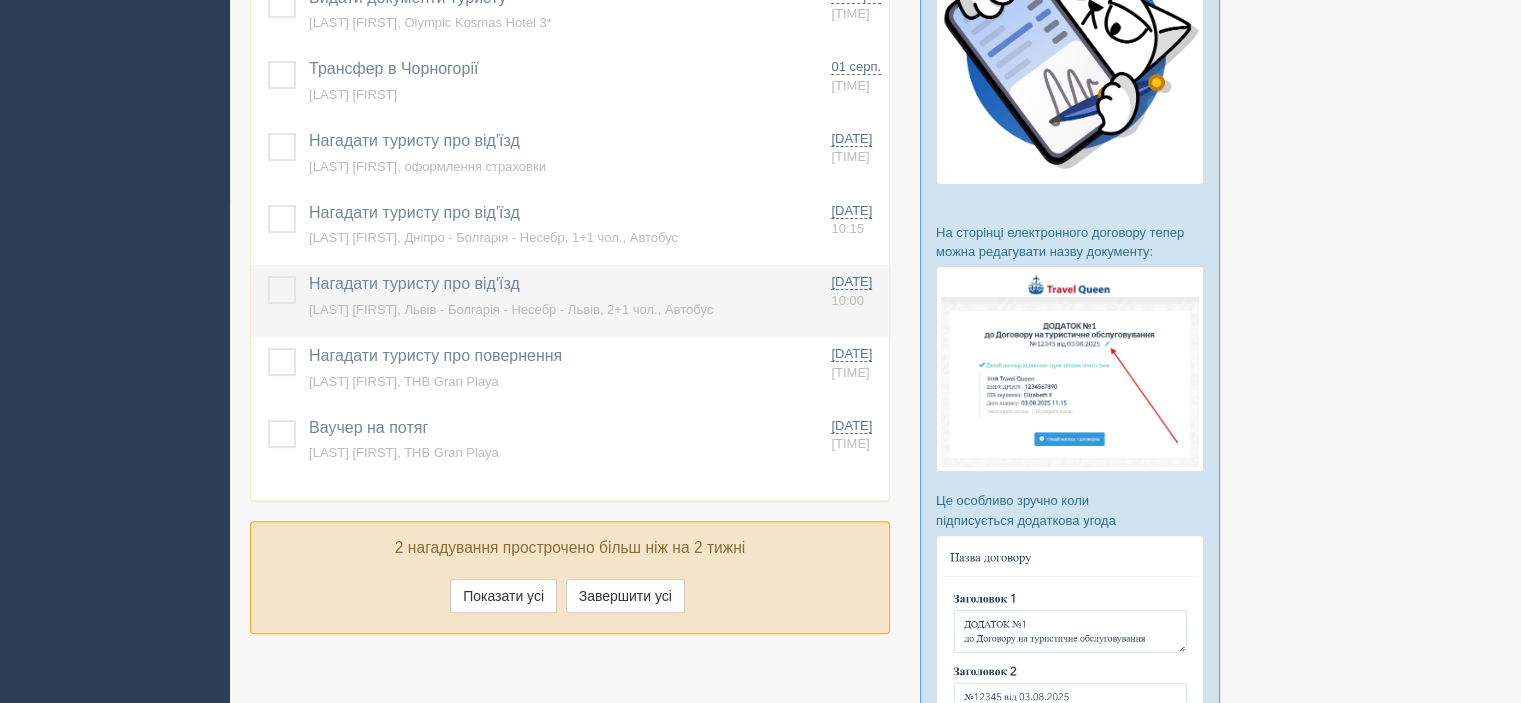 click at bounding box center [268, 276] 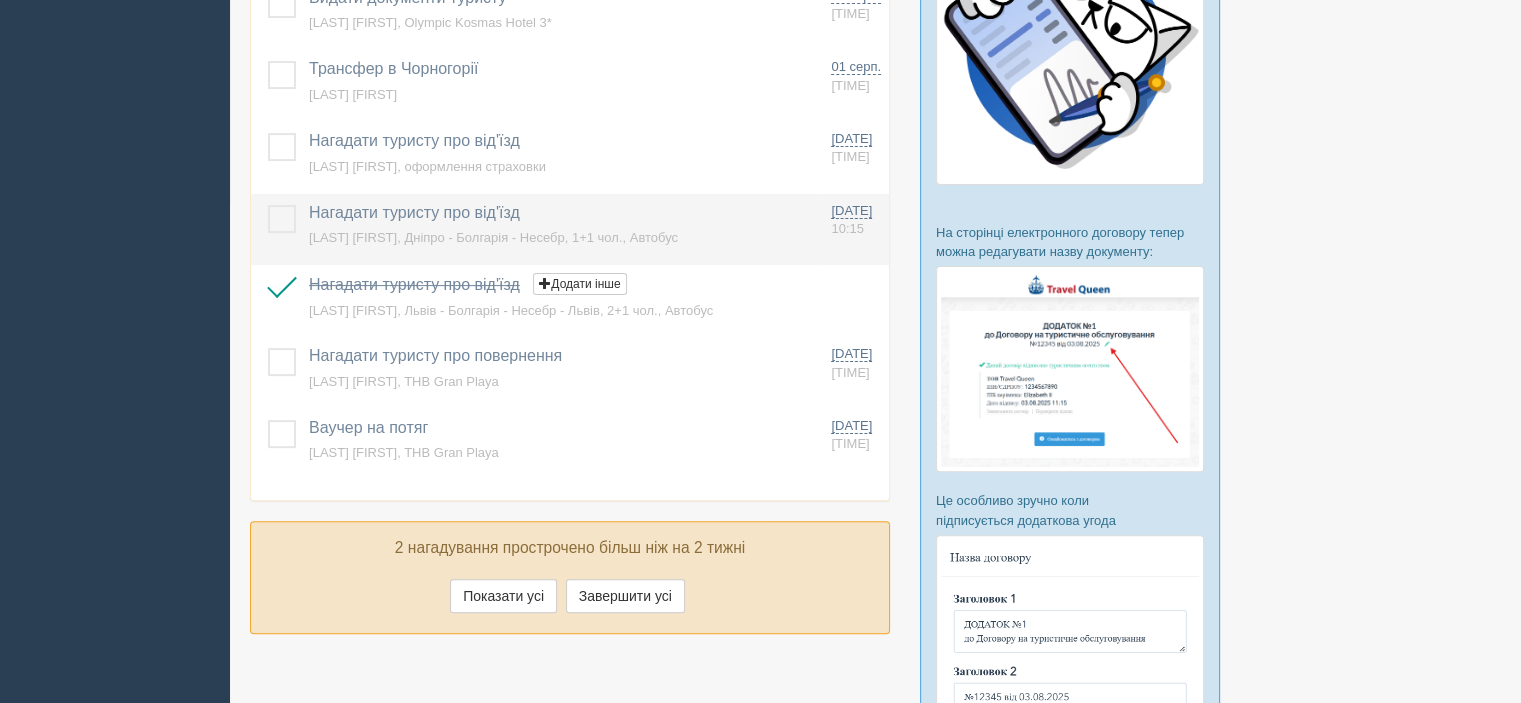 click at bounding box center [268, 205] 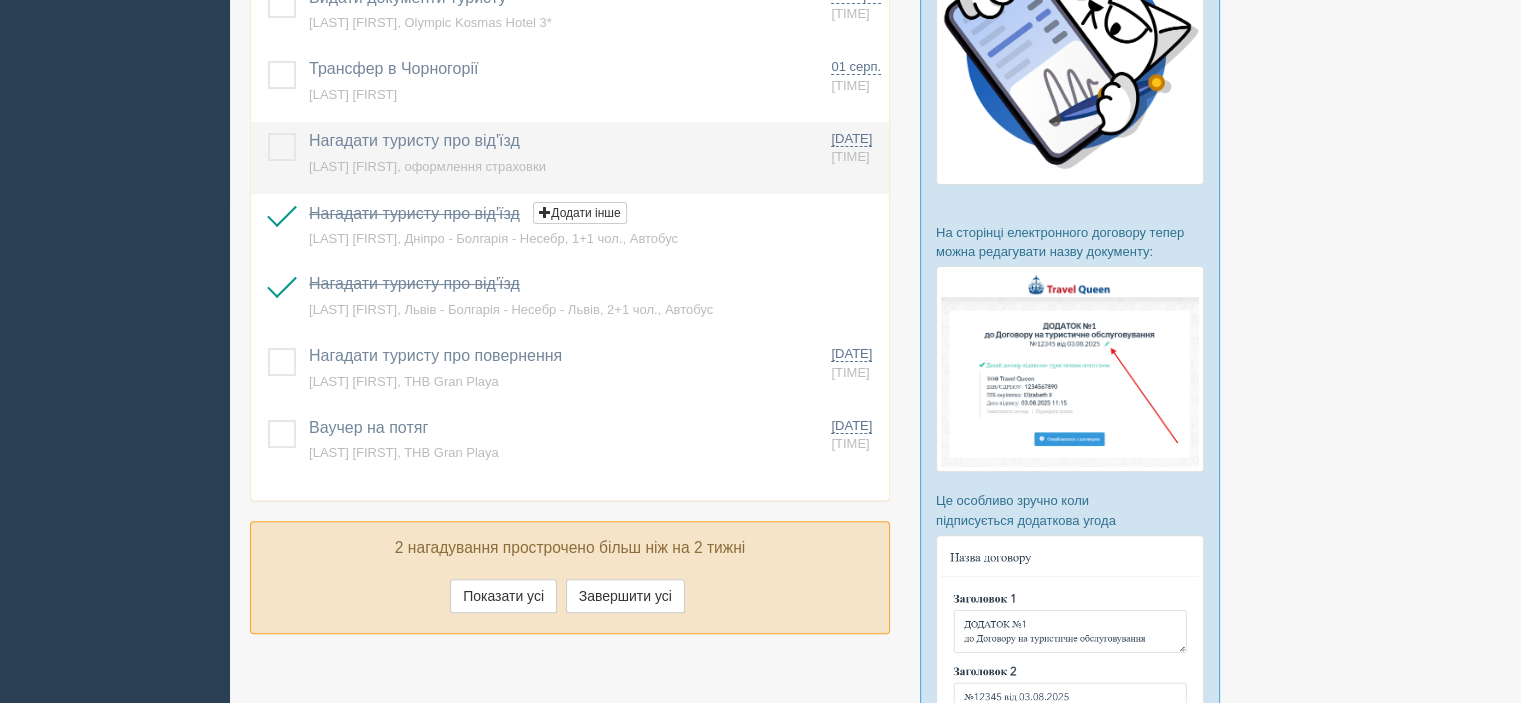 click at bounding box center (276, 158) 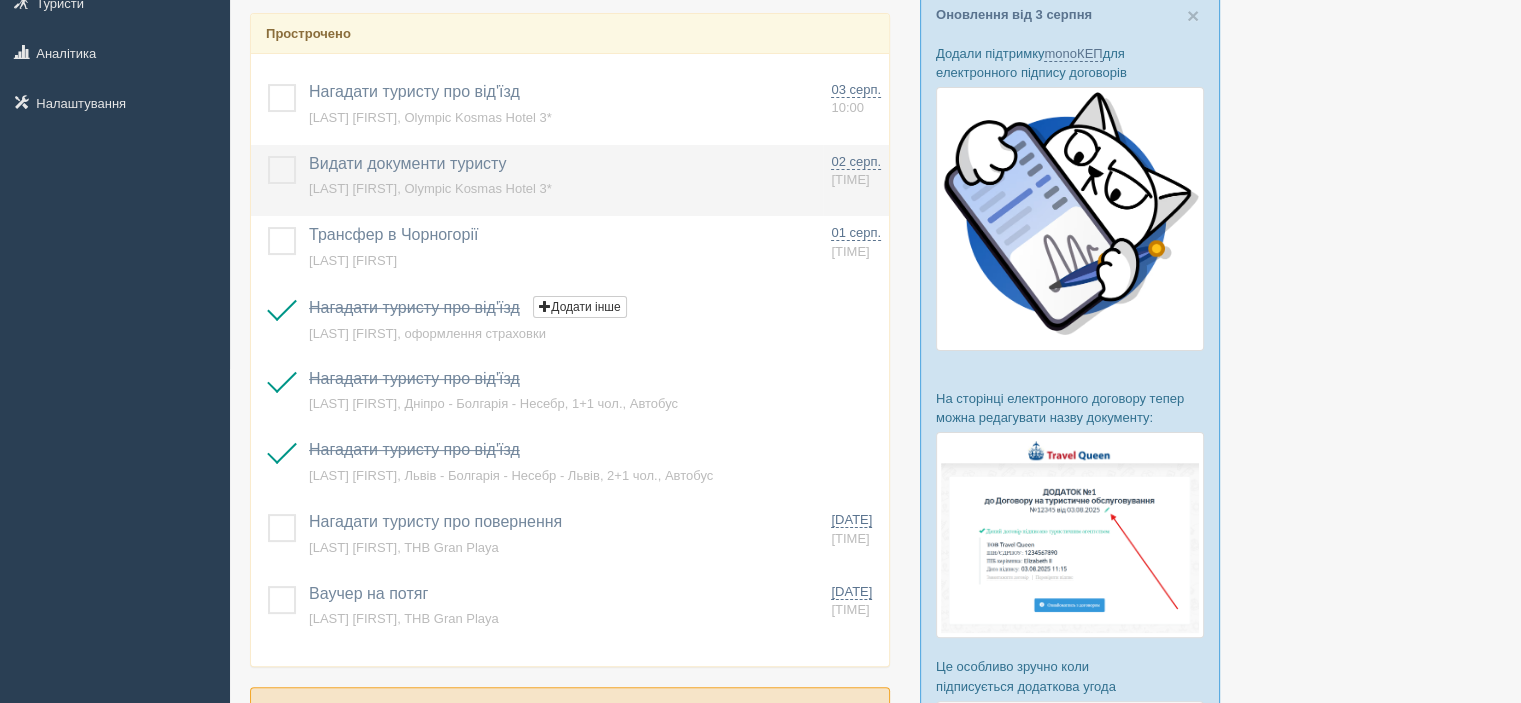 scroll, scrollTop: 300, scrollLeft: 0, axis: vertical 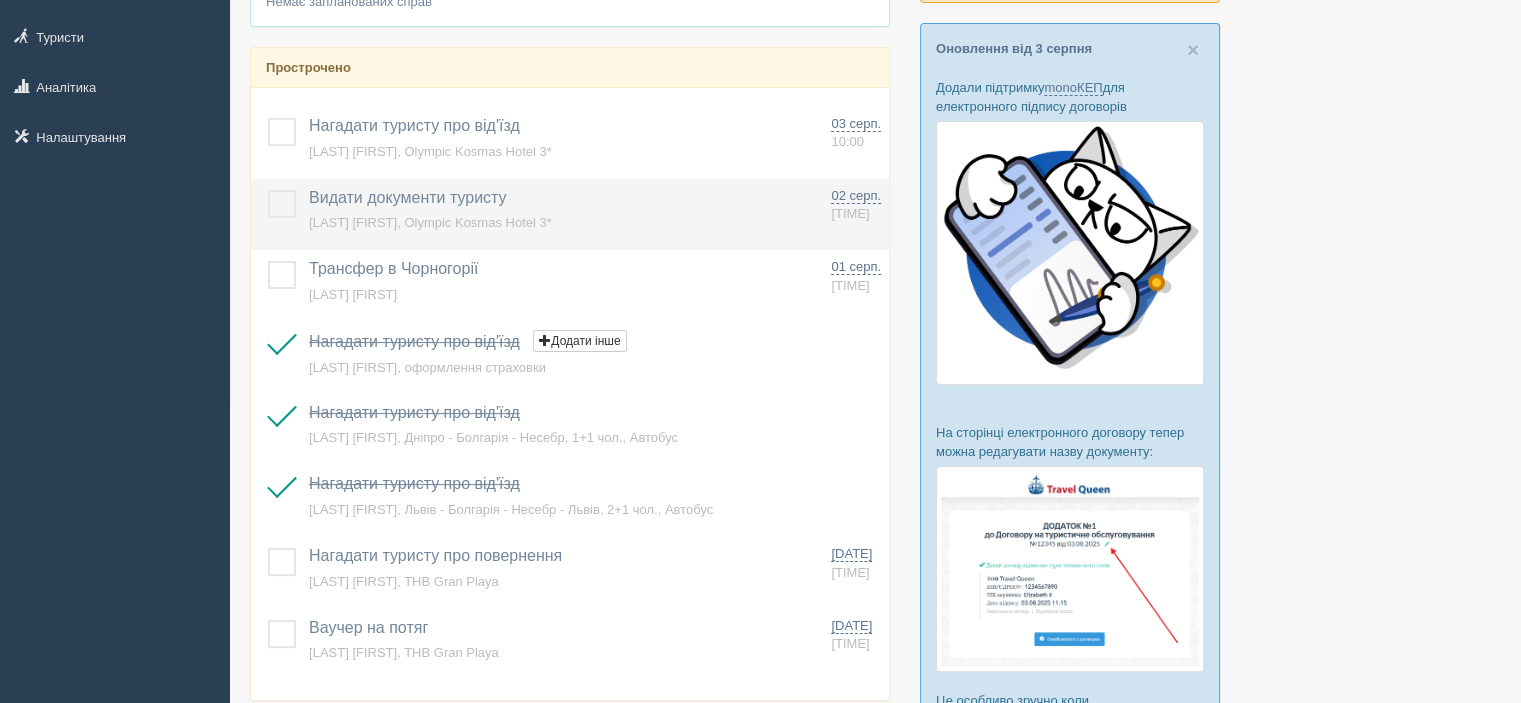 click at bounding box center [268, 190] 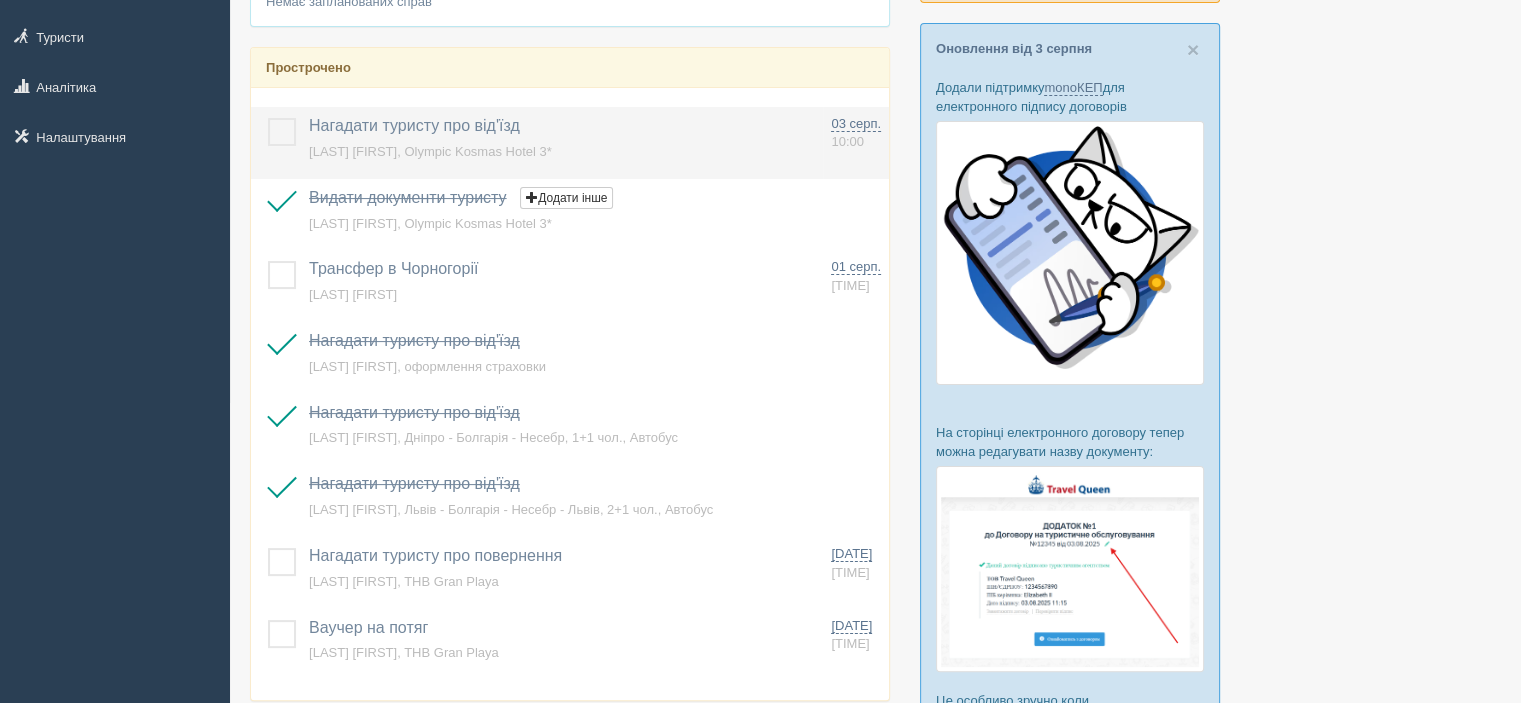 click at bounding box center (268, 118) 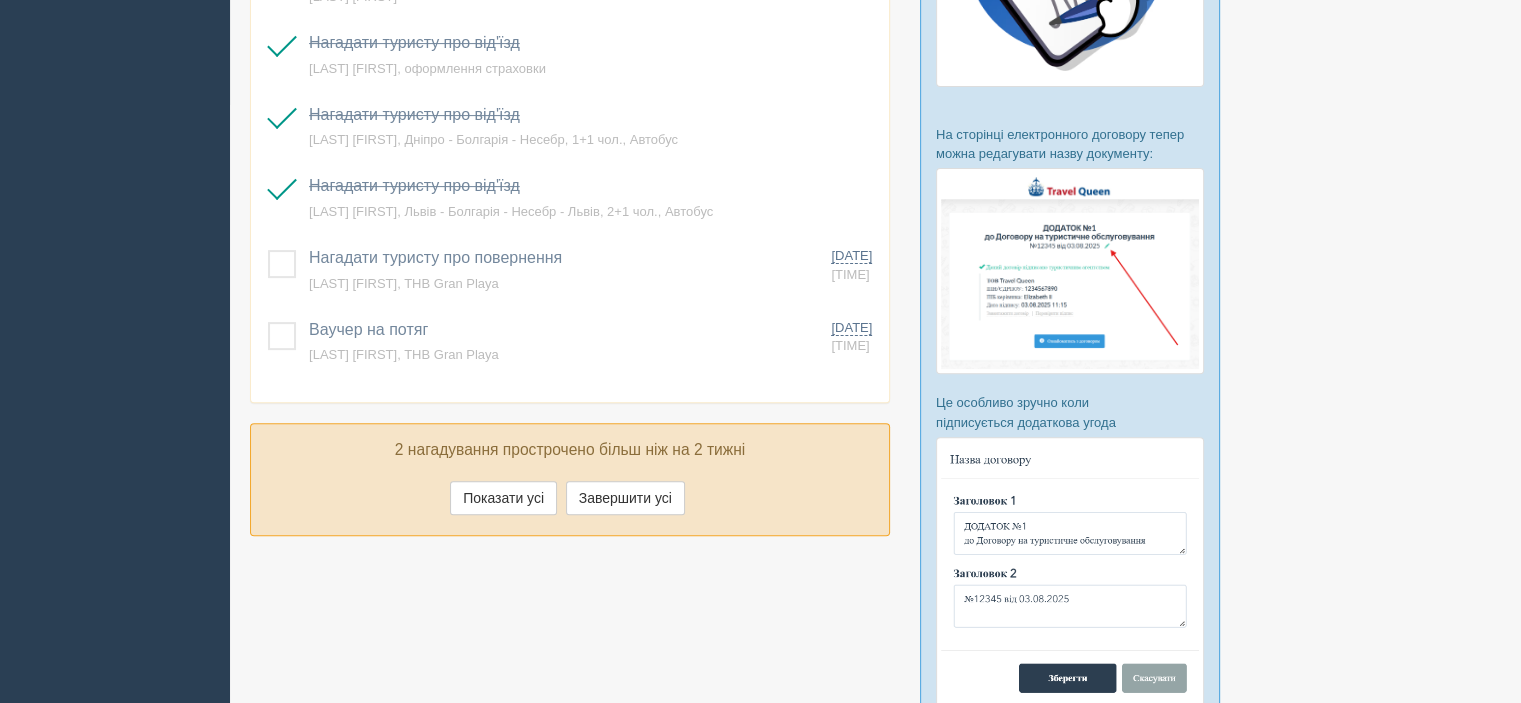 scroll, scrollTop: 600, scrollLeft: 0, axis: vertical 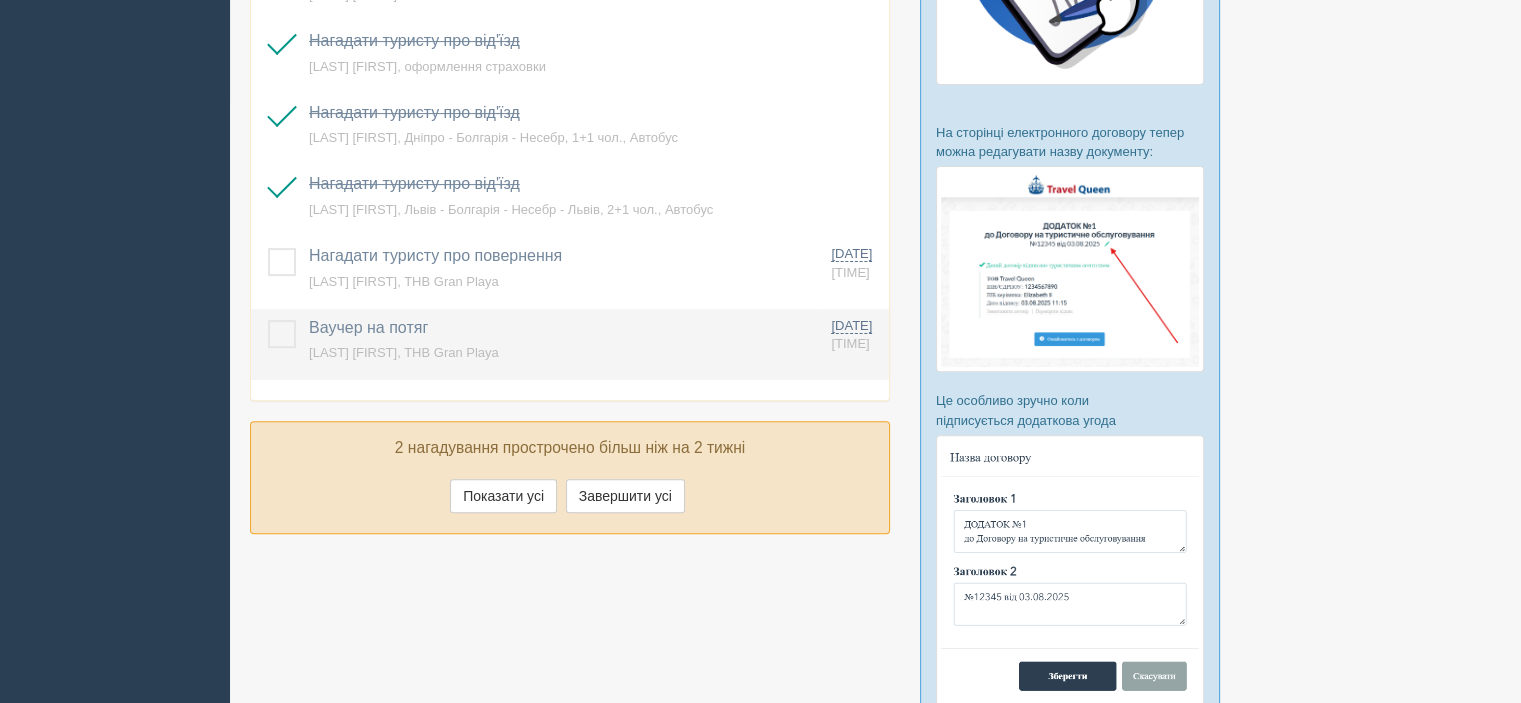 click at bounding box center (268, 320) 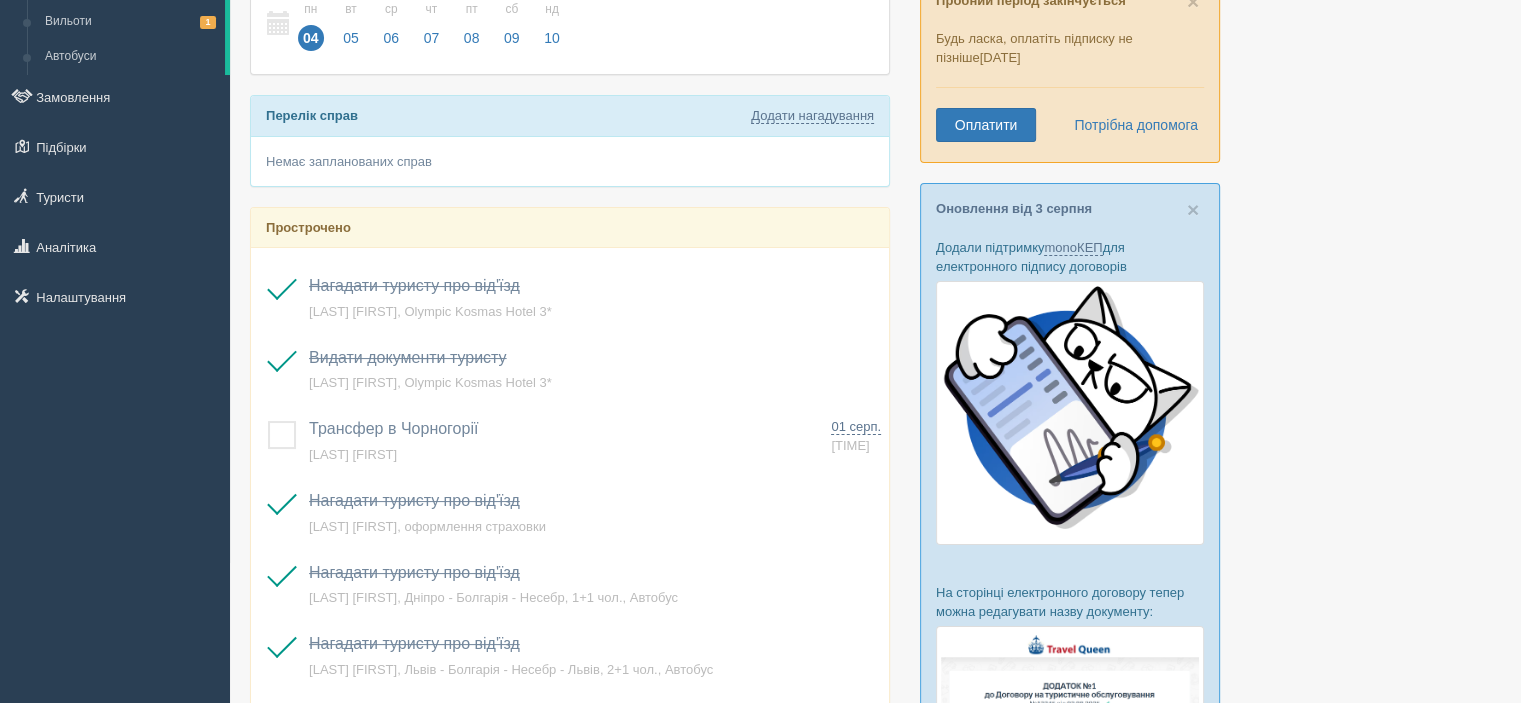 scroll, scrollTop: 0, scrollLeft: 0, axis: both 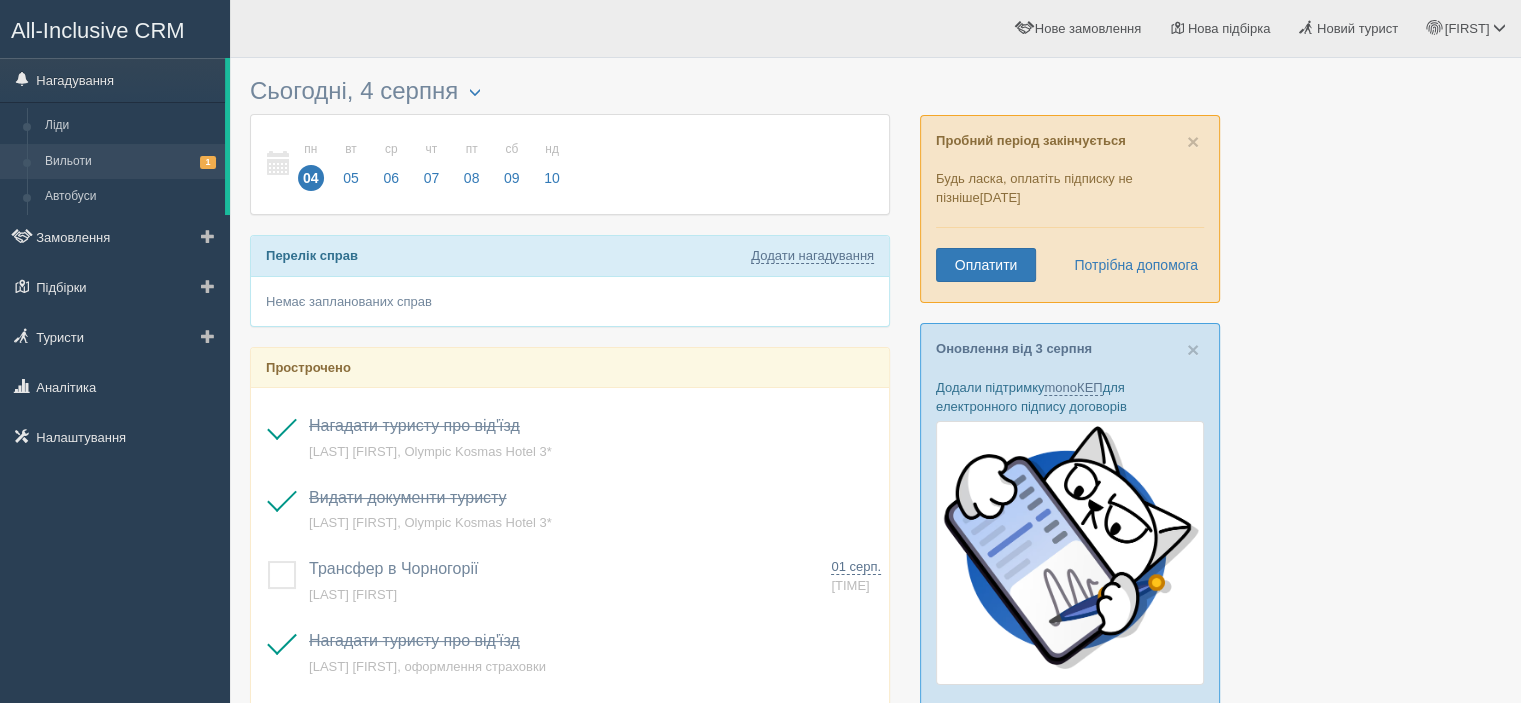 click on "Вильоти 1" at bounding box center (130, 162) 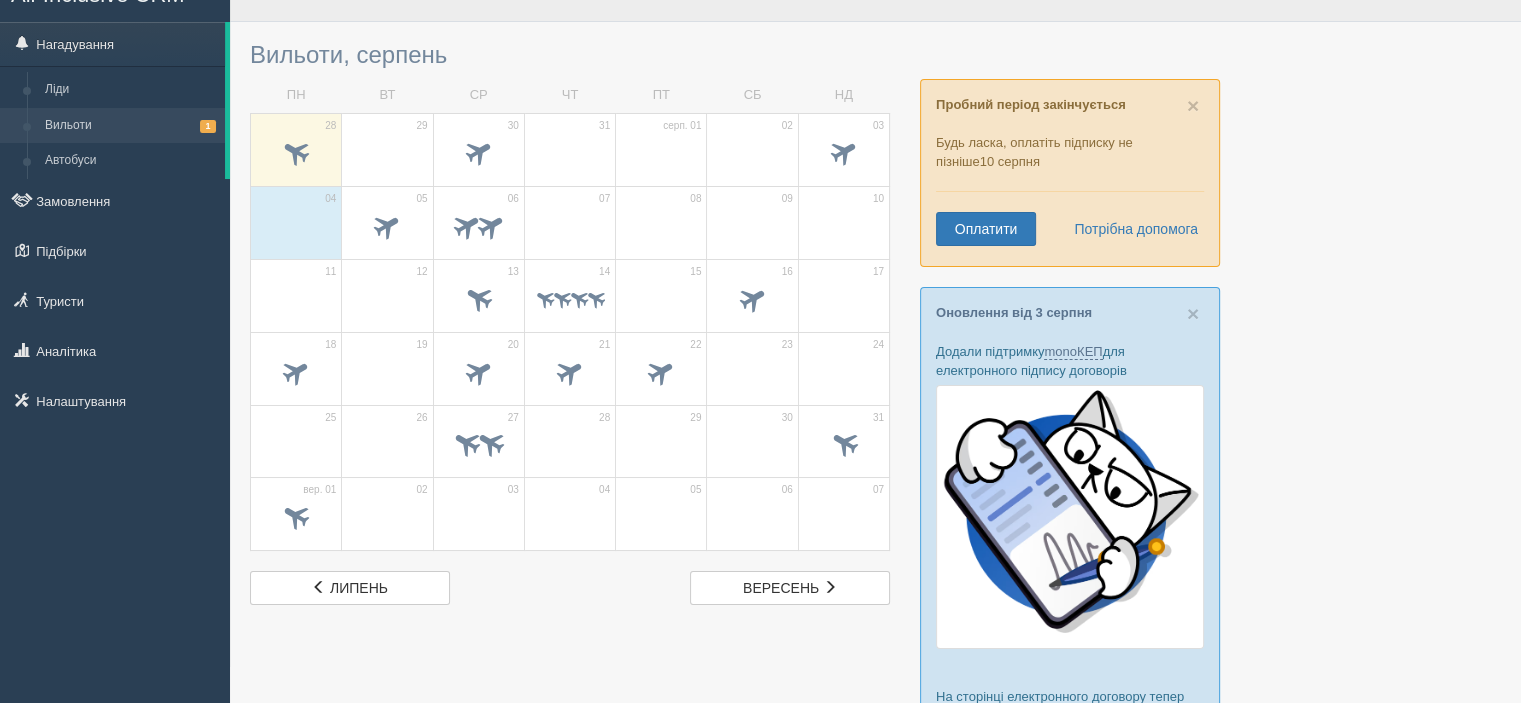 scroll, scrollTop: 0, scrollLeft: 0, axis: both 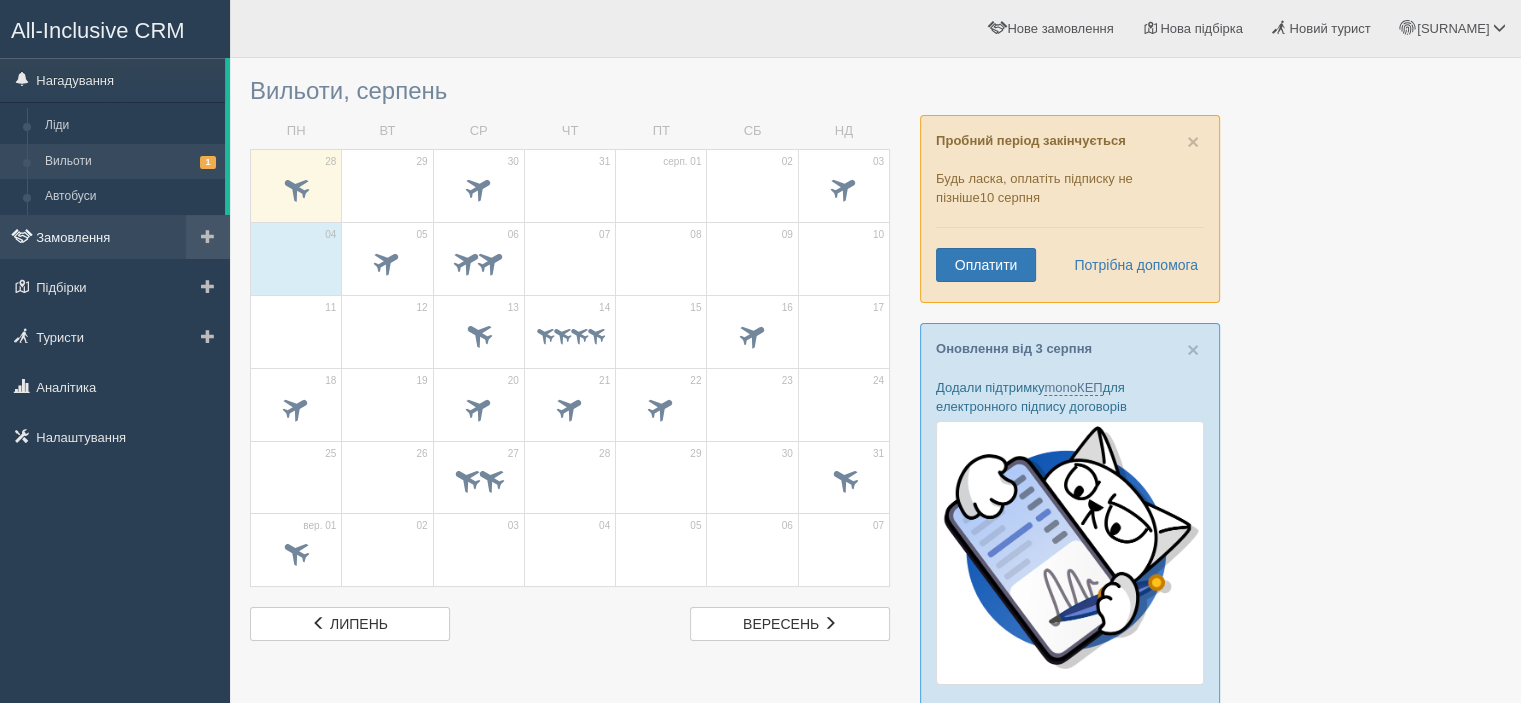 click on "Замовлення" at bounding box center (115, 237) 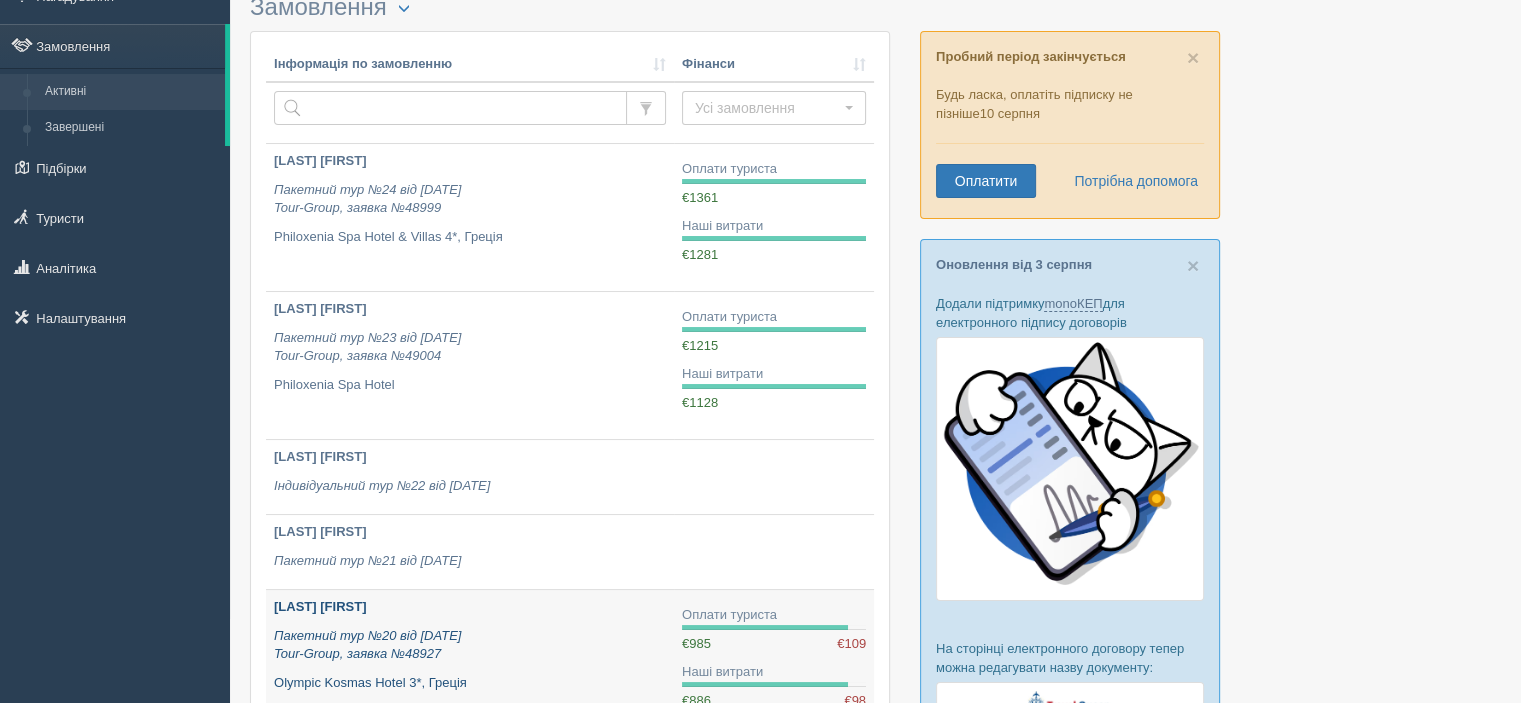 scroll, scrollTop: 200, scrollLeft: 0, axis: vertical 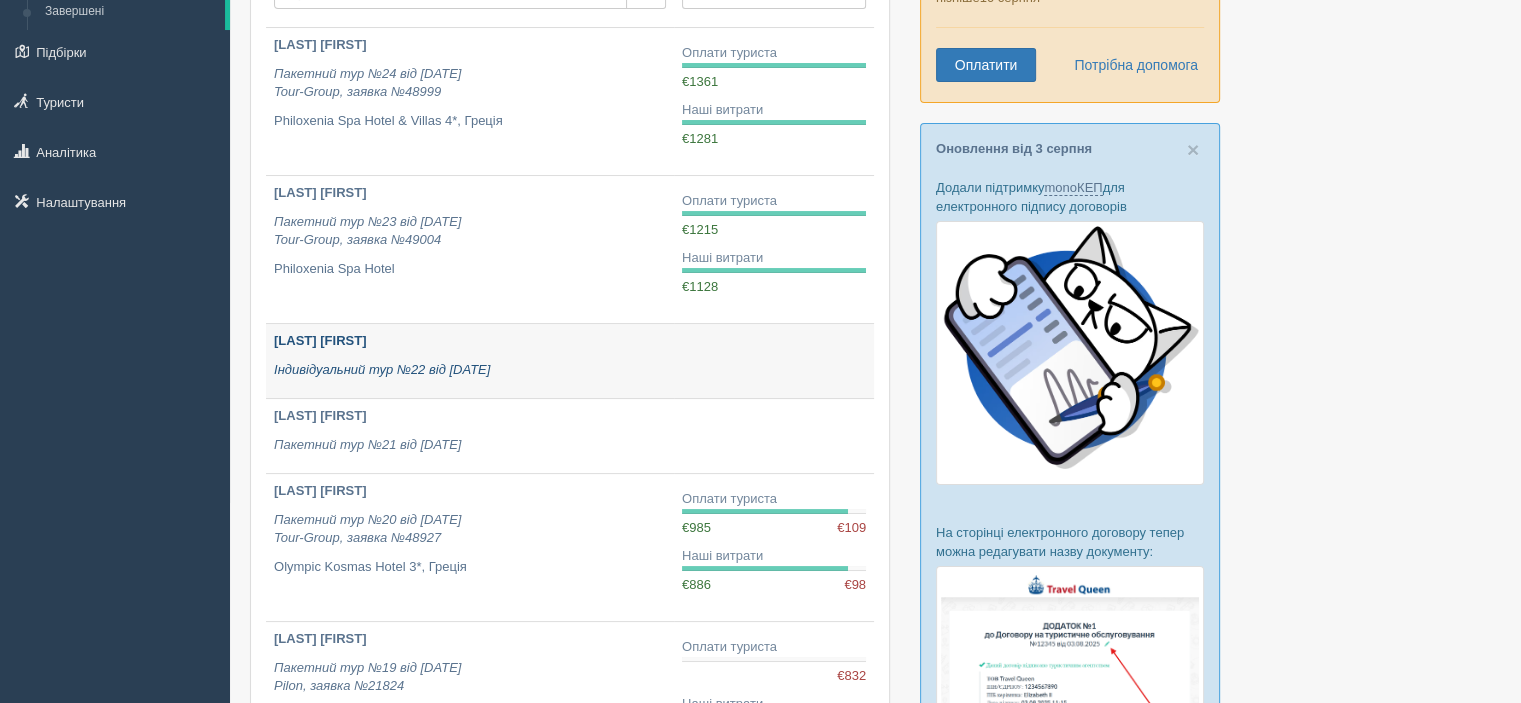 drag, startPoint x: 555, startPoint y: 349, endPoint x: 340, endPoint y: 378, distance: 216.94699 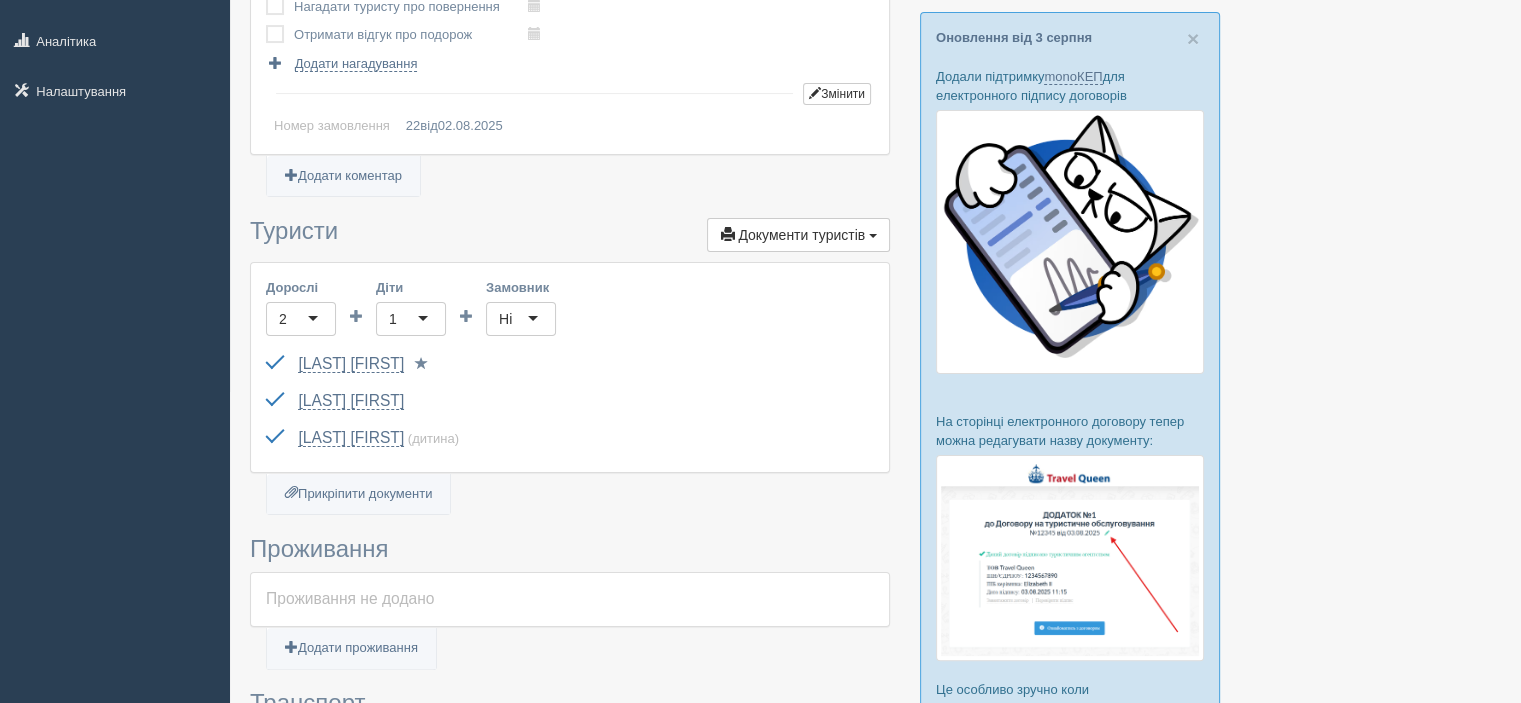 scroll, scrollTop: 0, scrollLeft: 0, axis: both 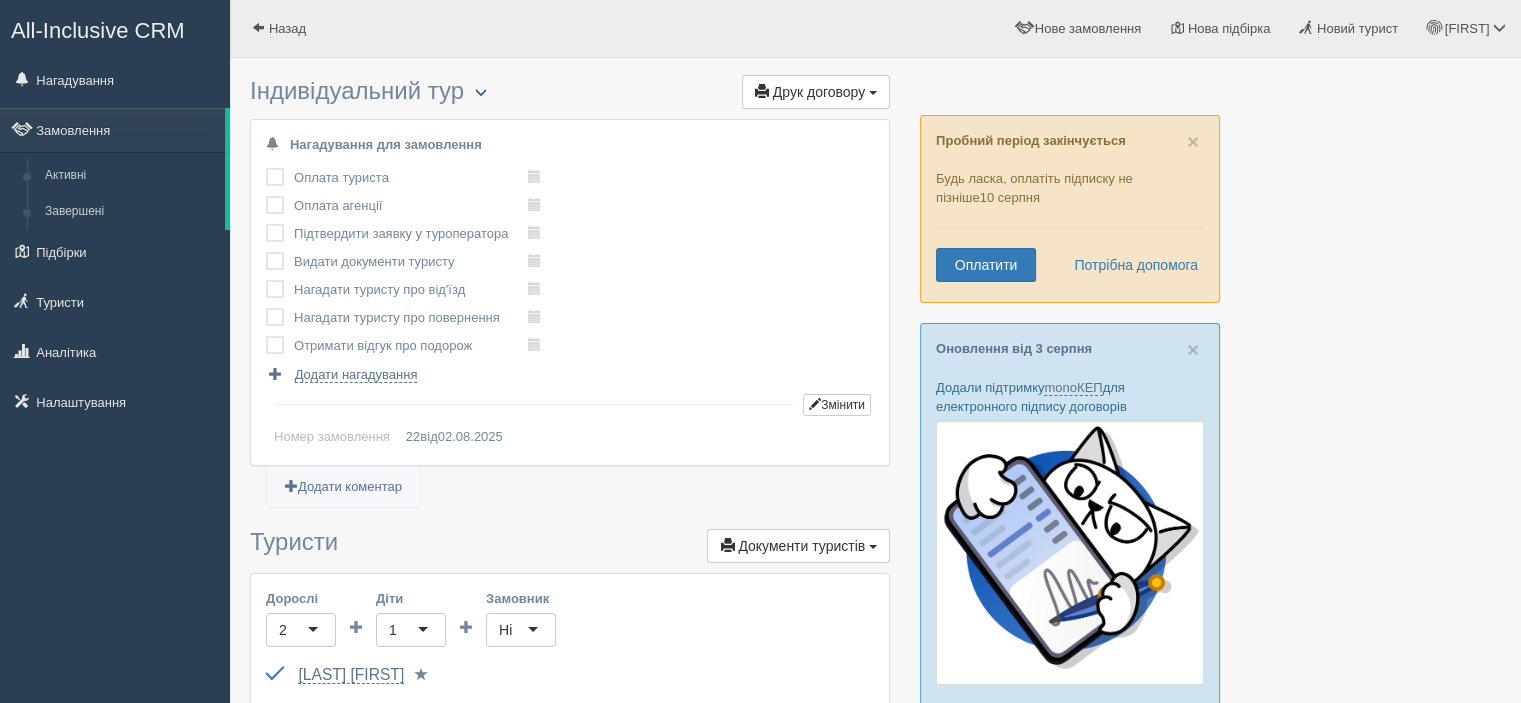 click at bounding box center [481, 92] 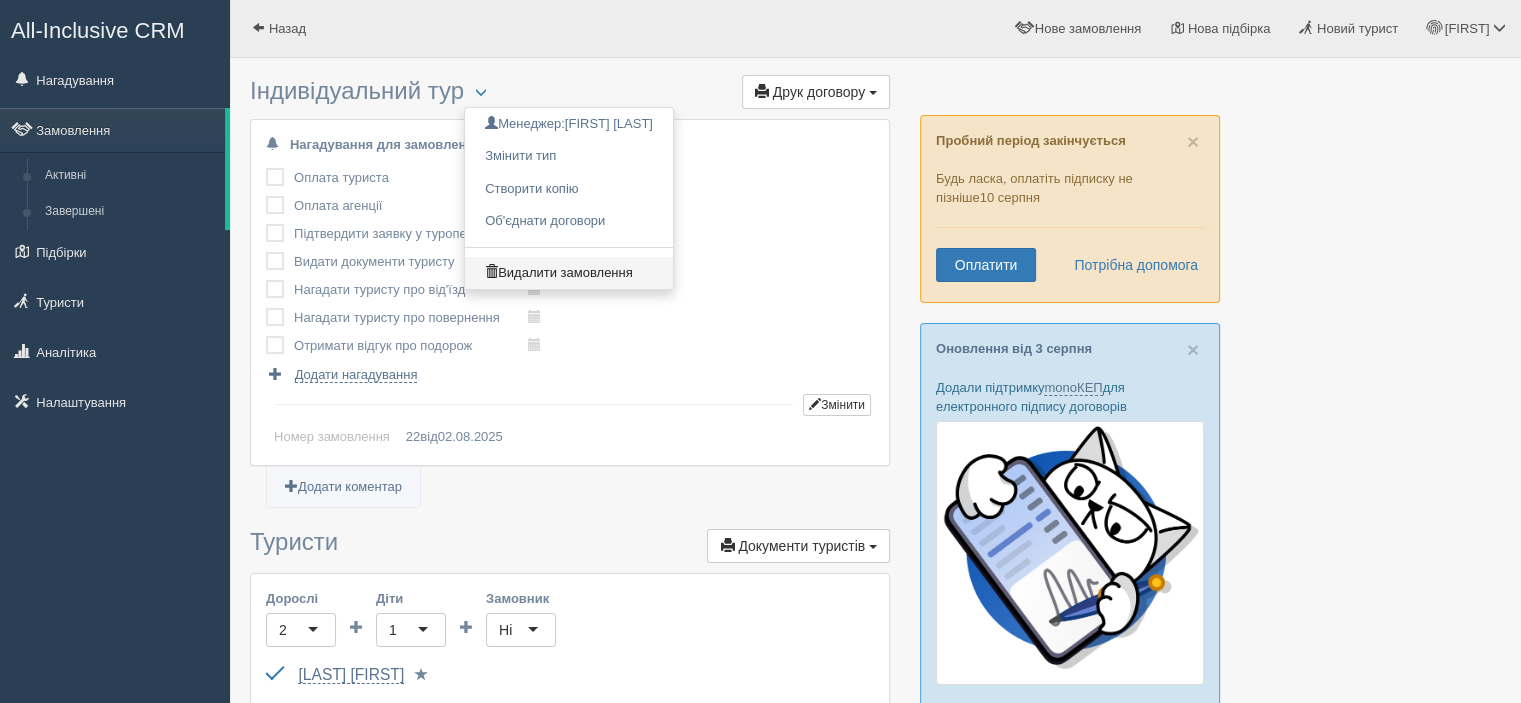 click on "Видалити замовлення" at bounding box center [569, 273] 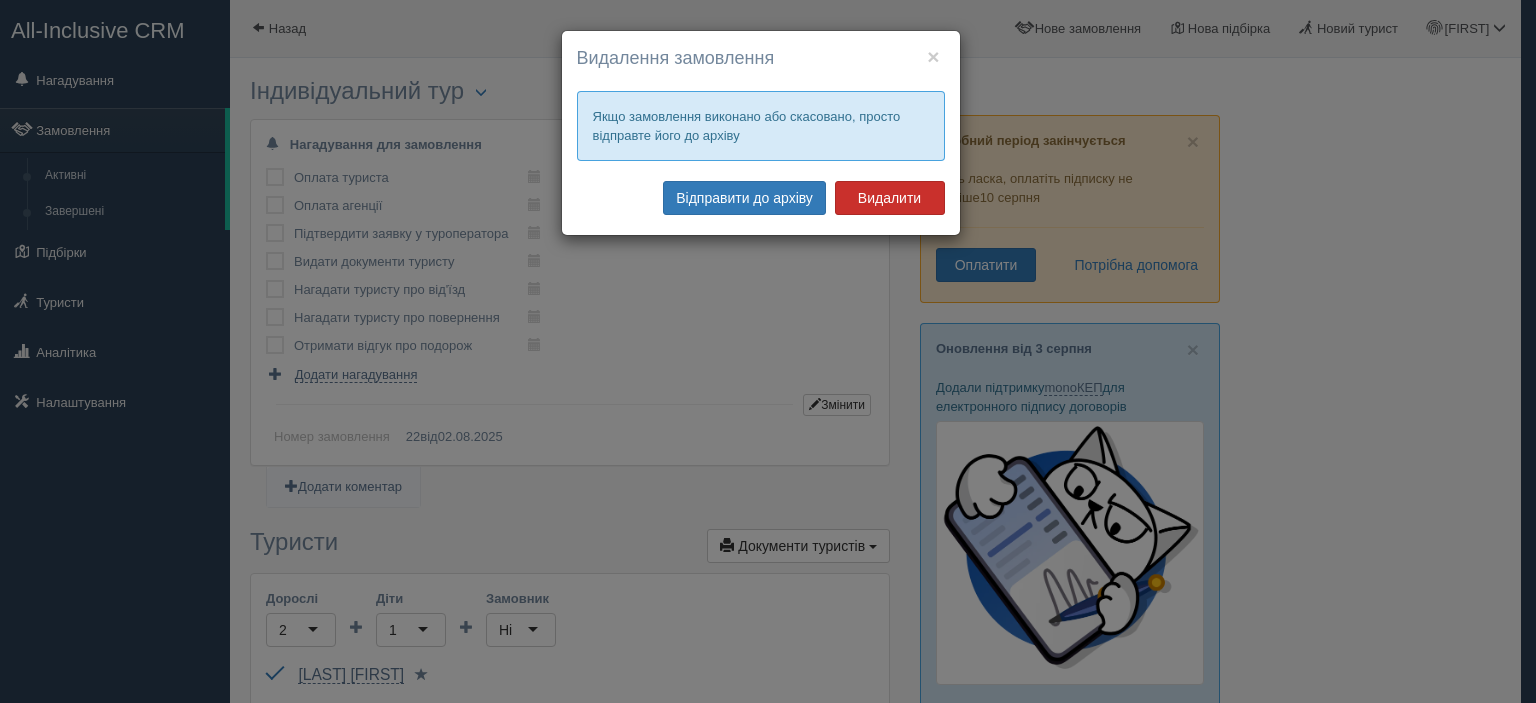 click on "Видалити" at bounding box center (890, 198) 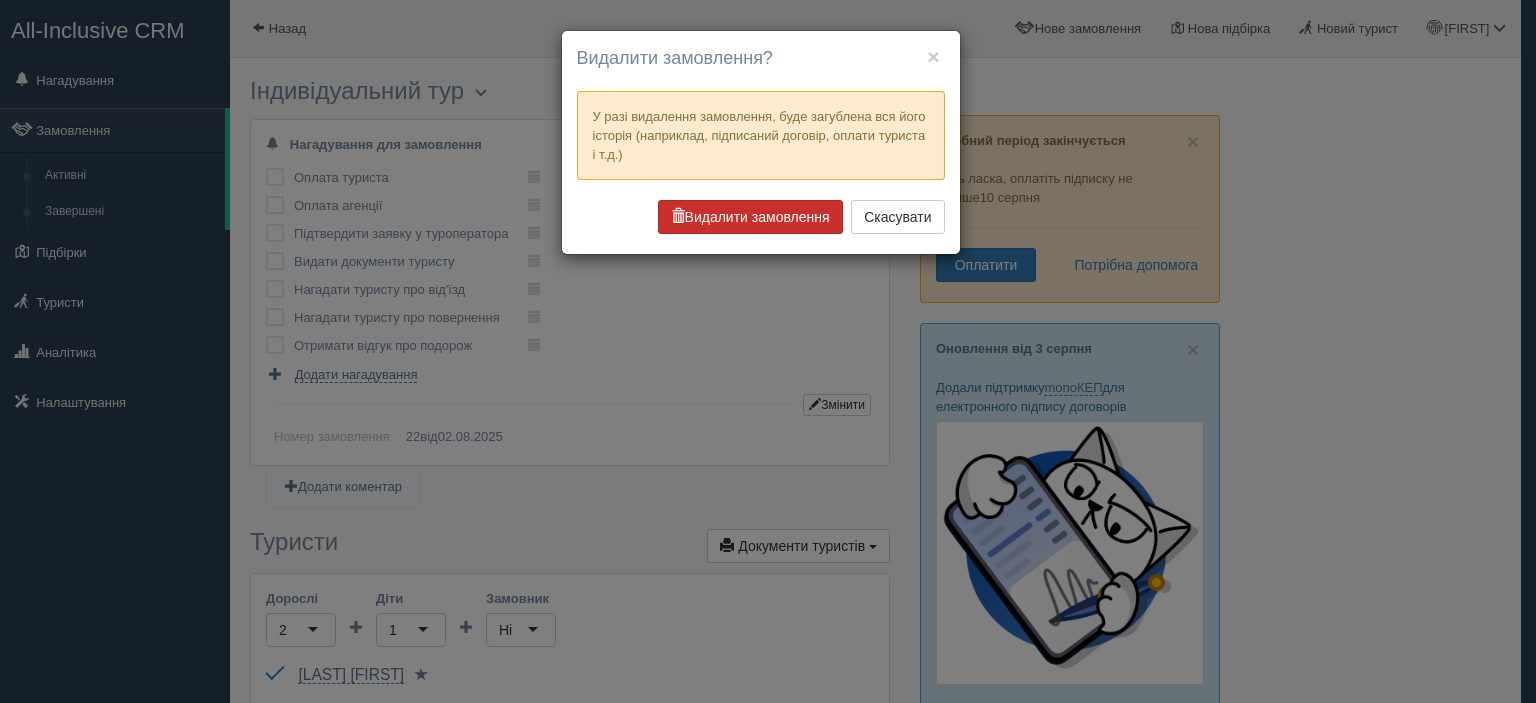 click on "Видалити замовлення" at bounding box center [750, 217] 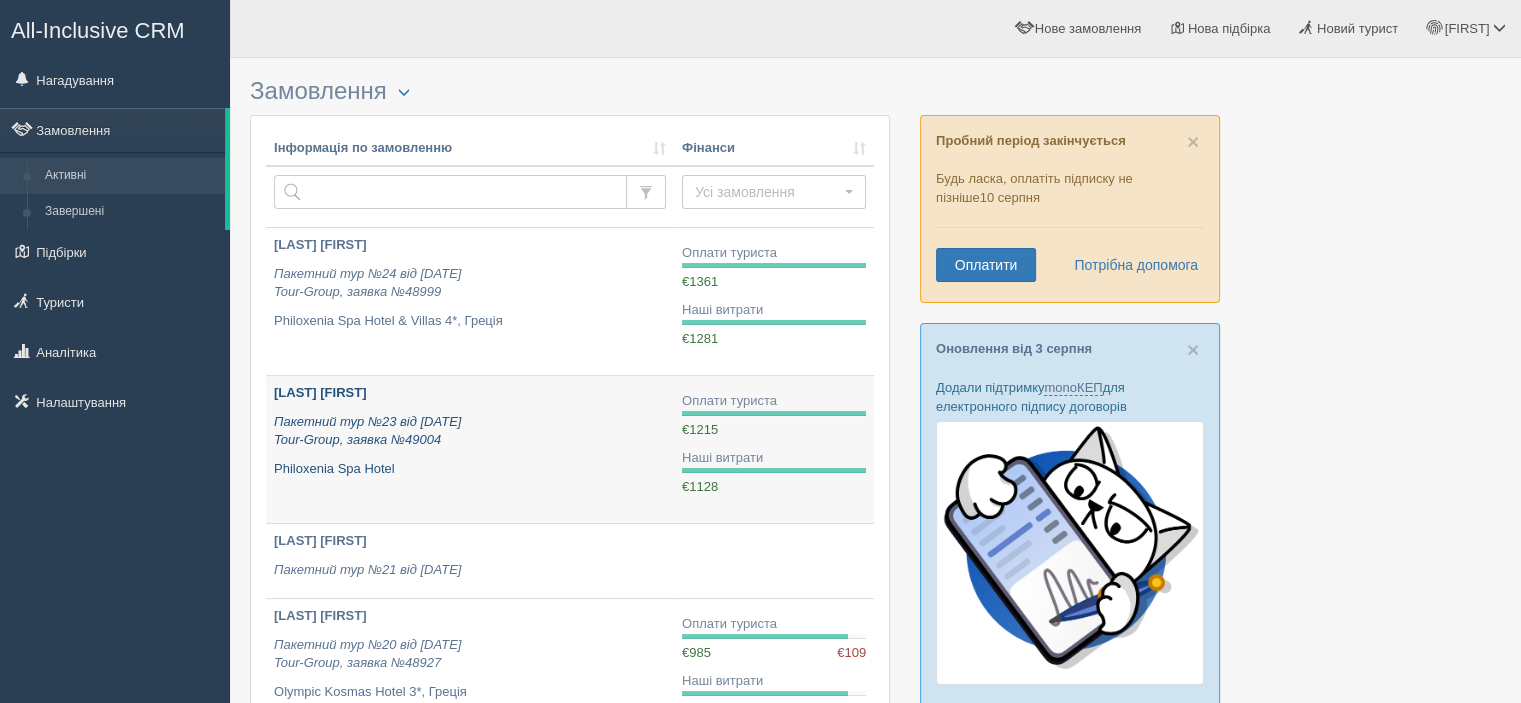 scroll, scrollTop: 100, scrollLeft: 0, axis: vertical 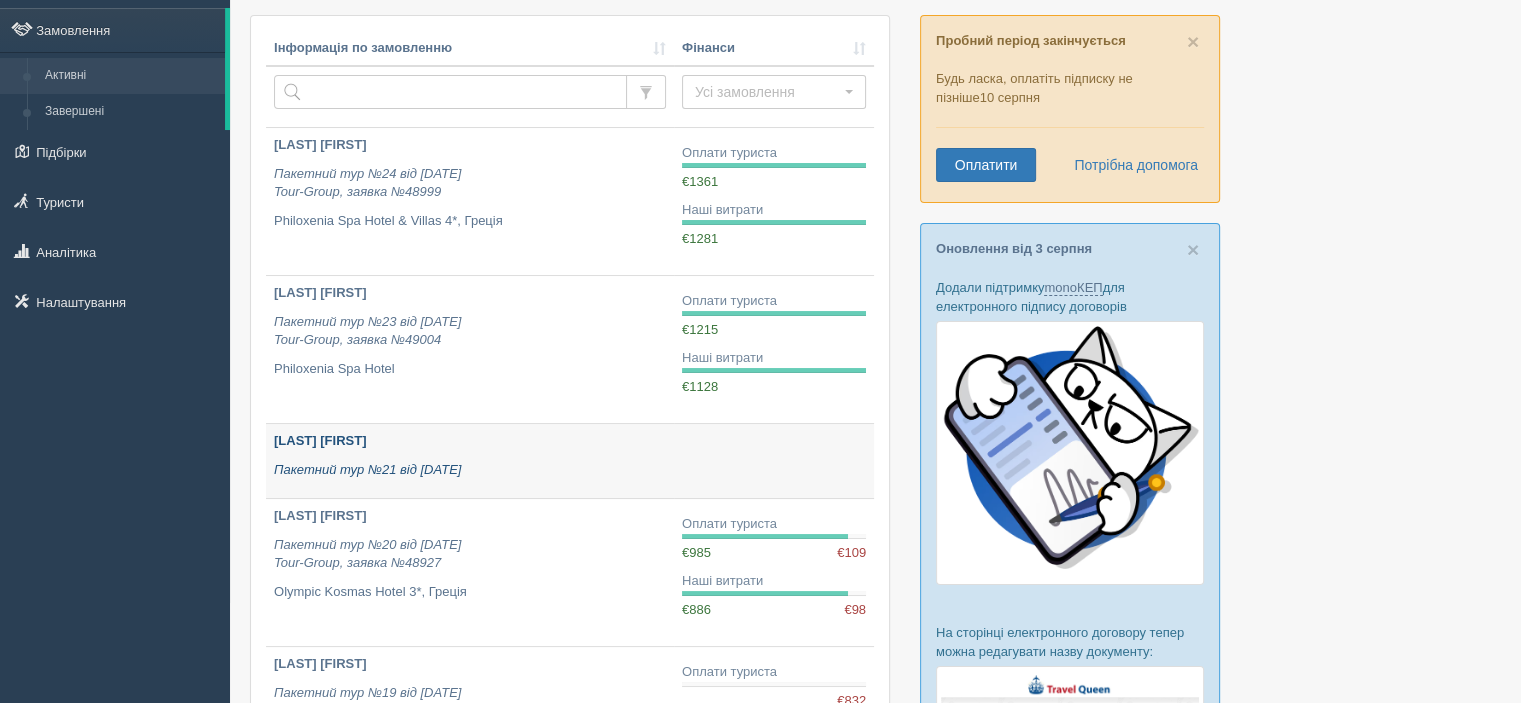 click on "KUZALOVA OKSANA
Пакетний тур №21 від 02.08.2025" at bounding box center [470, 455] 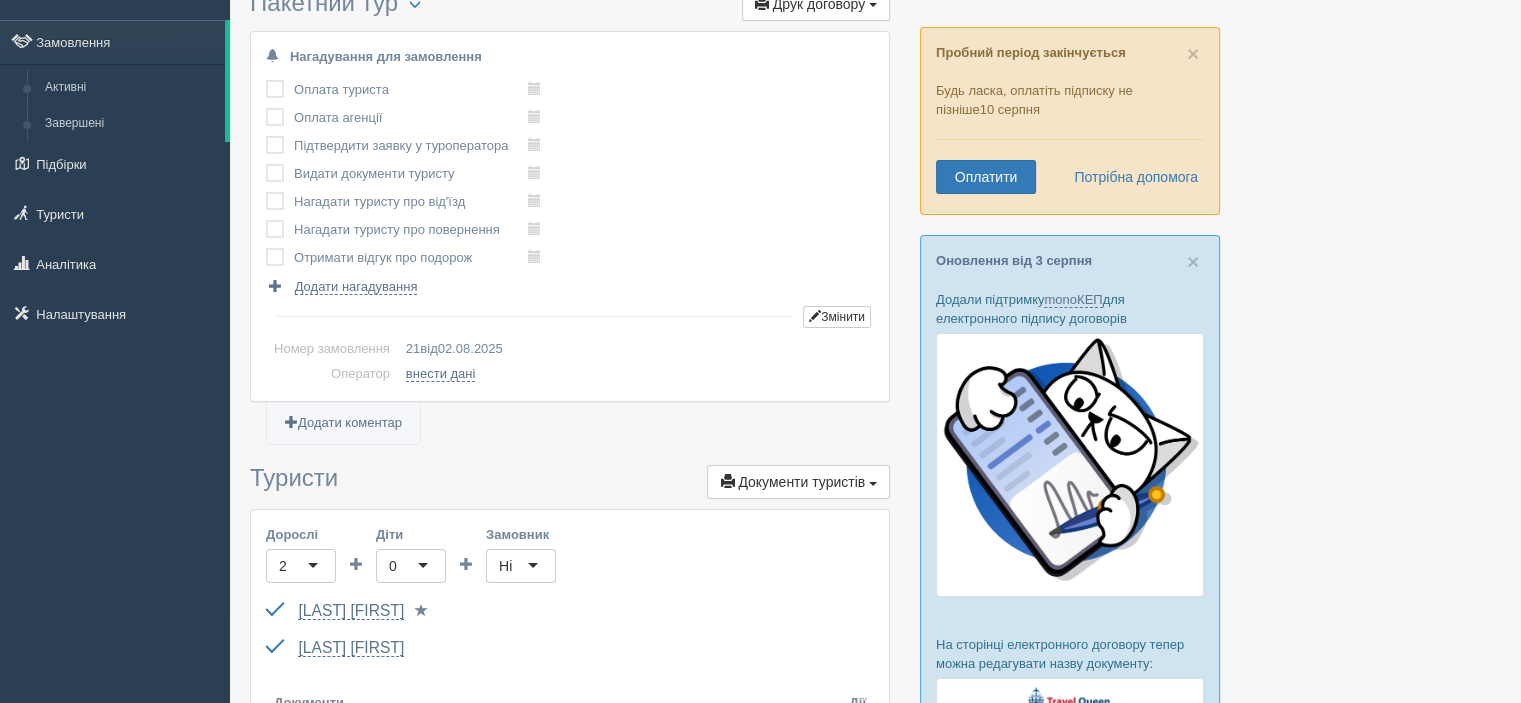 scroll, scrollTop: 0, scrollLeft: 0, axis: both 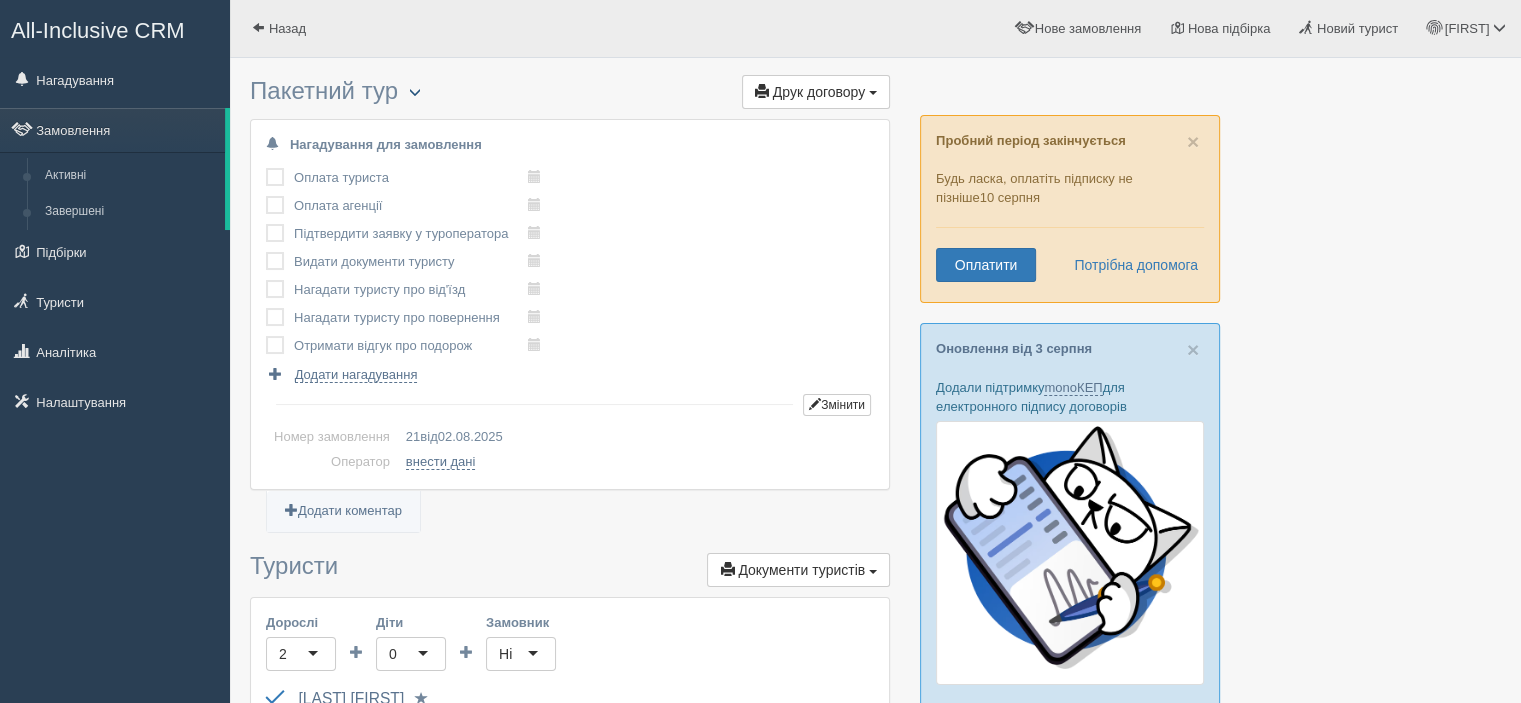 click at bounding box center (415, 92) 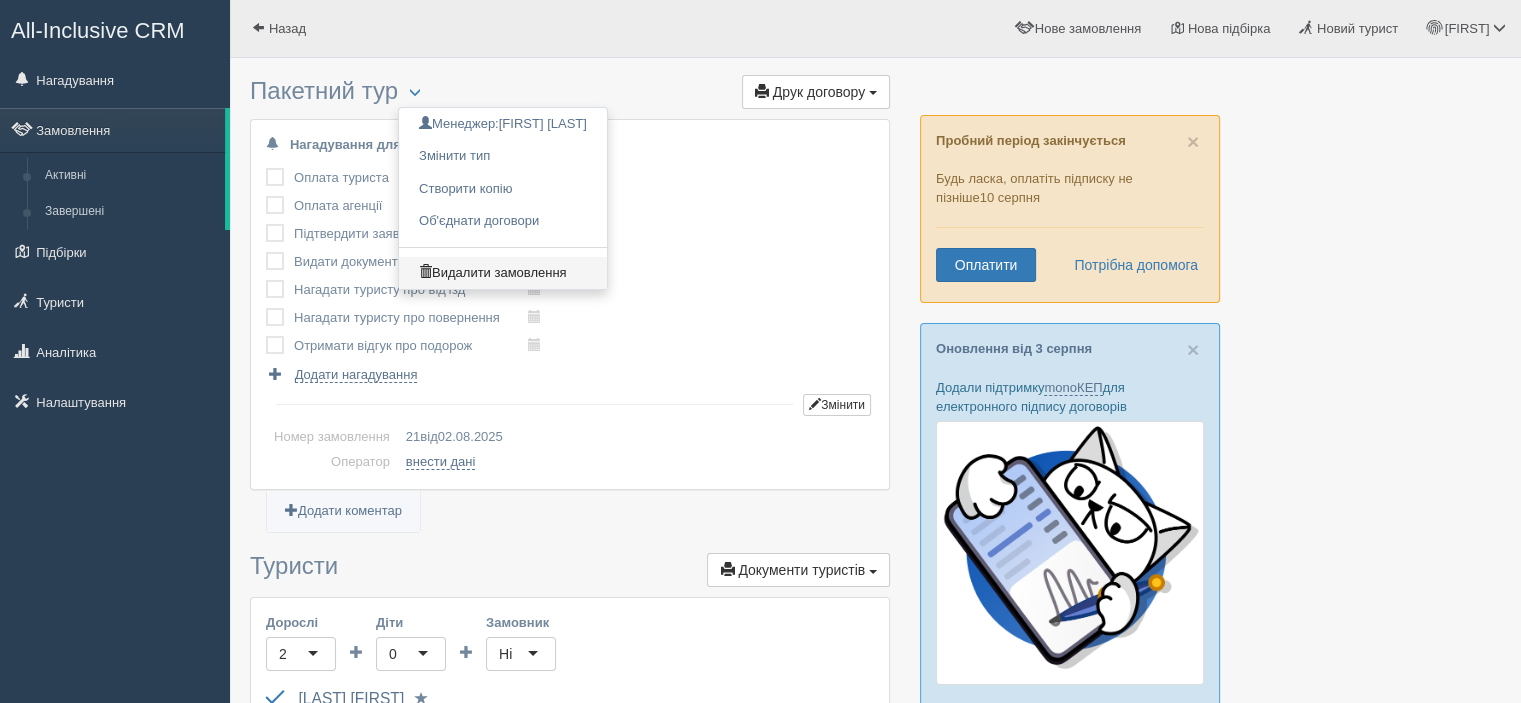 click on "Видалити замовлення" at bounding box center [503, 273] 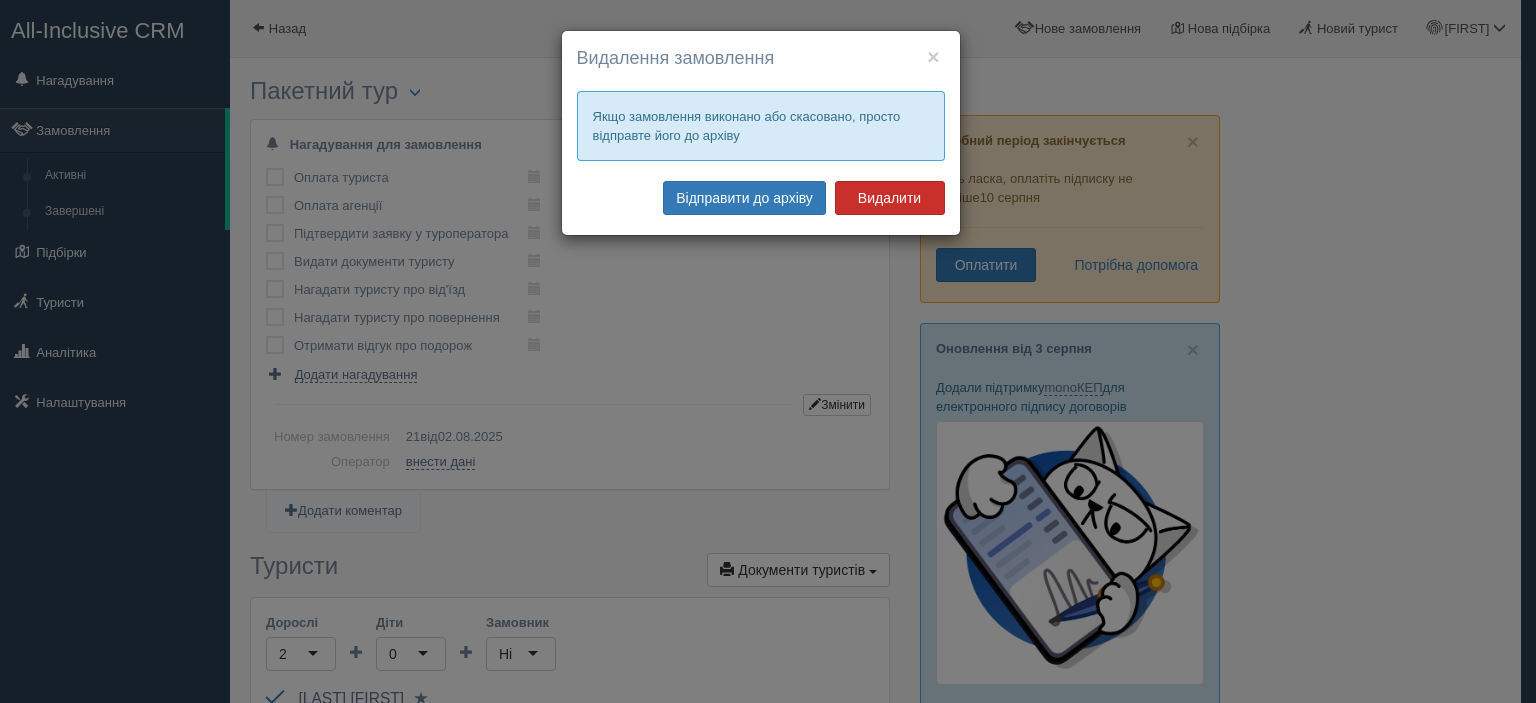 click on "Видалити" at bounding box center (890, 198) 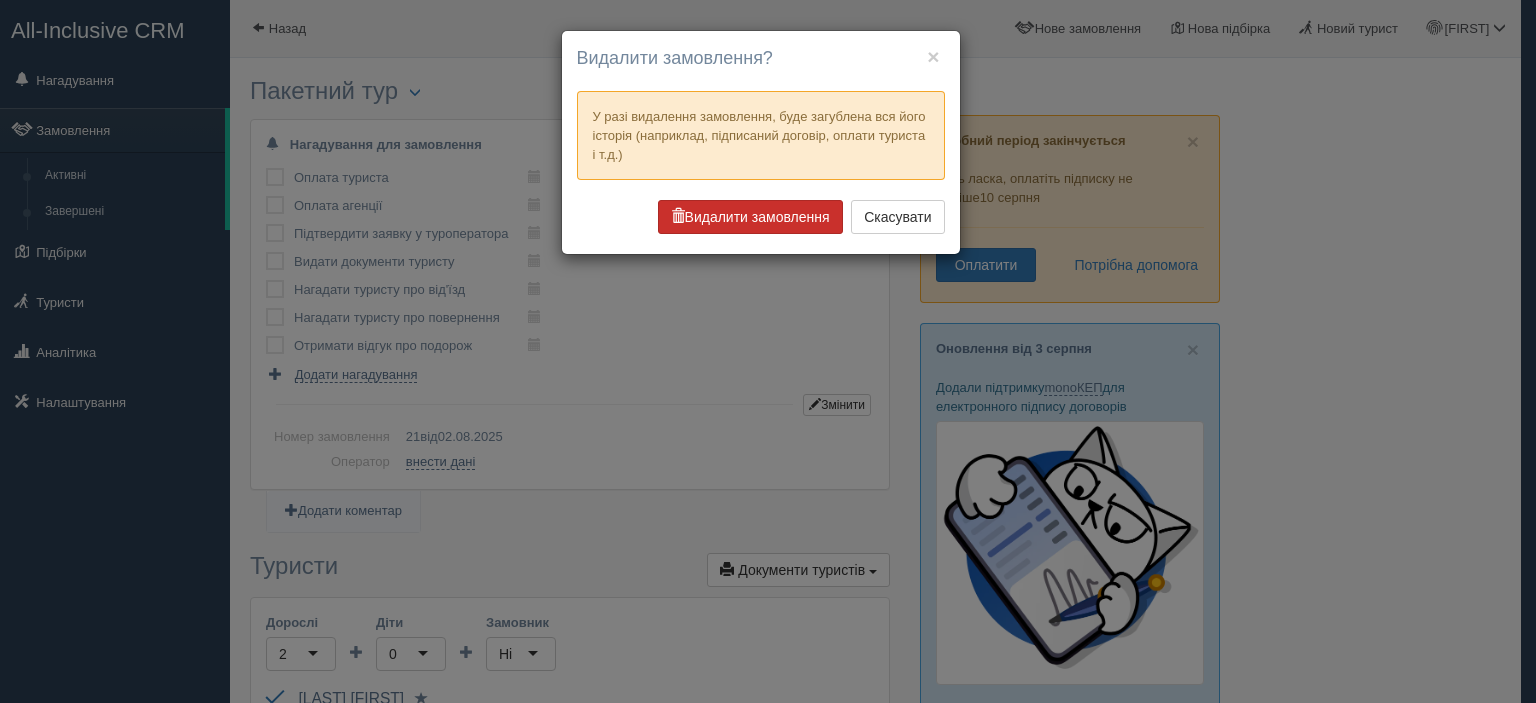 click on "Видалити замовлення" at bounding box center (750, 217) 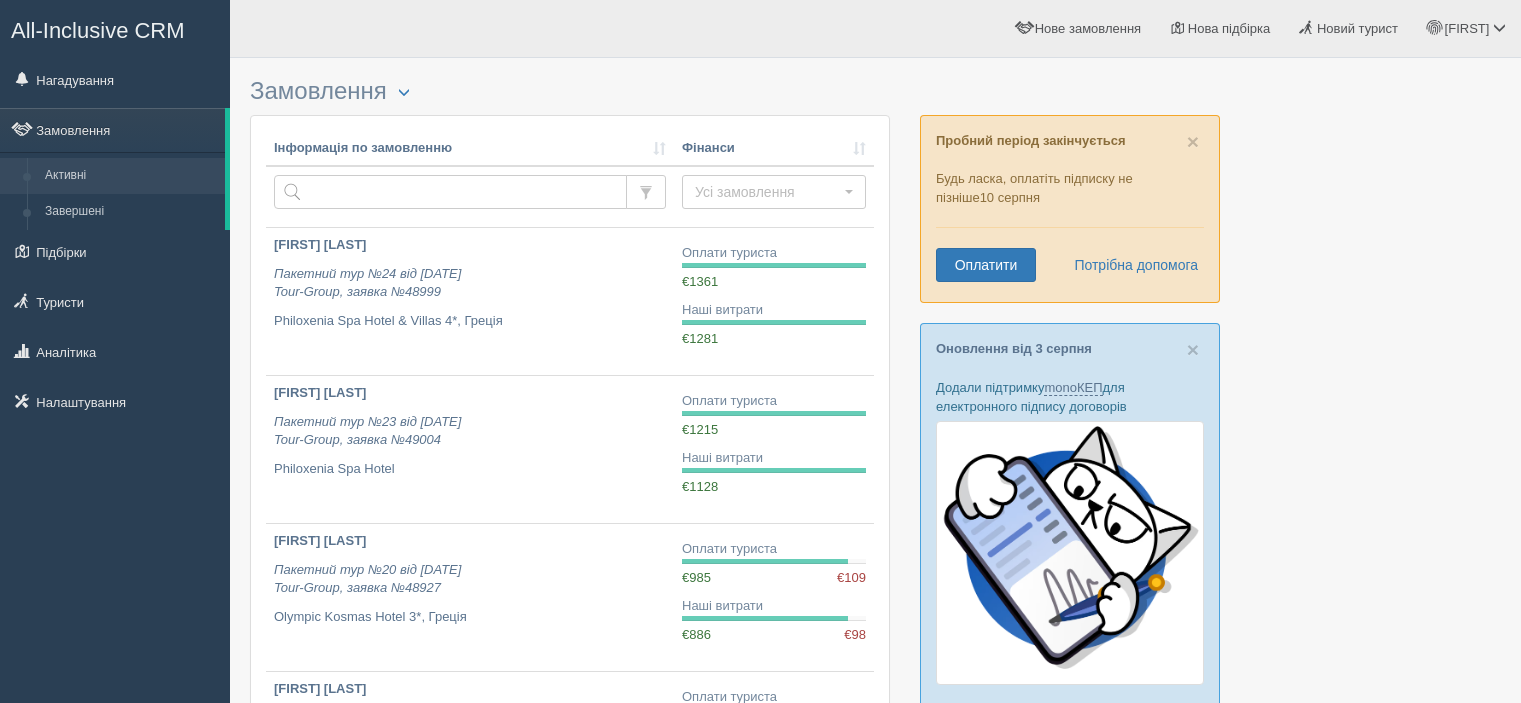 scroll, scrollTop: 0, scrollLeft: 0, axis: both 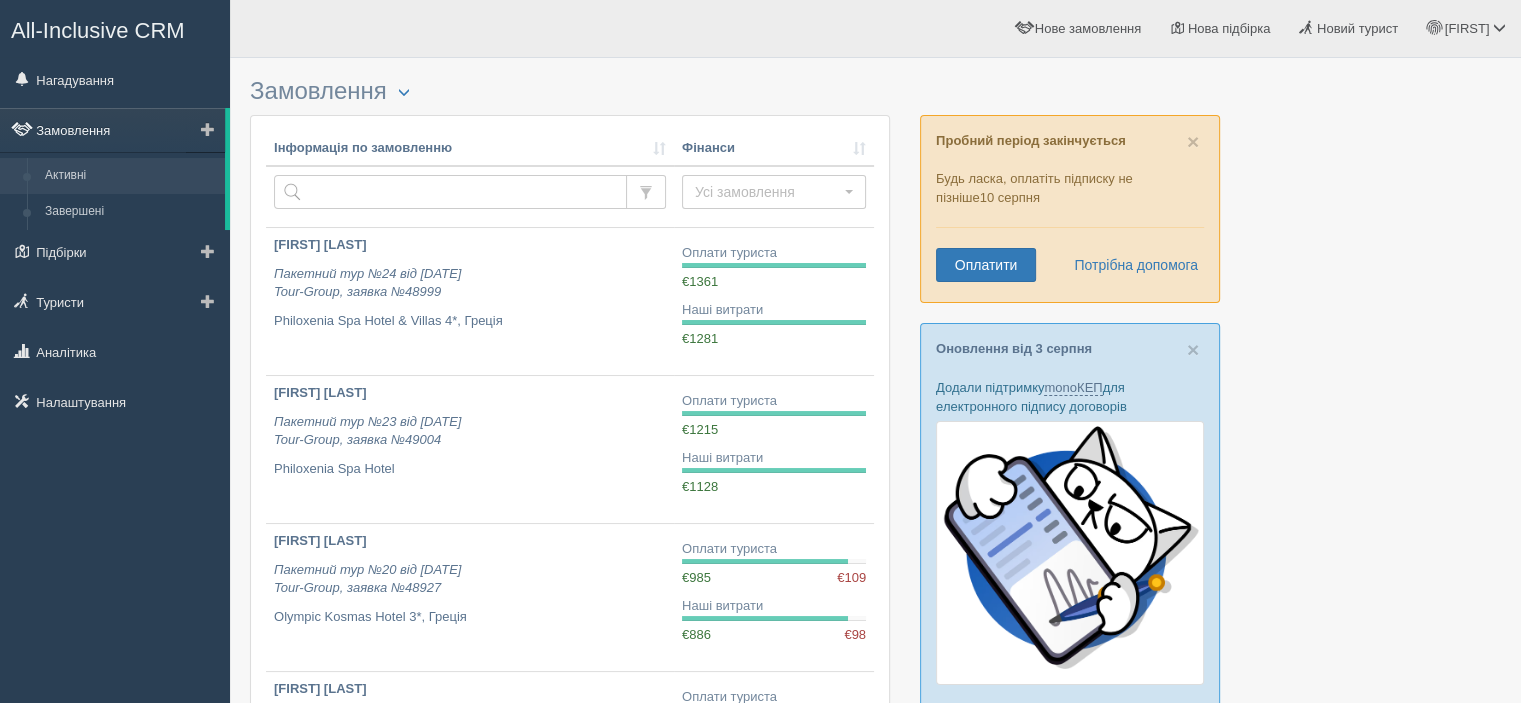click on "Замовлення" at bounding box center (112, 130) 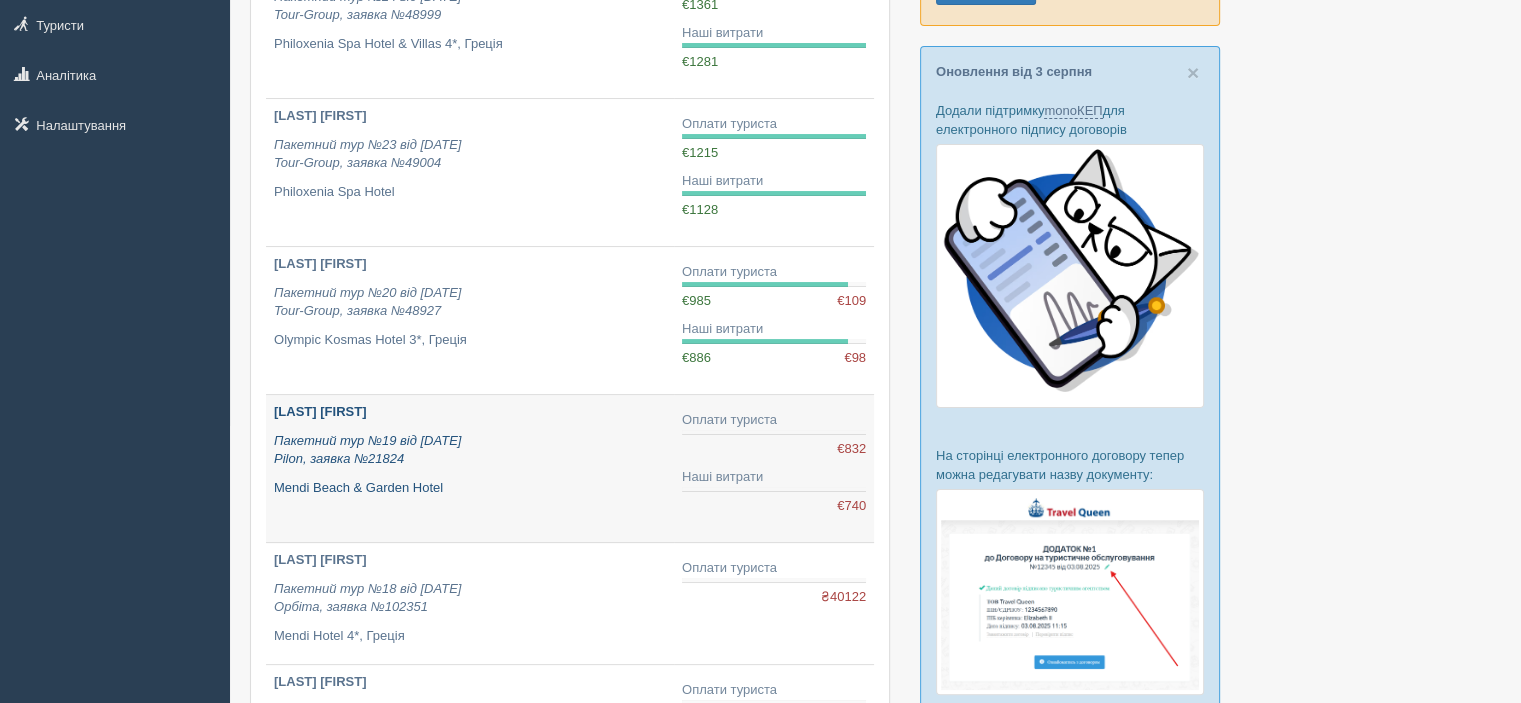 scroll, scrollTop: 400, scrollLeft: 0, axis: vertical 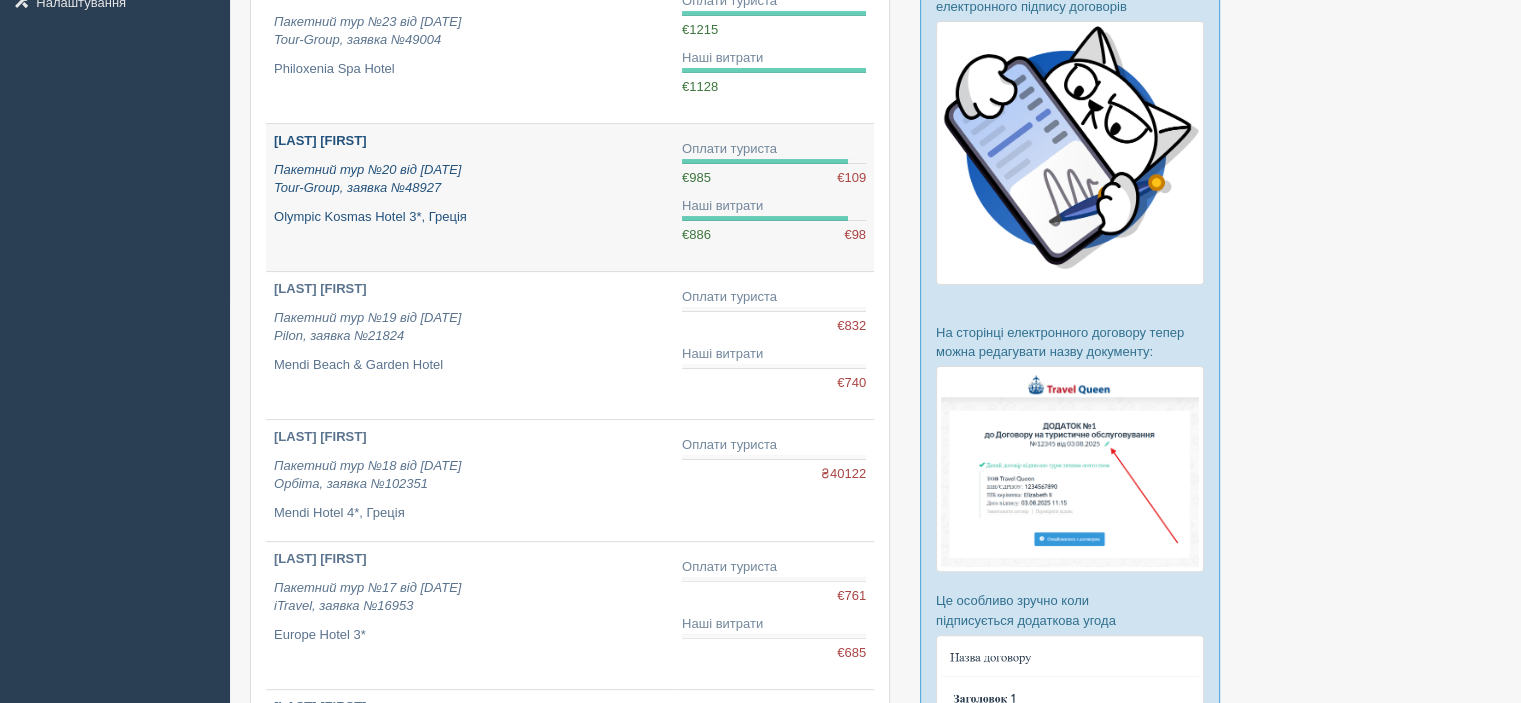 click on "MALCHENKO LILIIA
Пакетний тур №20 від 31.07.2025
Tour-Group, заявка №48927
Olympic Kosmas Hotel 3*, Греція" at bounding box center (470, 179) 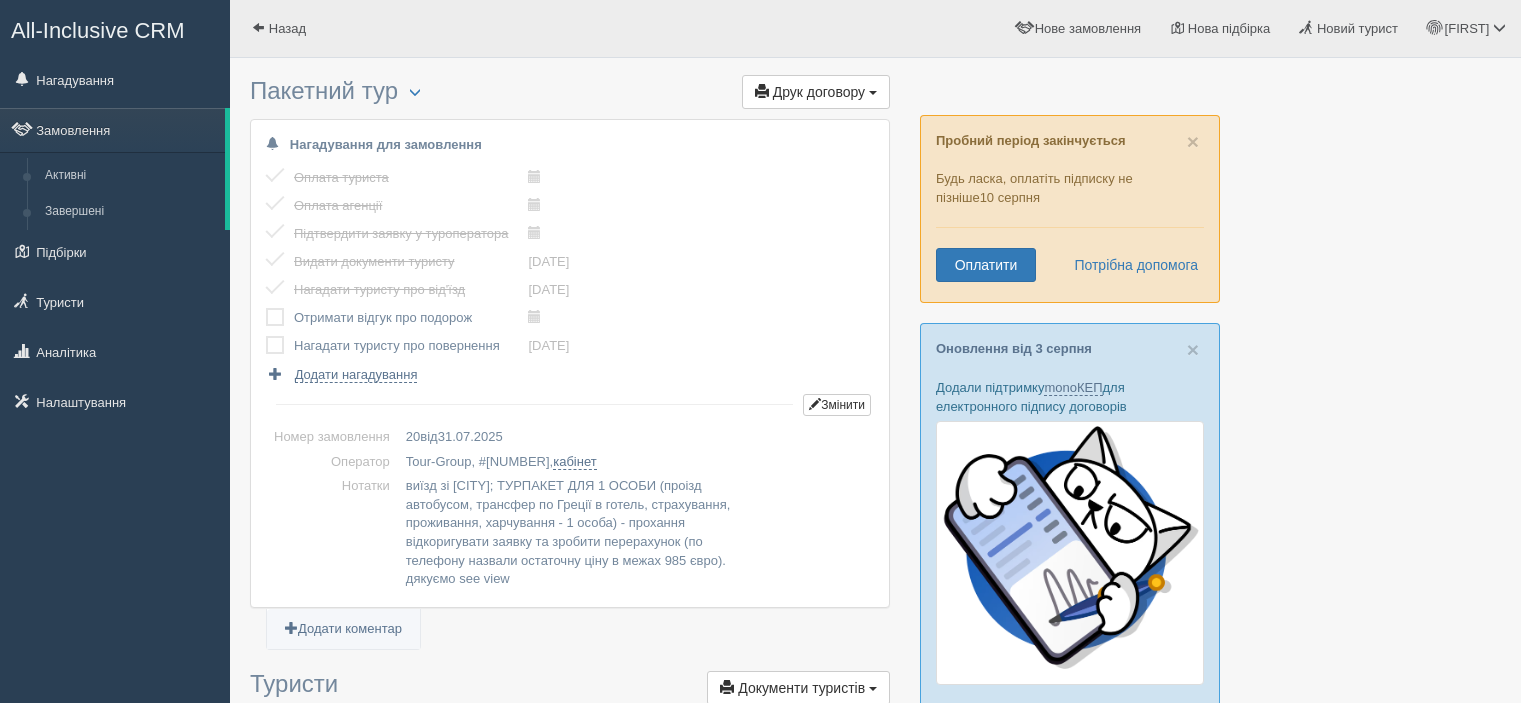 scroll, scrollTop: 0, scrollLeft: 0, axis: both 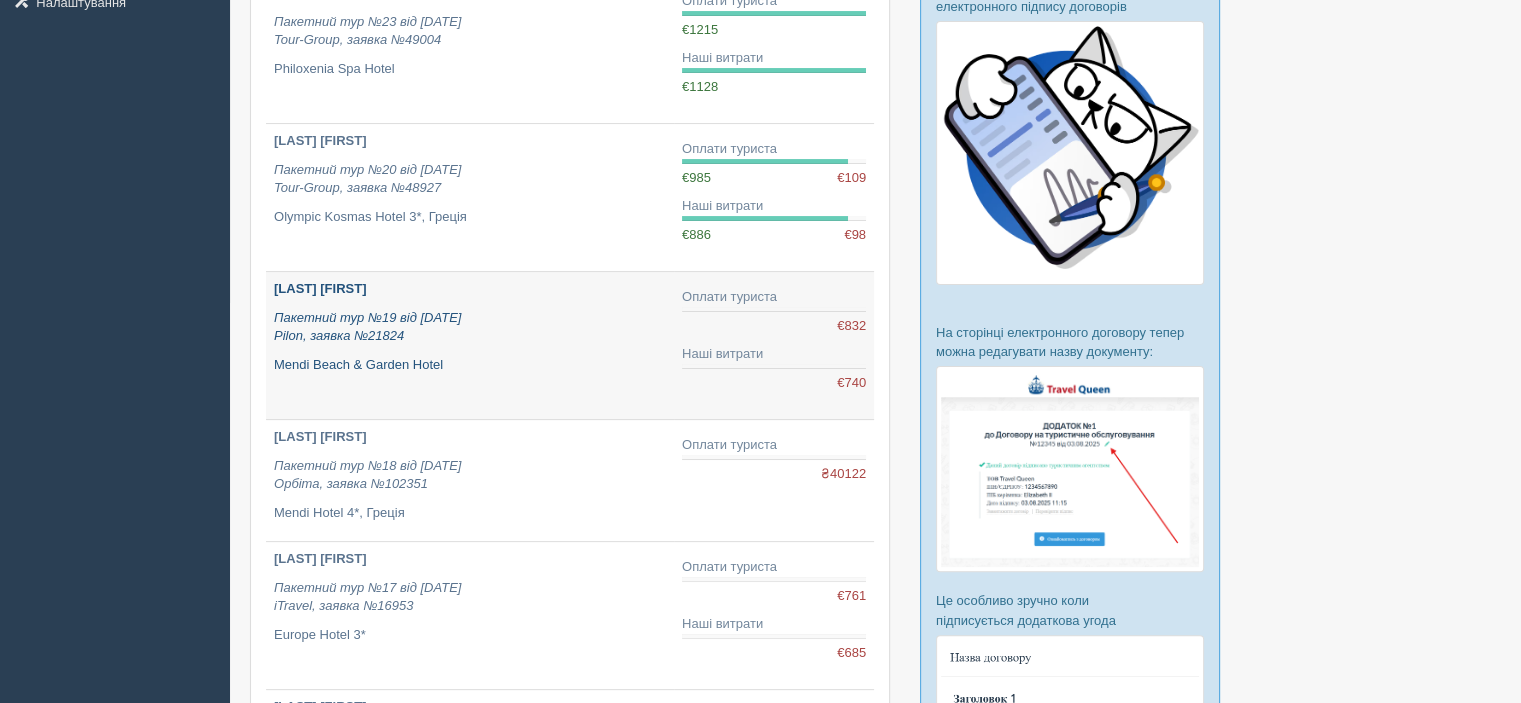 click on "Mendi Beach & Garden Hotel" at bounding box center (470, 365) 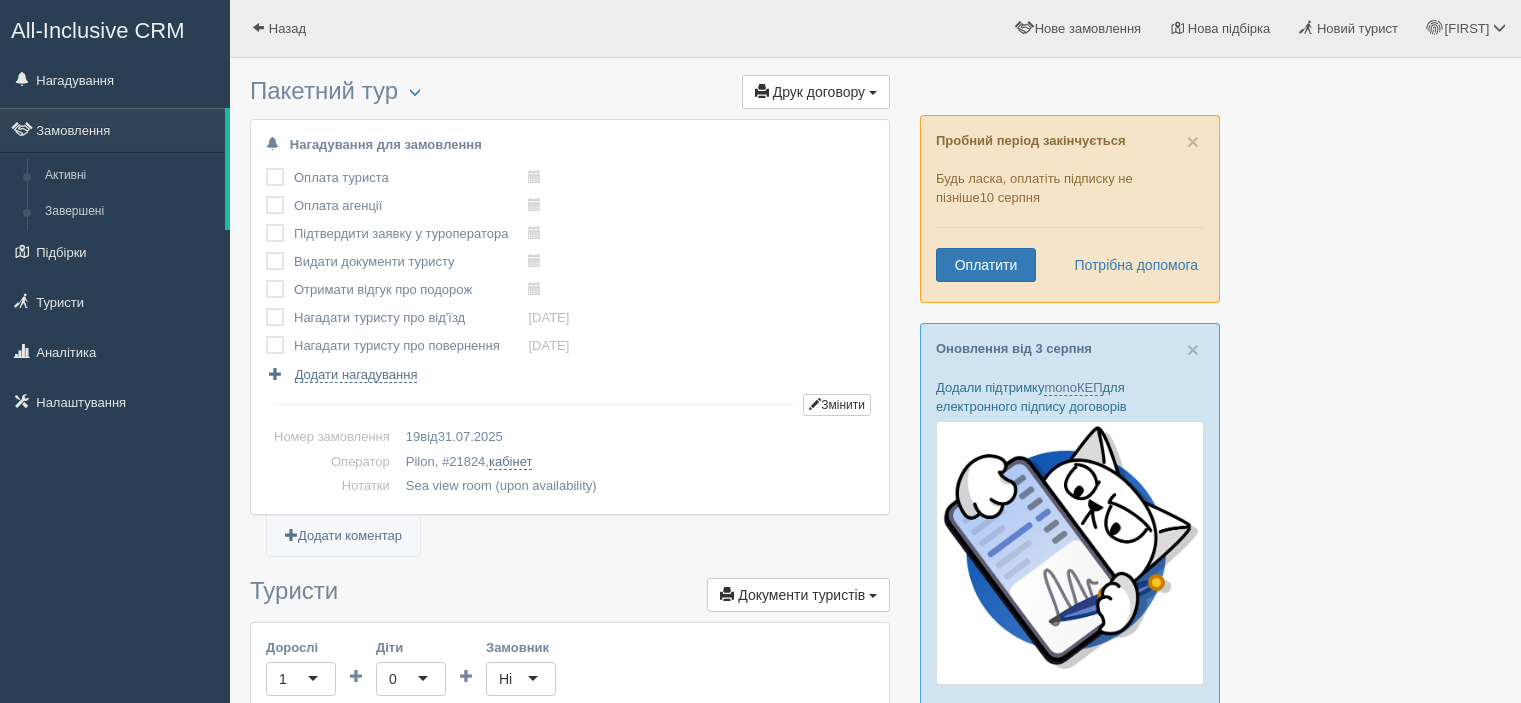 scroll, scrollTop: 0, scrollLeft: 0, axis: both 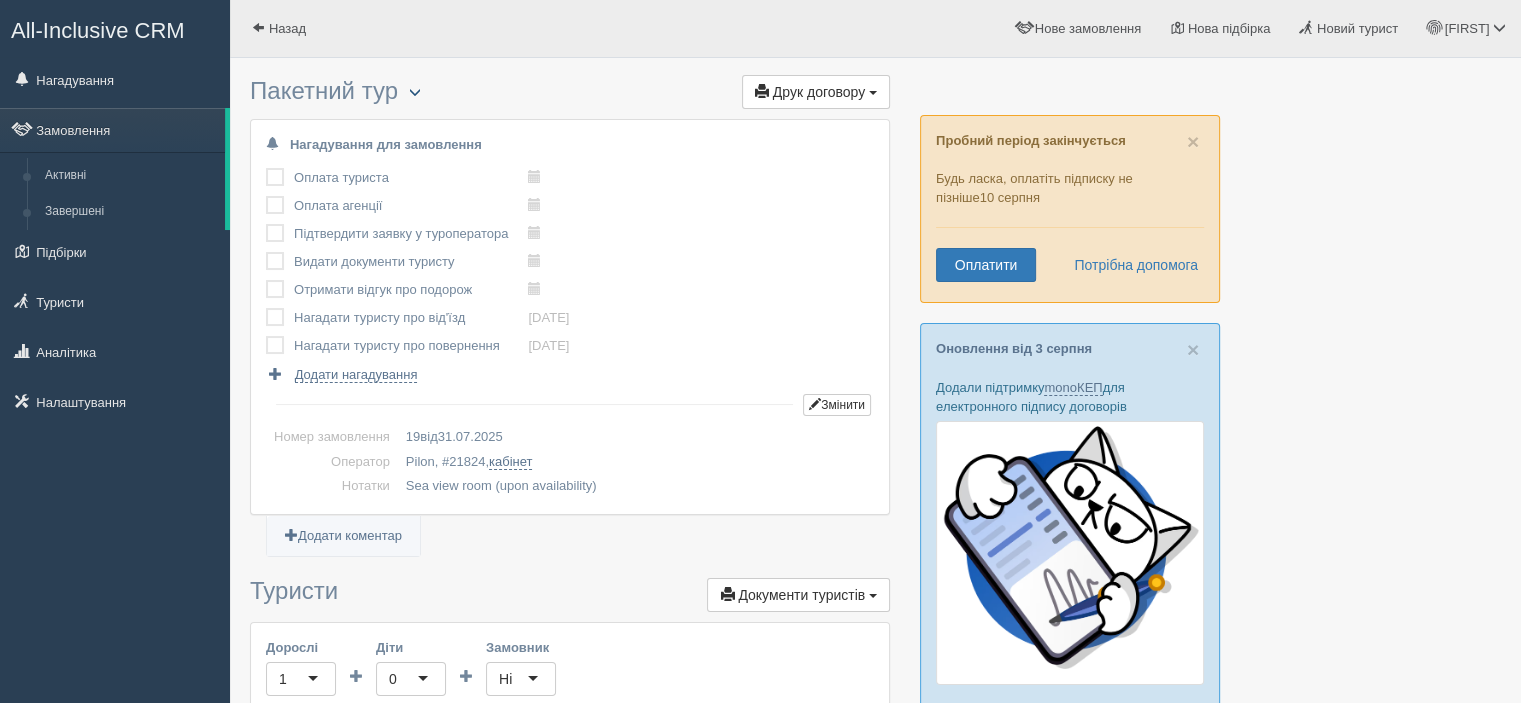 click at bounding box center (415, 92) 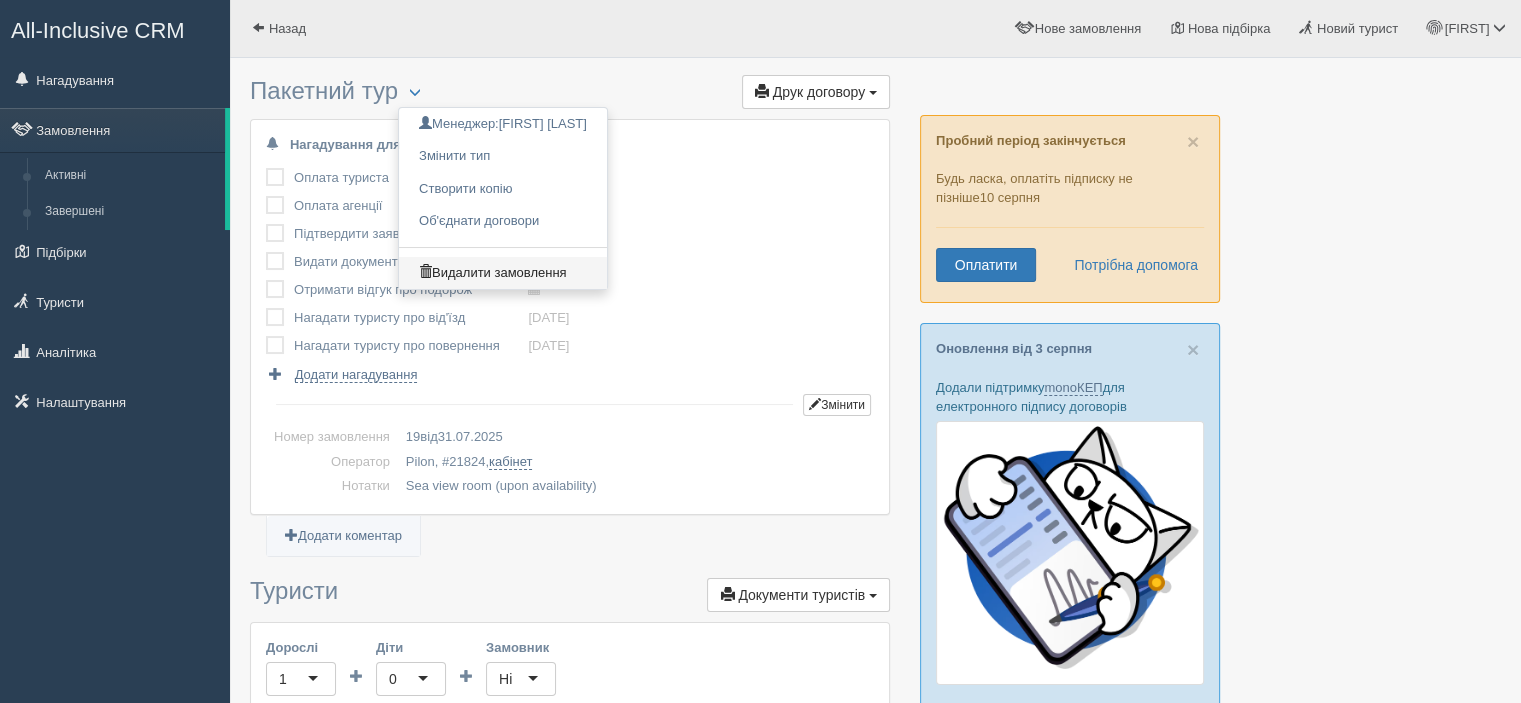 click on "Видалити замовлення" at bounding box center [503, 273] 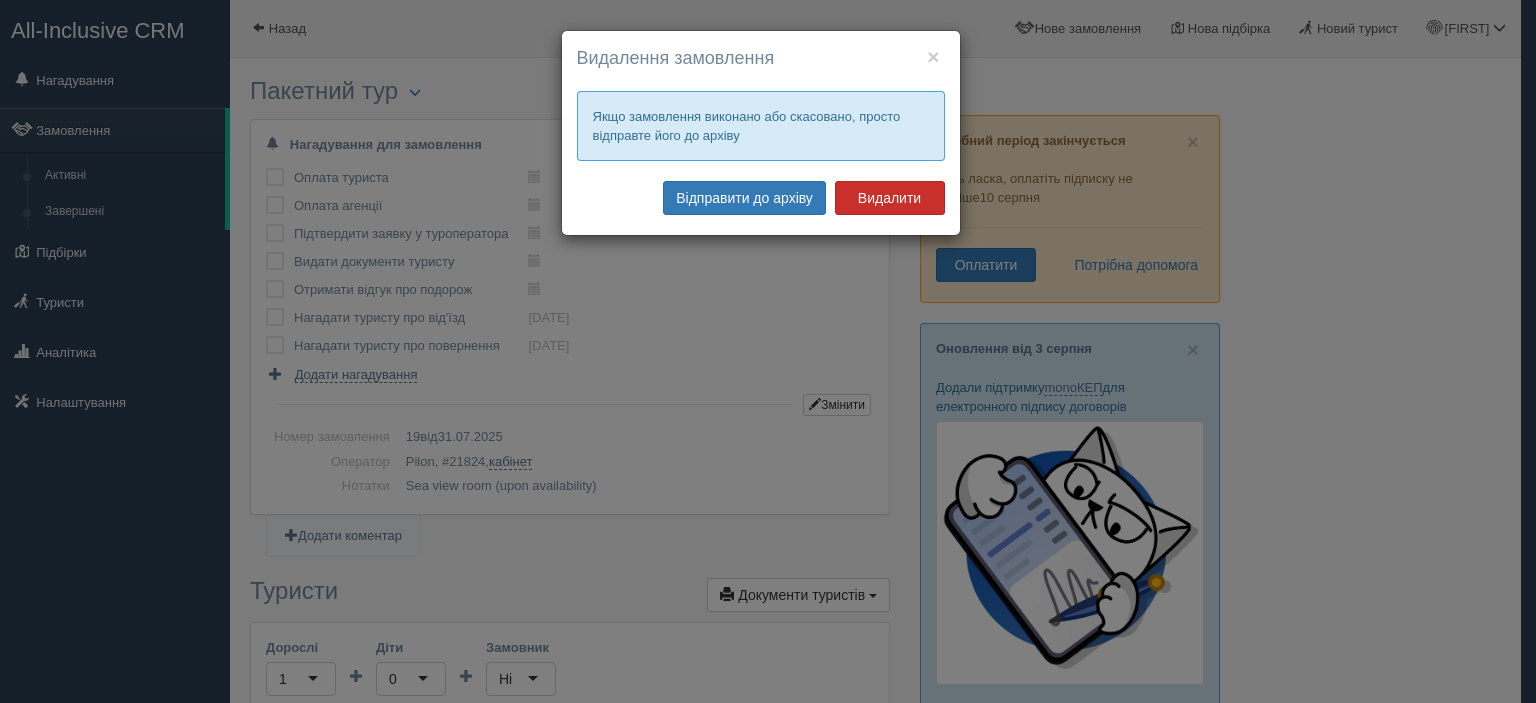 click on "Видалити" at bounding box center [890, 198] 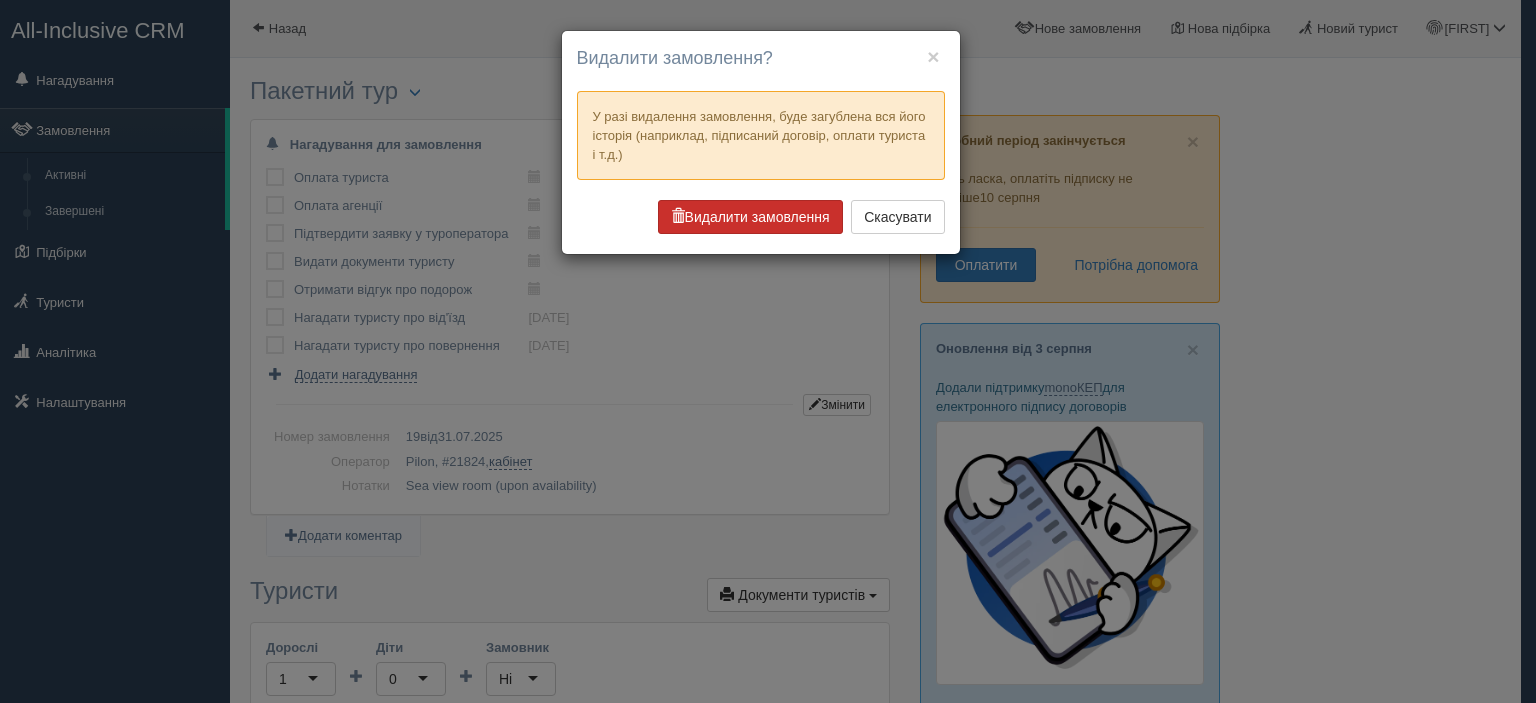 click on "Видалити замовлення" at bounding box center [750, 217] 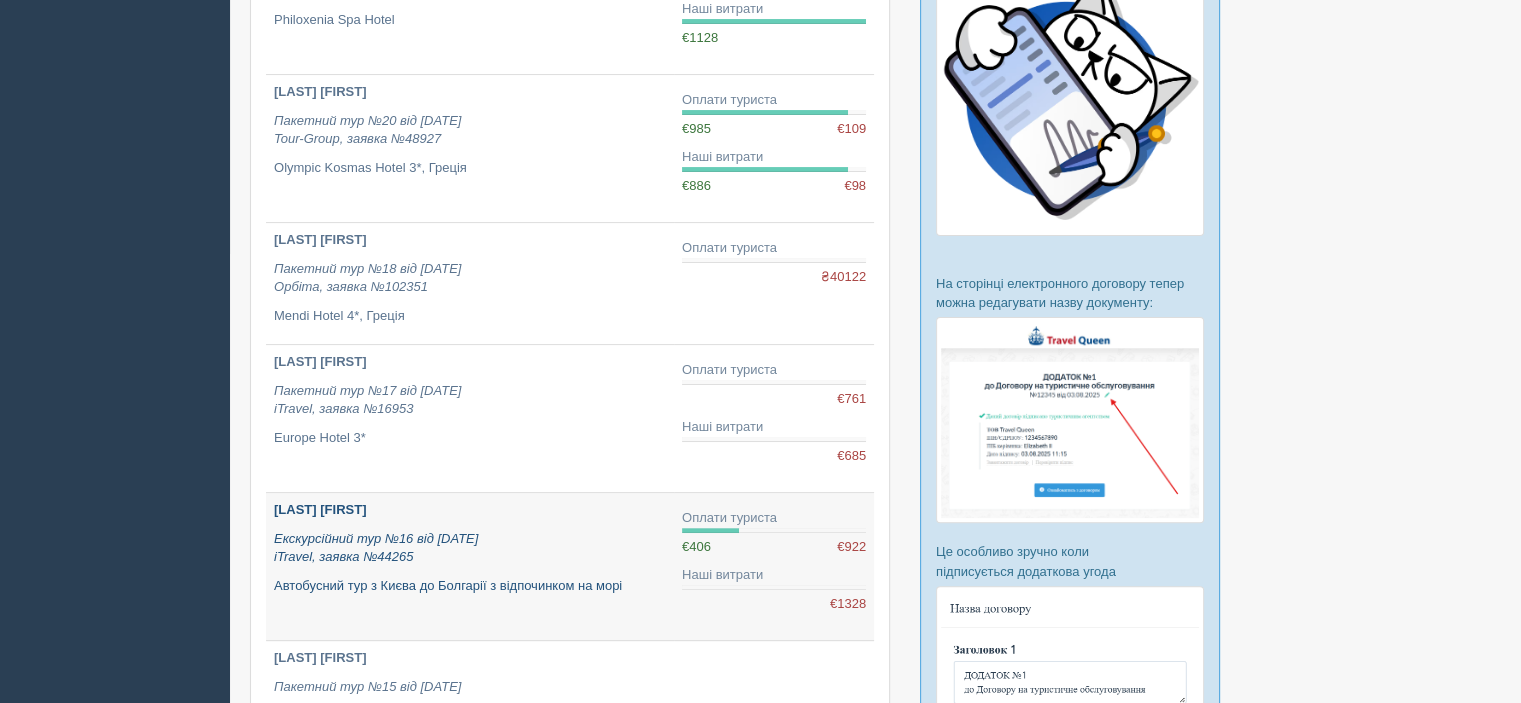 scroll, scrollTop: 500, scrollLeft: 0, axis: vertical 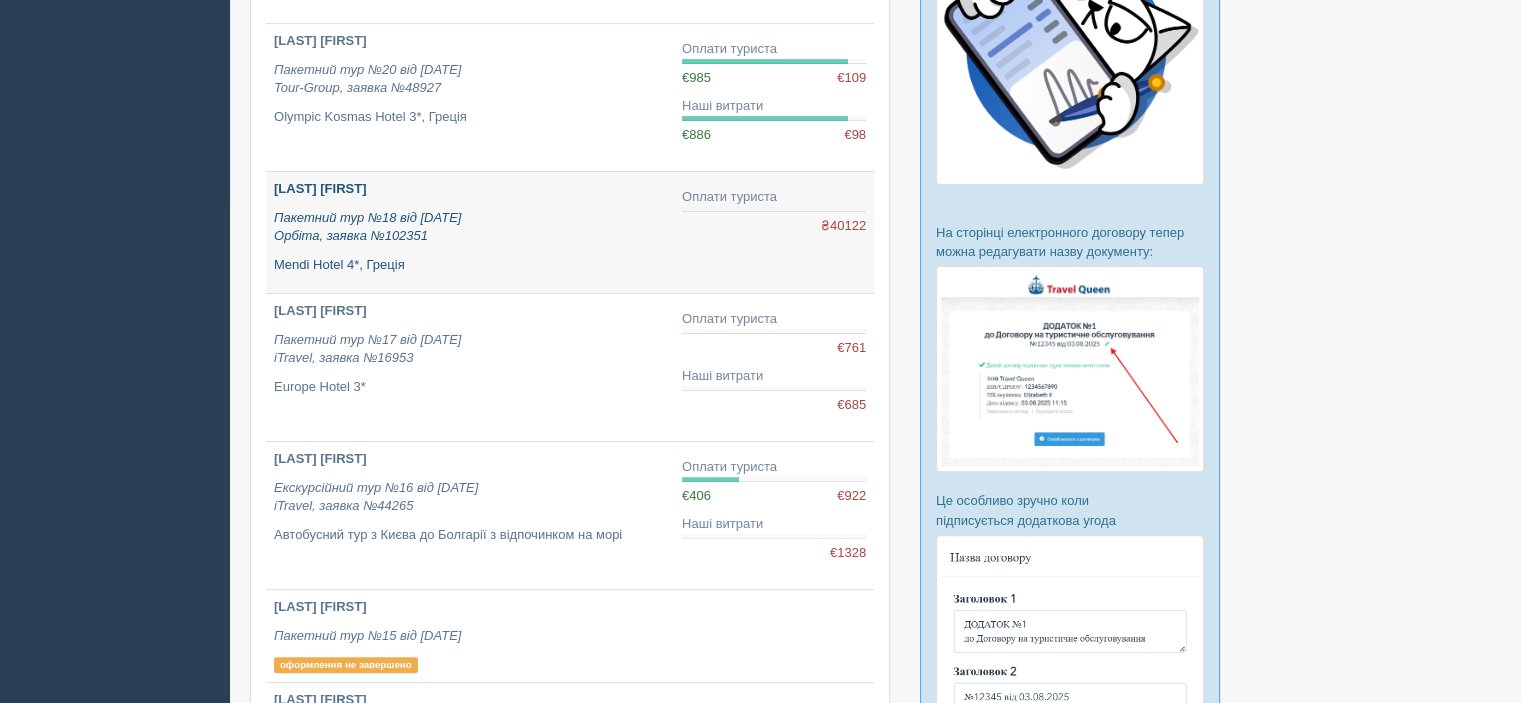 click on "MALCHENKO LILIIA
Пакетний тур №18 від 31.07.2025
Орбіта, заявка №102351
Mendi Hotel 4*, Греція" at bounding box center (470, 227) 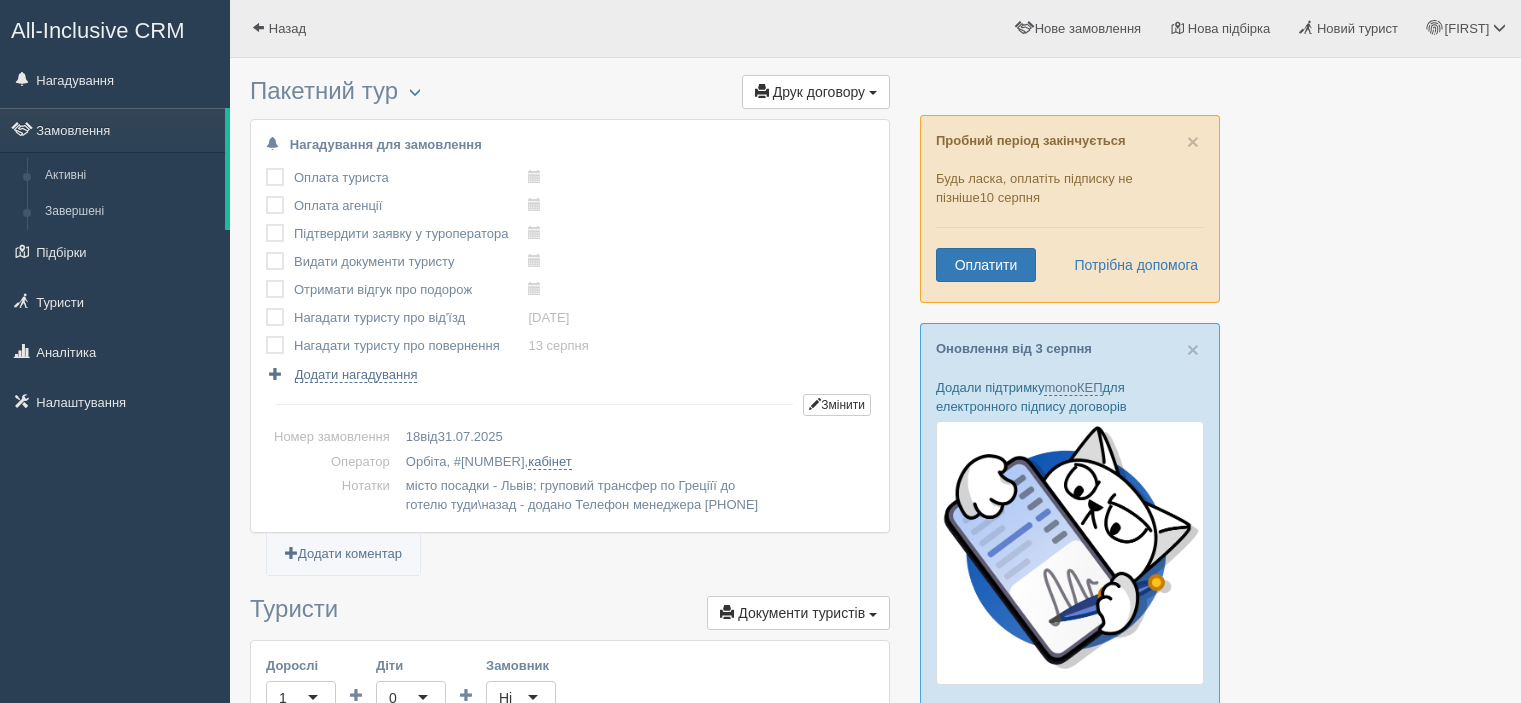 scroll, scrollTop: 0, scrollLeft: 0, axis: both 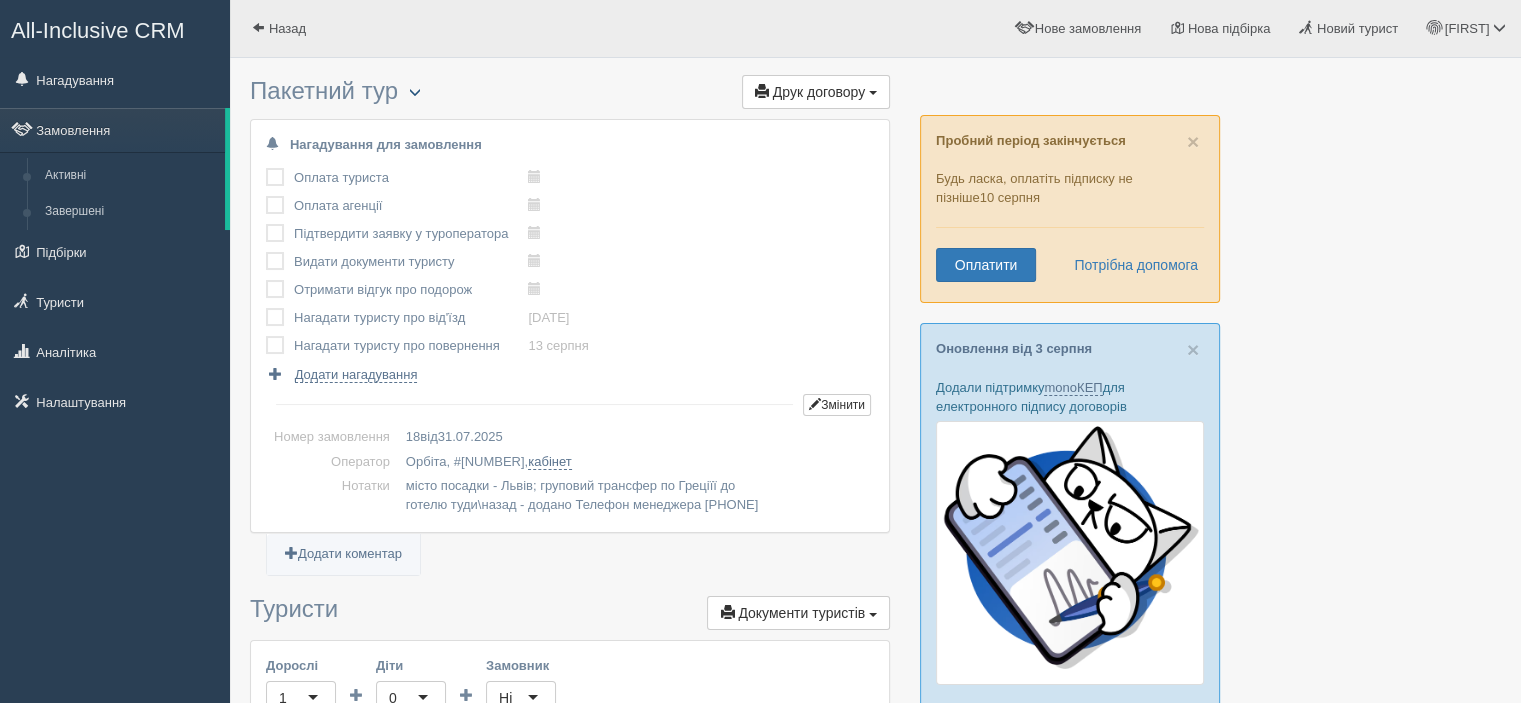 click at bounding box center (415, 92) 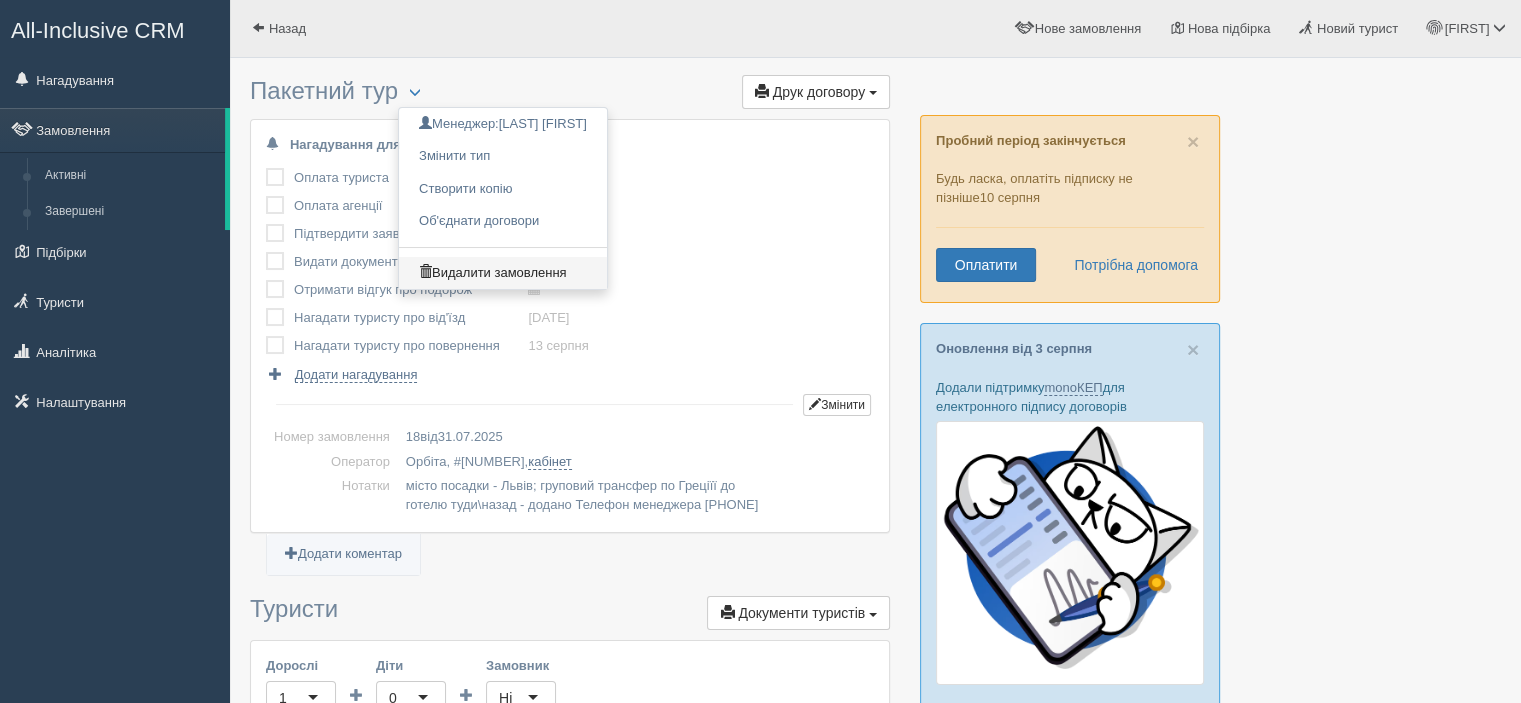 click on "Видалити замовлення" at bounding box center [503, 273] 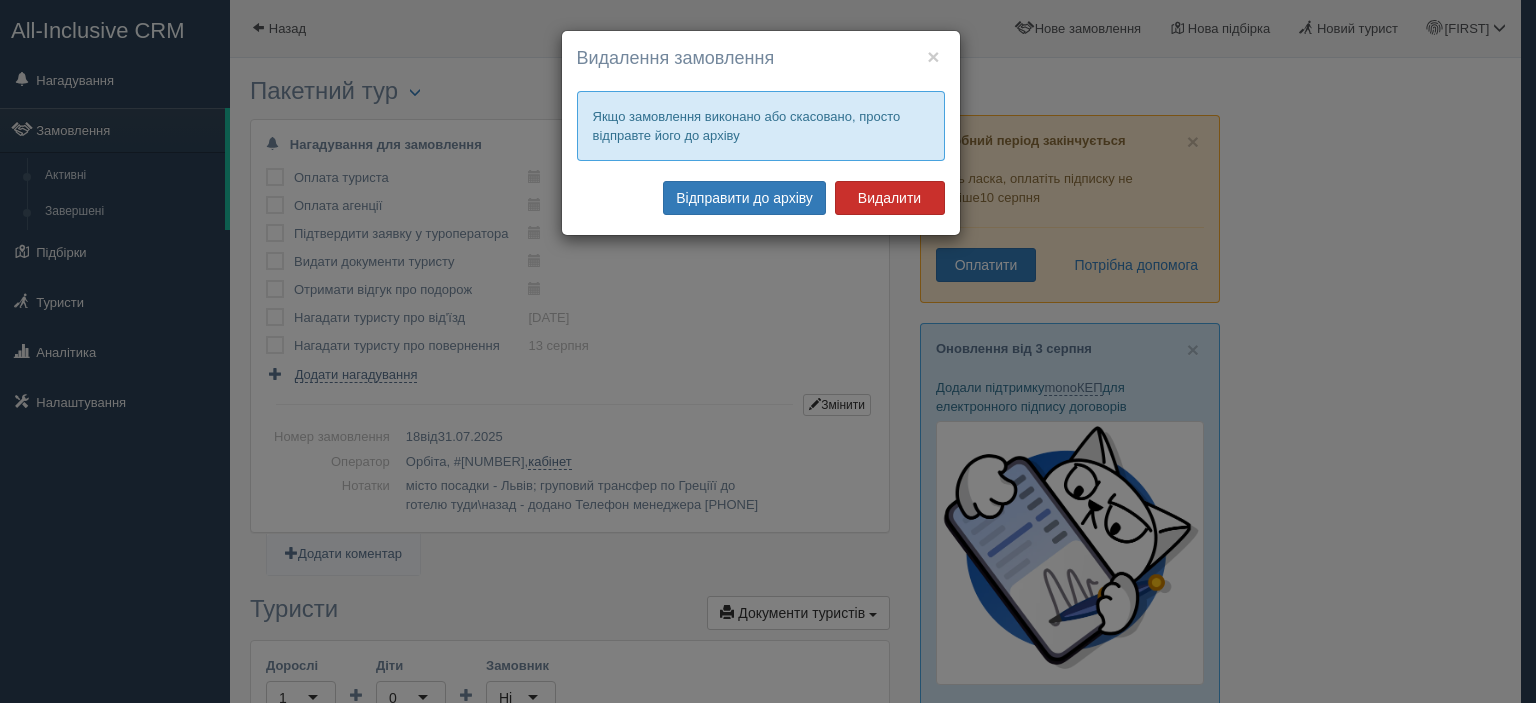 click on "Видалити" at bounding box center [890, 198] 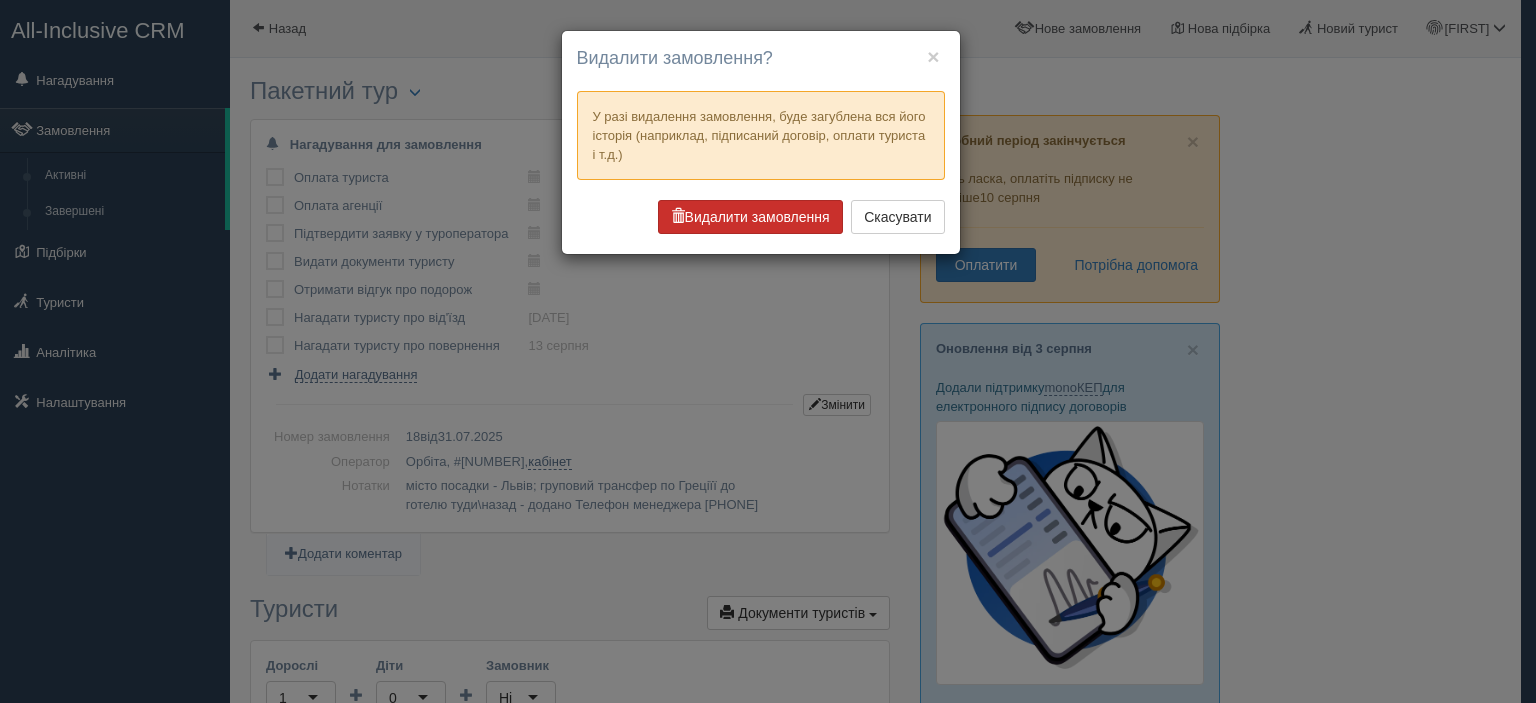 click on "Видалити замовлення" at bounding box center [750, 217] 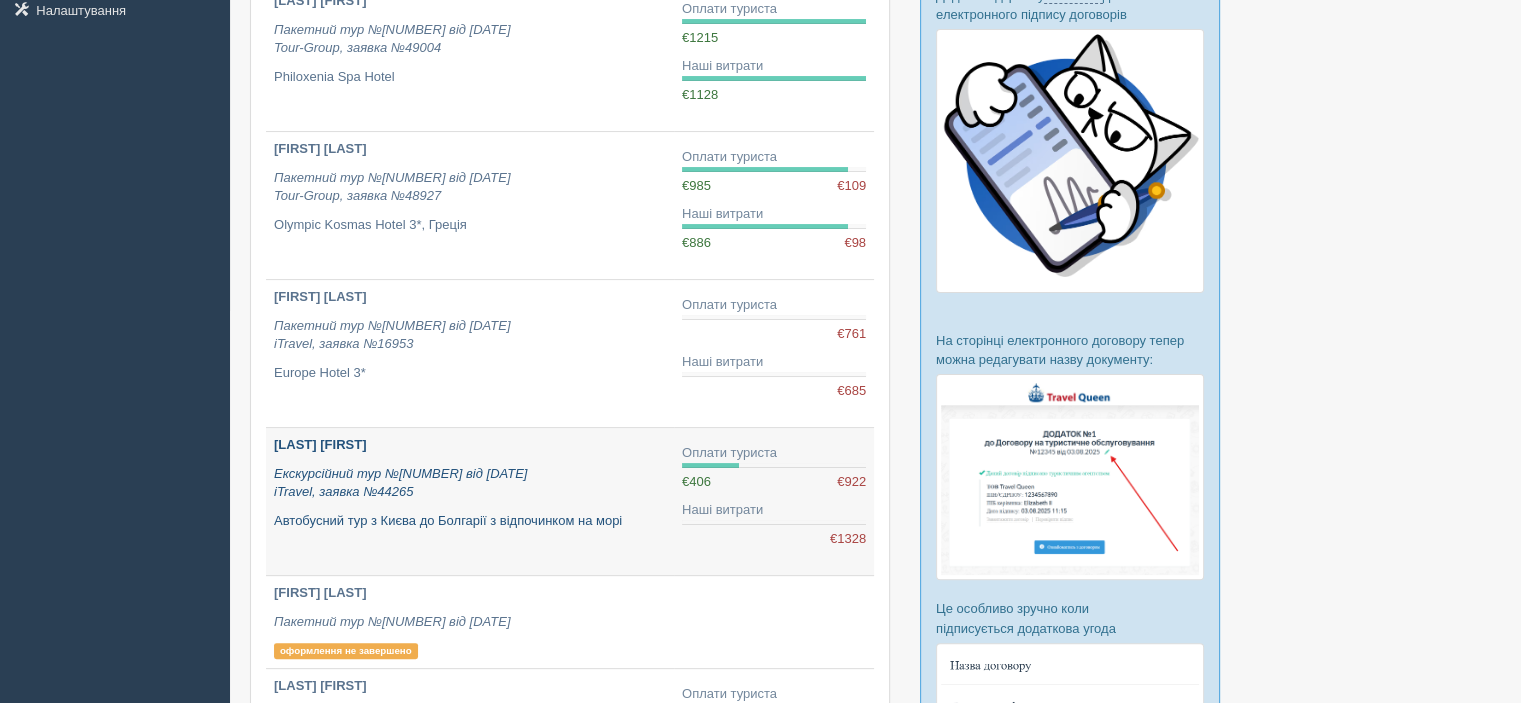 scroll, scrollTop: 400, scrollLeft: 0, axis: vertical 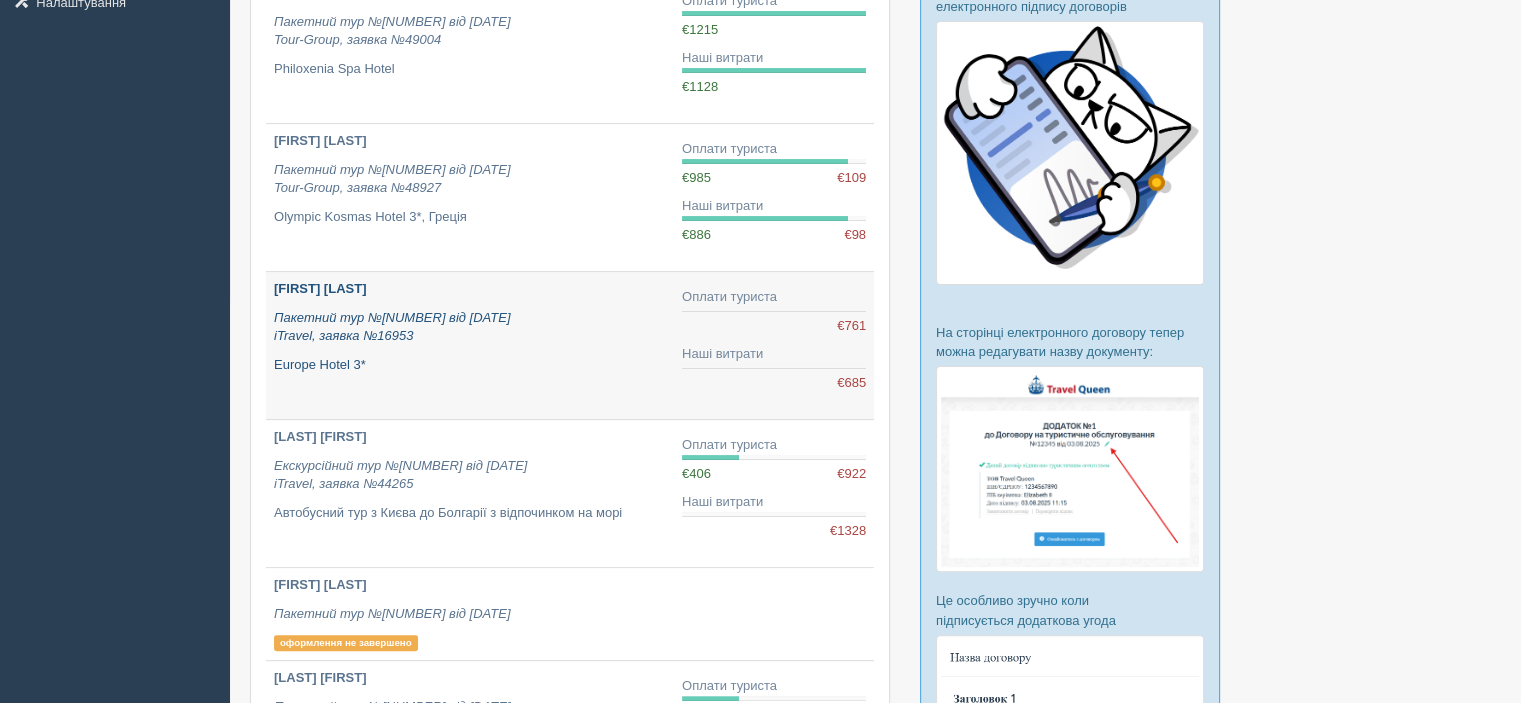 click on "[FIRST] [LAST]
Пакетний тур №[NUMBER] від [DATE]
iTravel, заявка №[NUMBER]
Europe Hotel 3*" at bounding box center [470, 327] 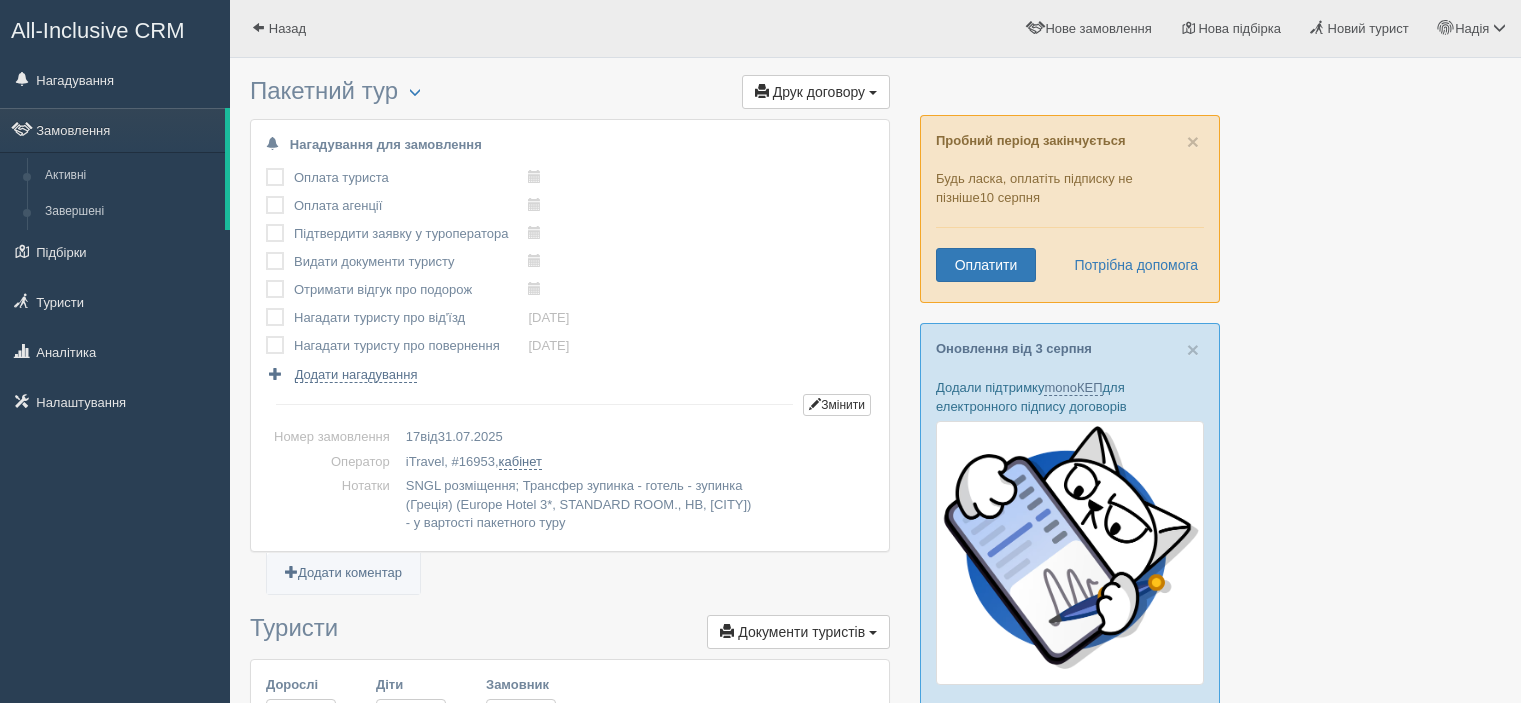 scroll, scrollTop: 0, scrollLeft: 0, axis: both 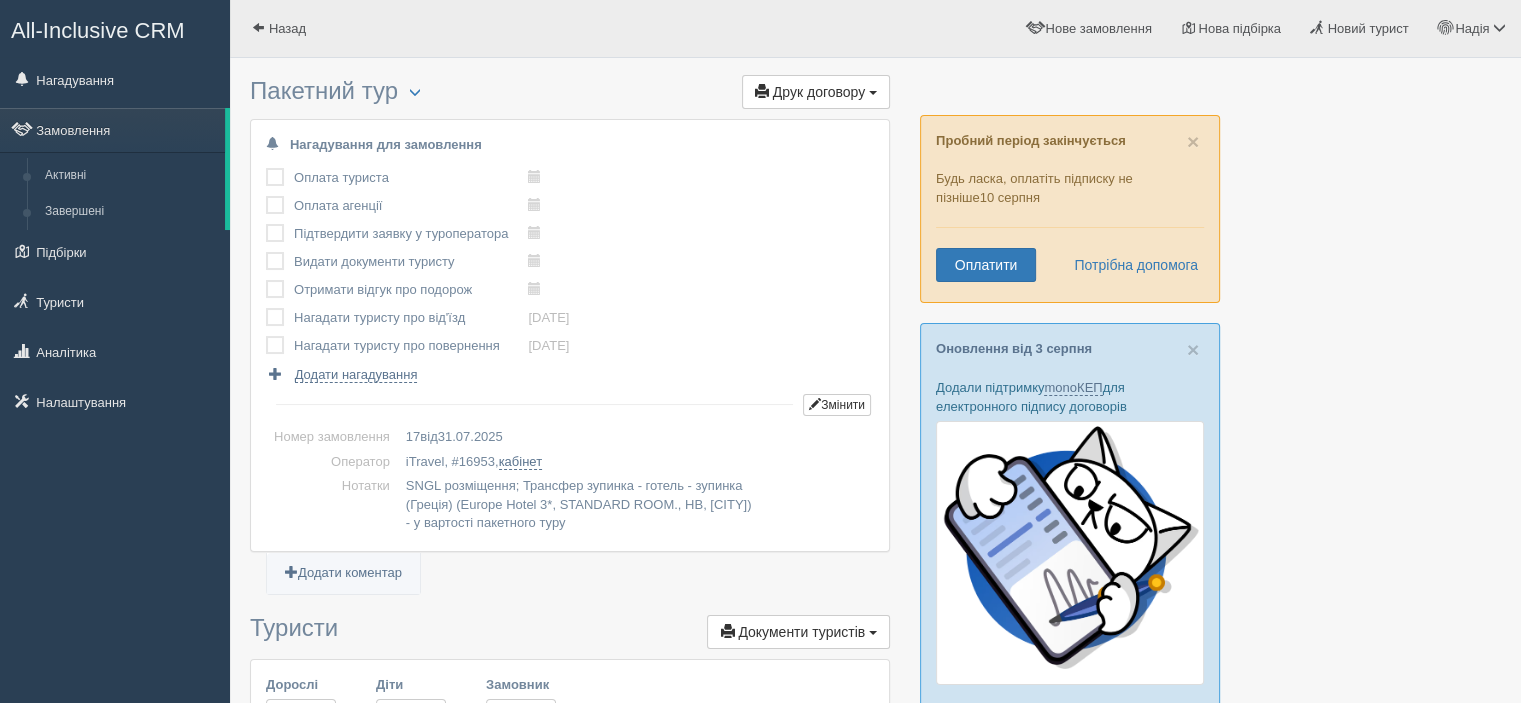 click on "Пакетний тур
Менеджер:
[FIRST] [LAST]
Створити копію
Об'єднати договори
Видалити замовлення
Друк договору
Друк" at bounding box center [570, 93] 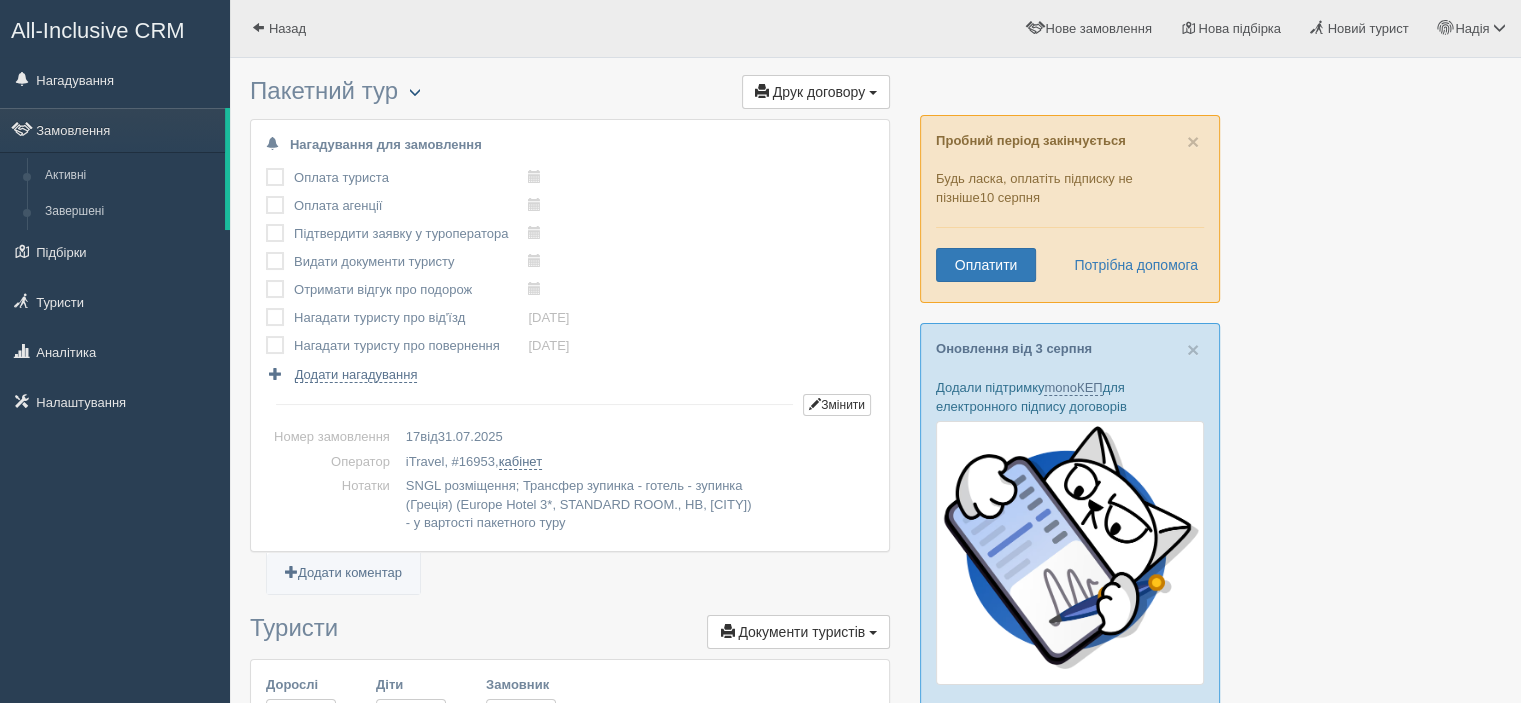 click at bounding box center (415, 92) 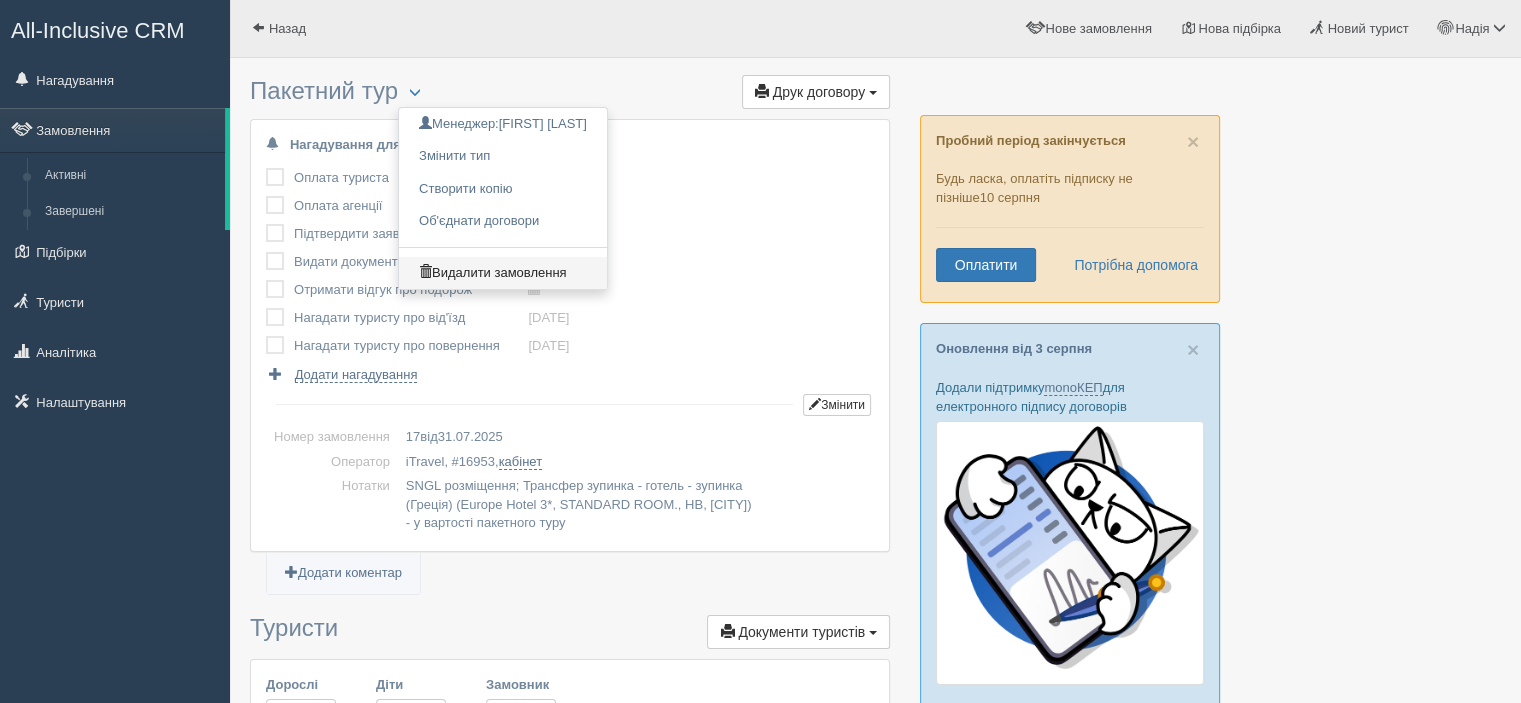 click on "Видалити замовлення" at bounding box center [503, 273] 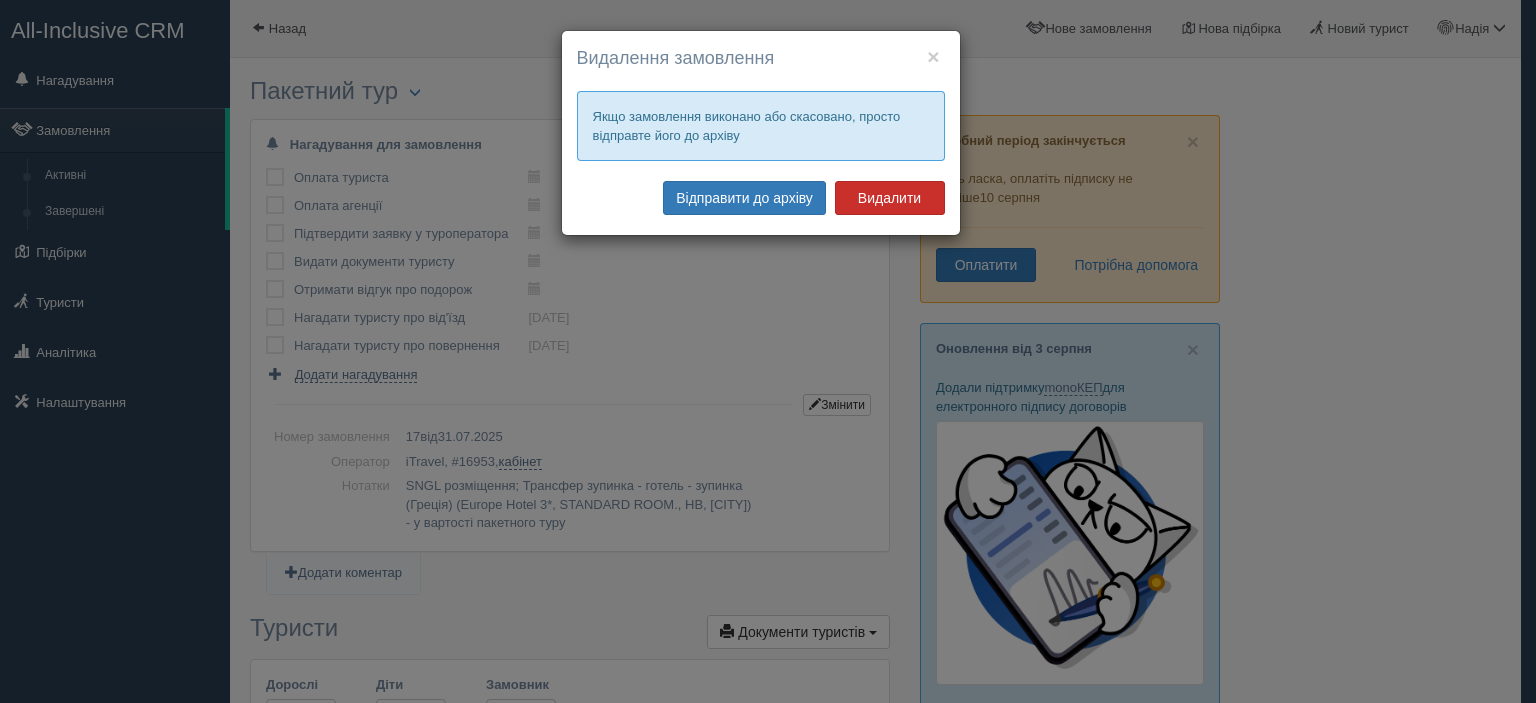 click on "Видалити" at bounding box center [890, 198] 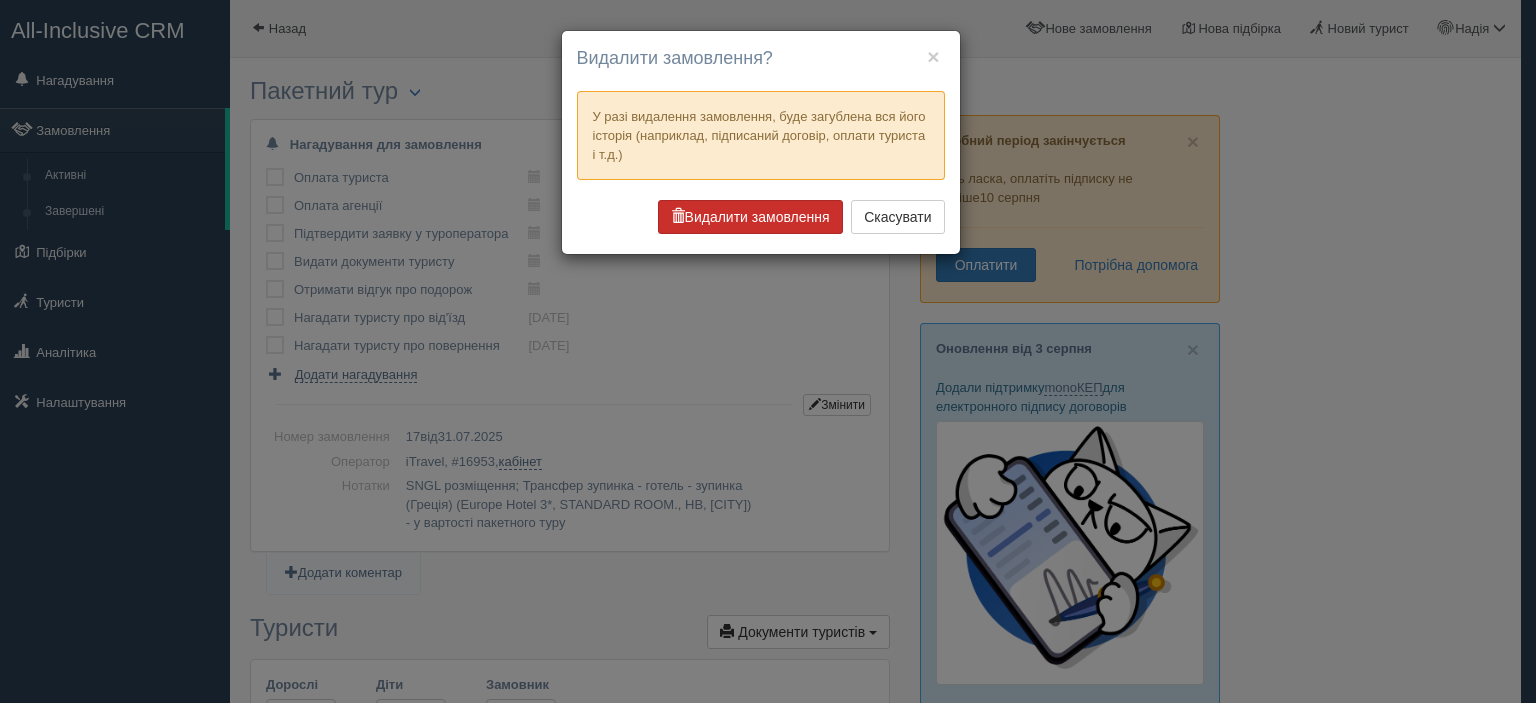 click on "Видалити замовлення" at bounding box center [750, 217] 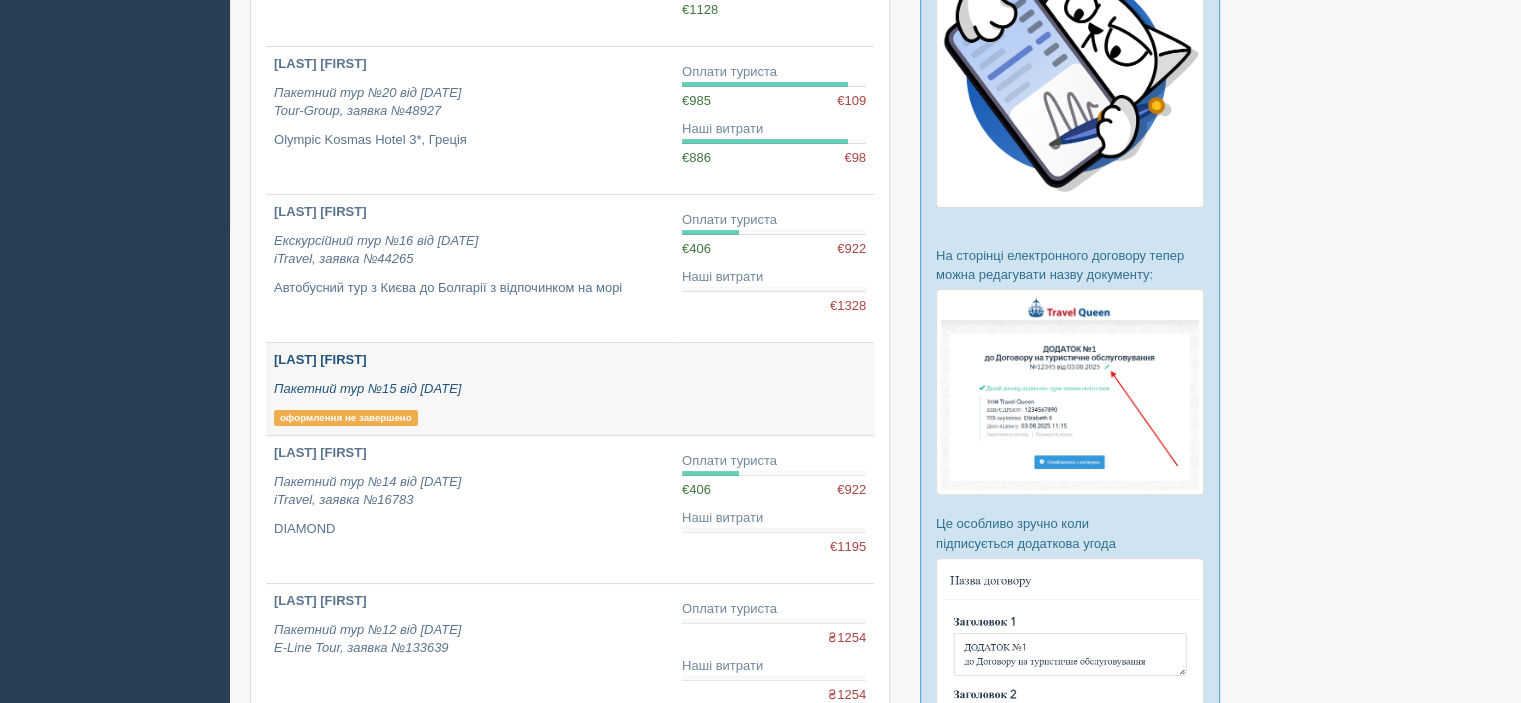 scroll, scrollTop: 500, scrollLeft: 0, axis: vertical 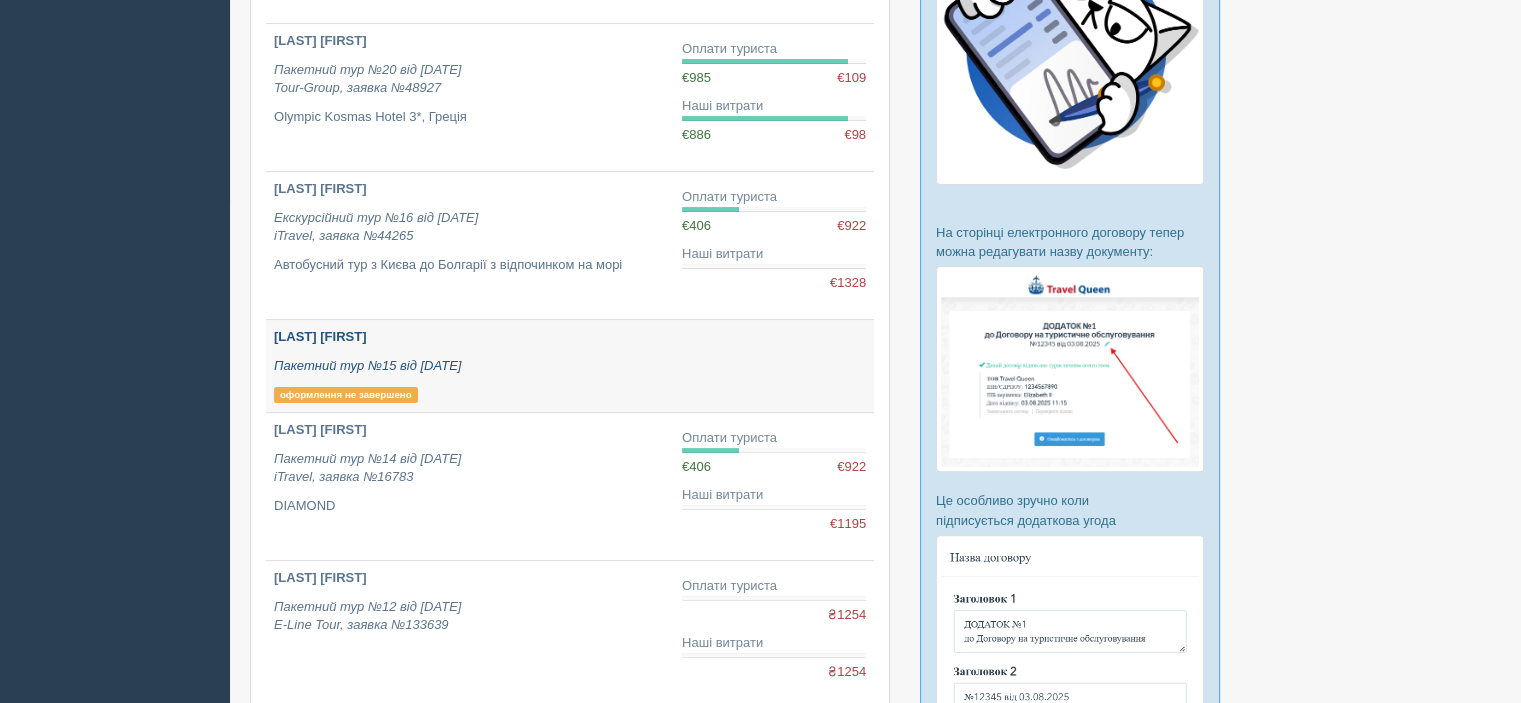click on "[LAST] [FIRST]
Пакетний тур №15 від [DATE]
оформлення не завершено" at bounding box center [470, 366] 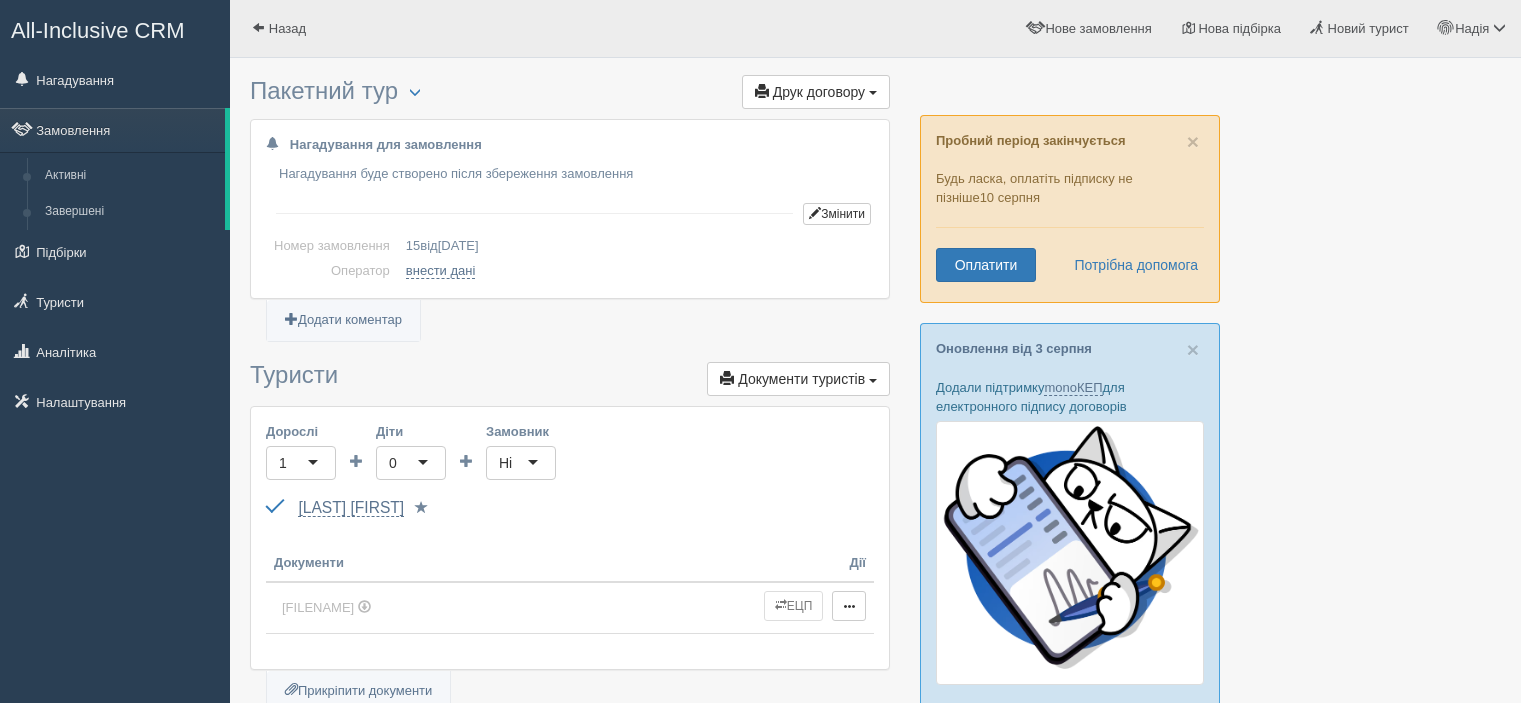 scroll, scrollTop: 0, scrollLeft: 0, axis: both 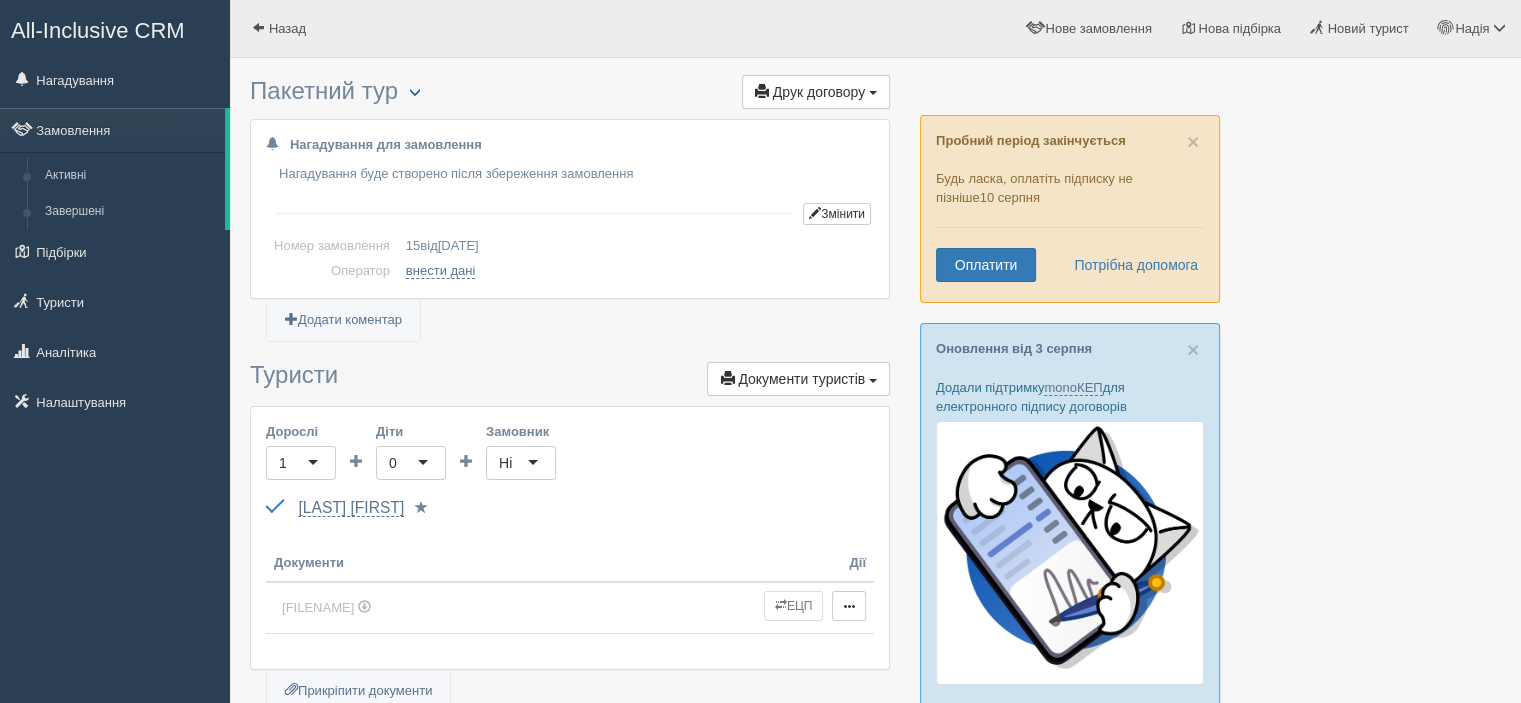 click at bounding box center [415, 92] 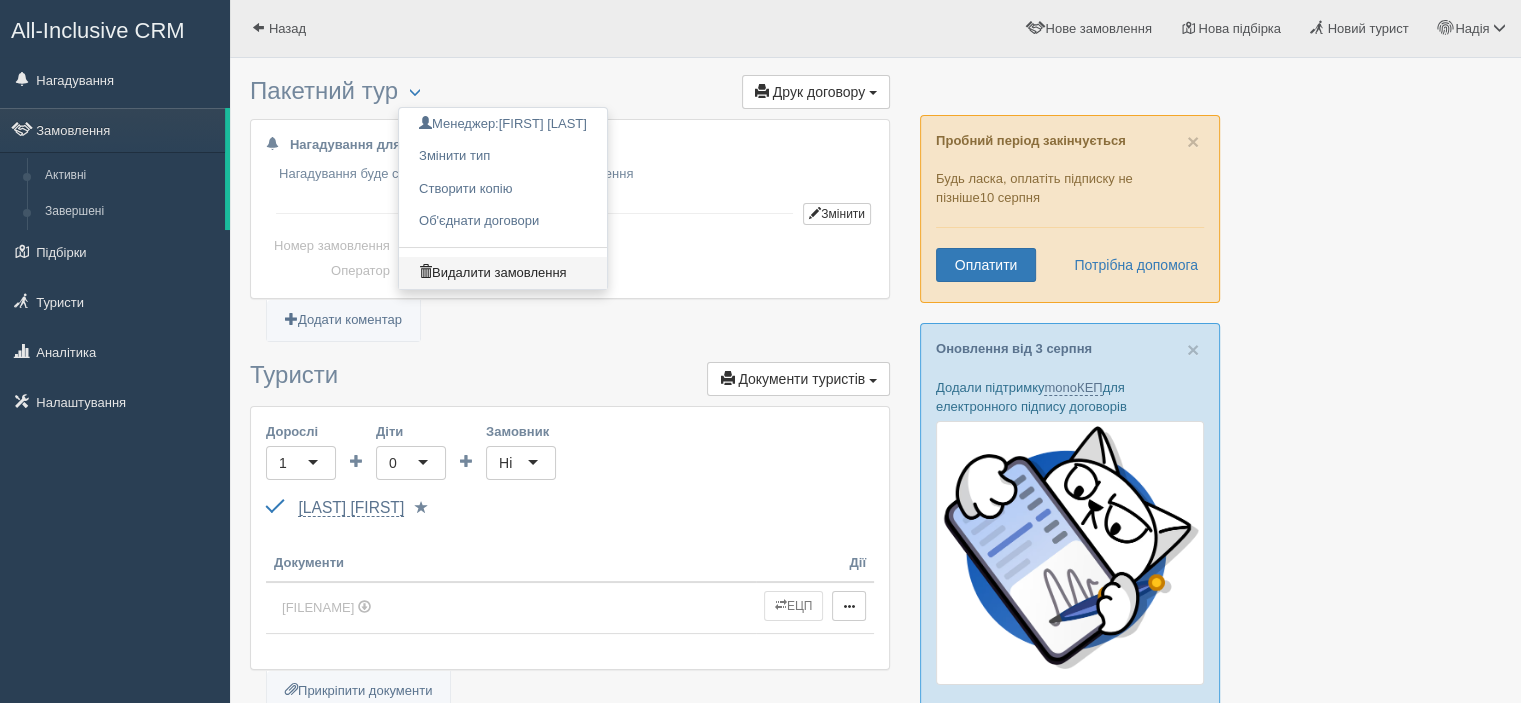 click on "Видалити замовлення" at bounding box center [503, 273] 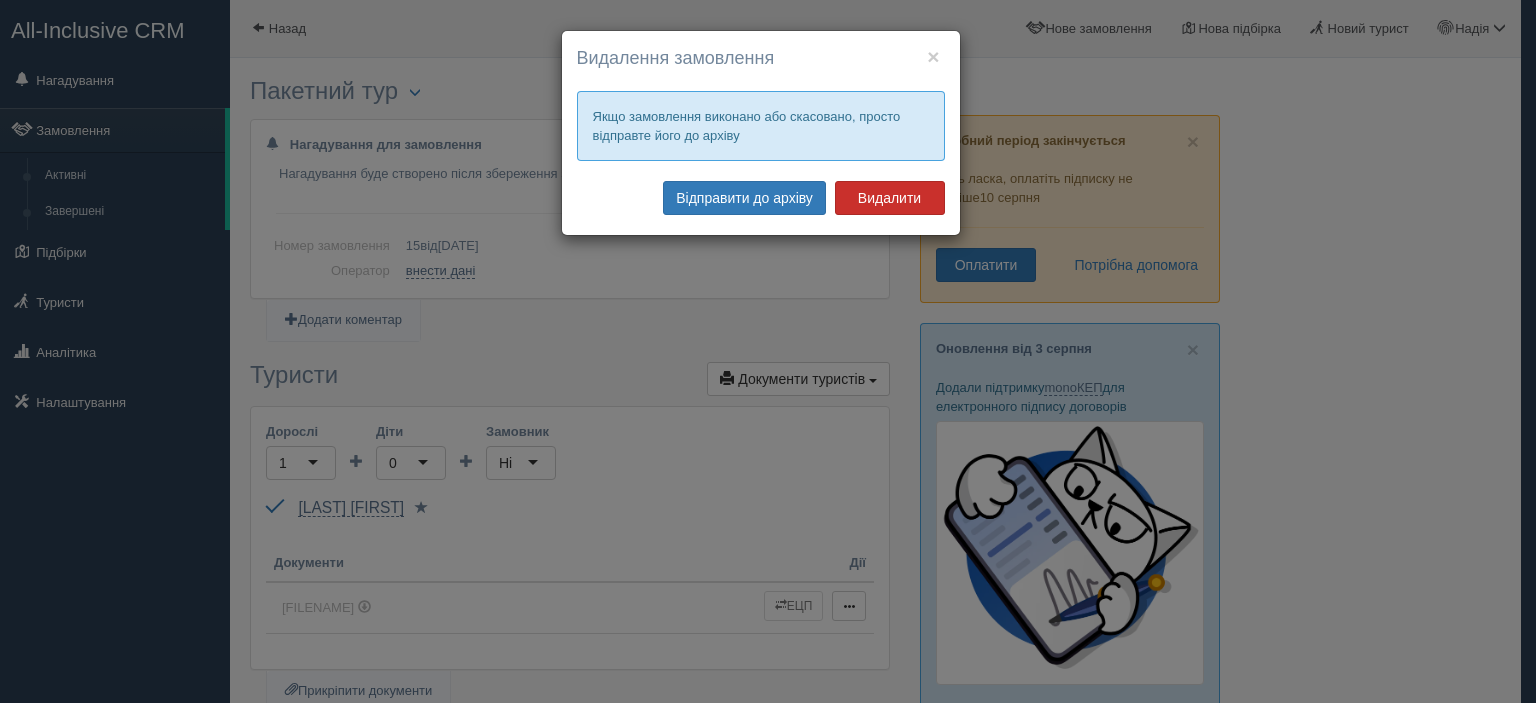 click on "Видалити" at bounding box center [890, 198] 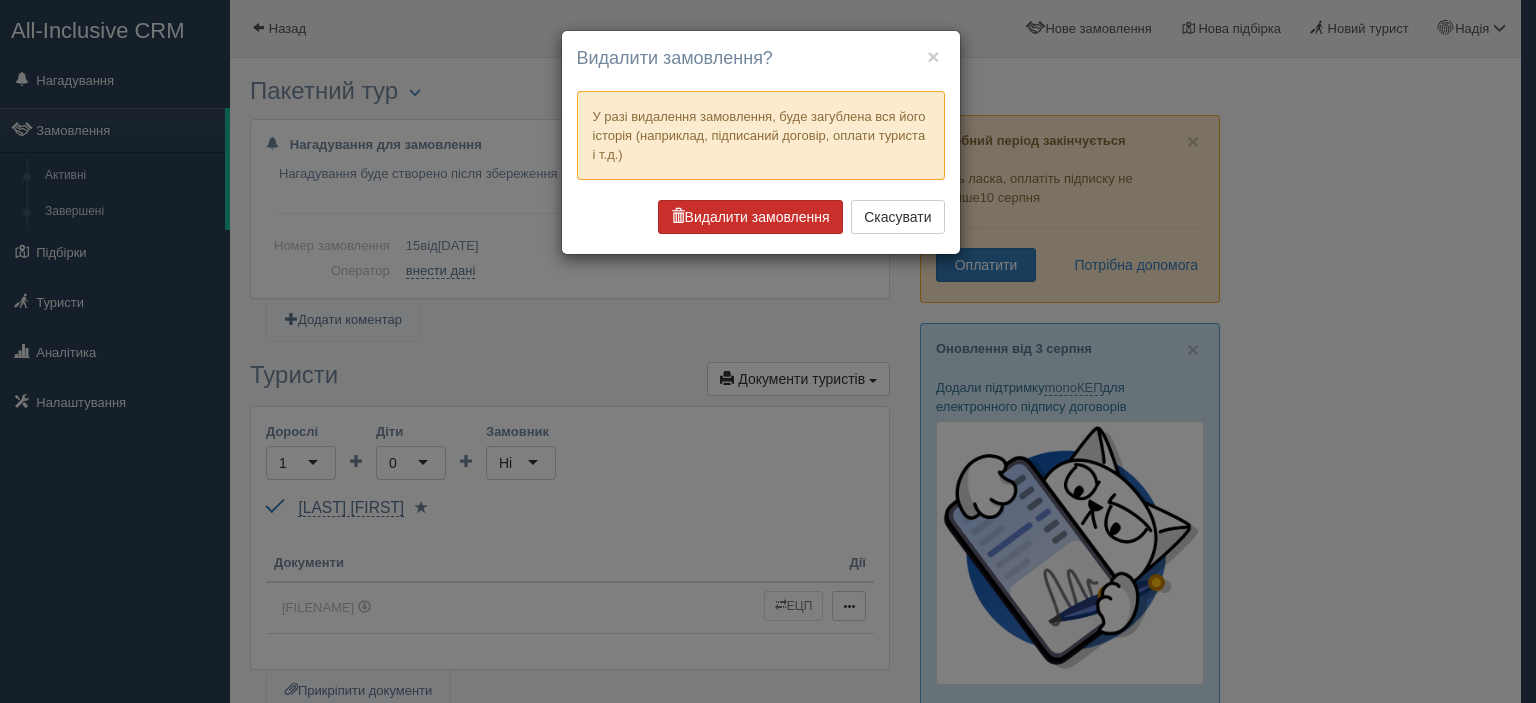 click on "Видалити замовлення" at bounding box center (750, 217) 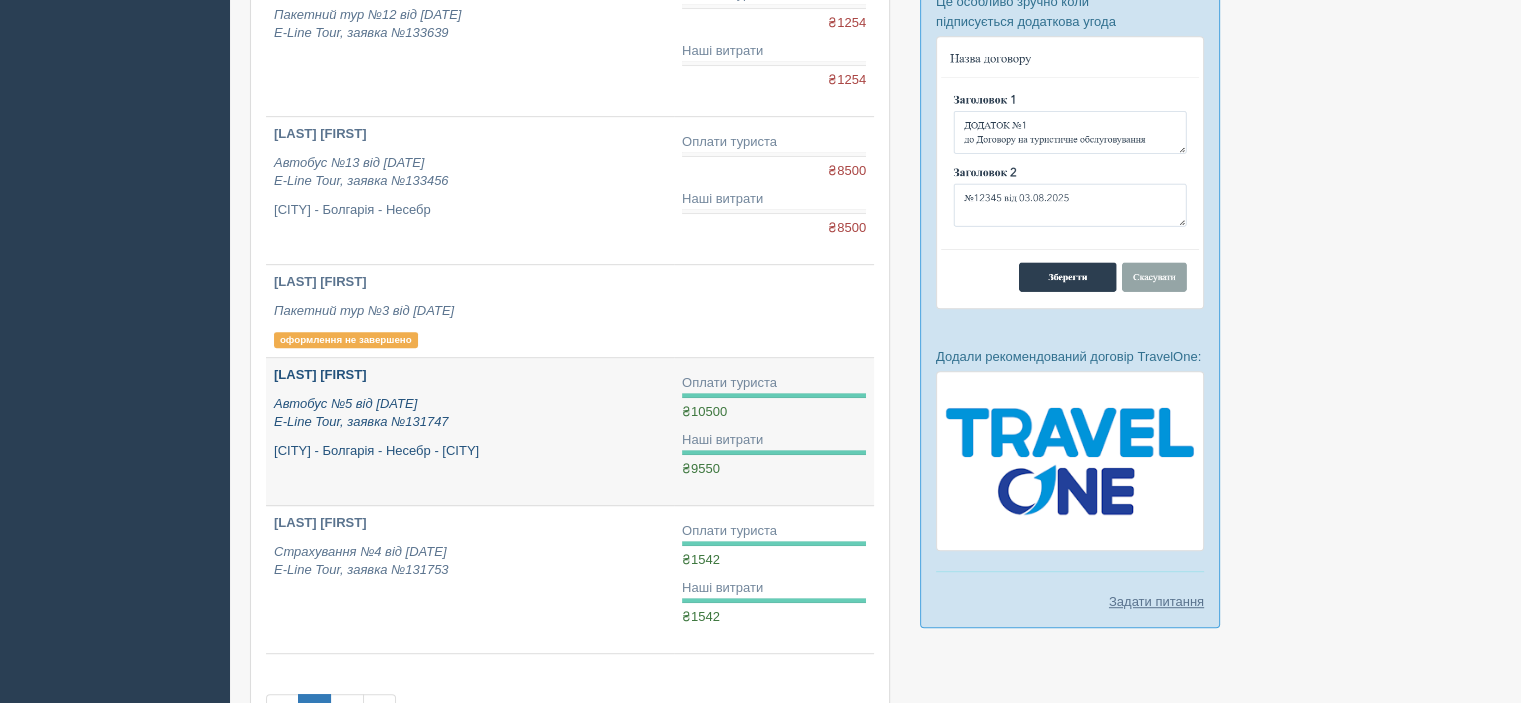 scroll, scrollTop: 1000, scrollLeft: 0, axis: vertical 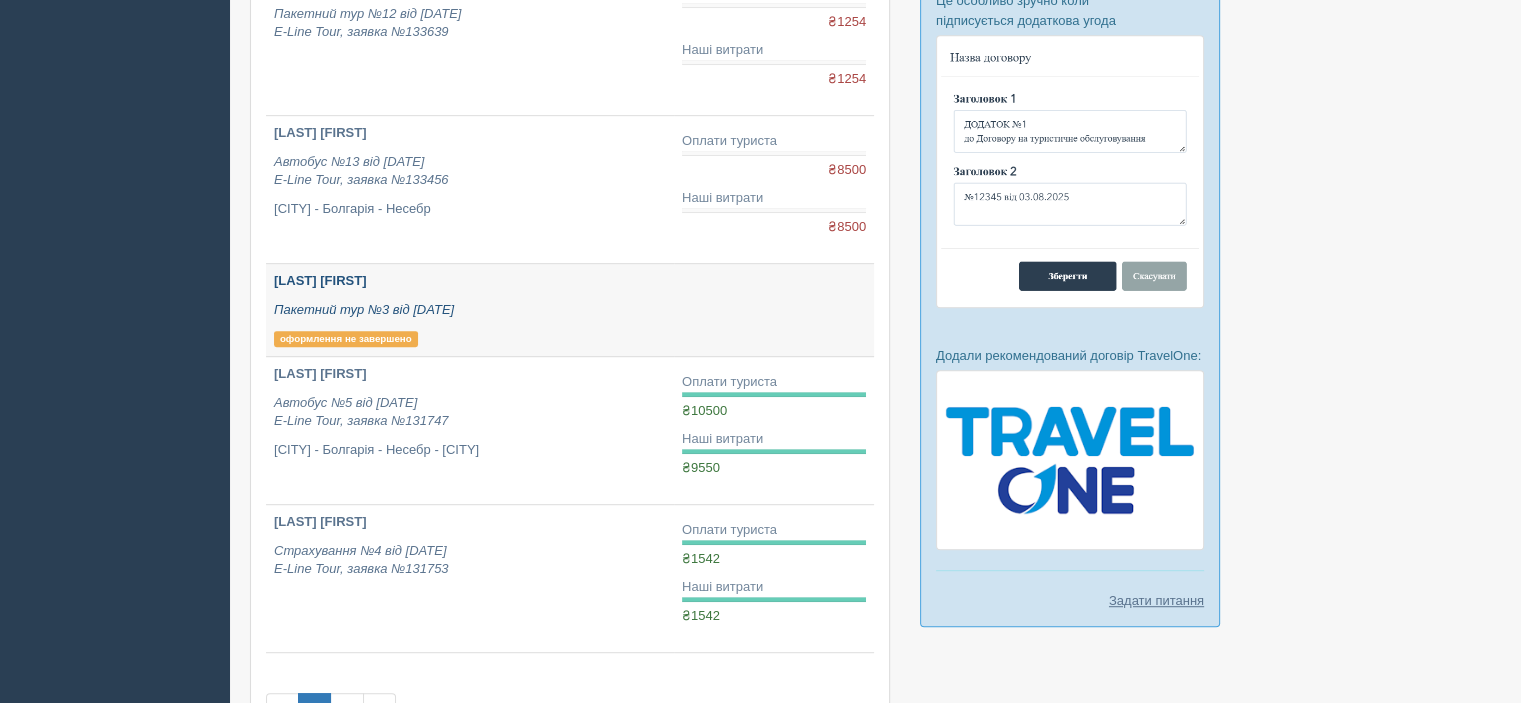 click on "SAMOILENKO VOLODYMYR
Пакетний тур №3 від 16.07.2025
оформлення не завершено" at bounding box center (470, 310) 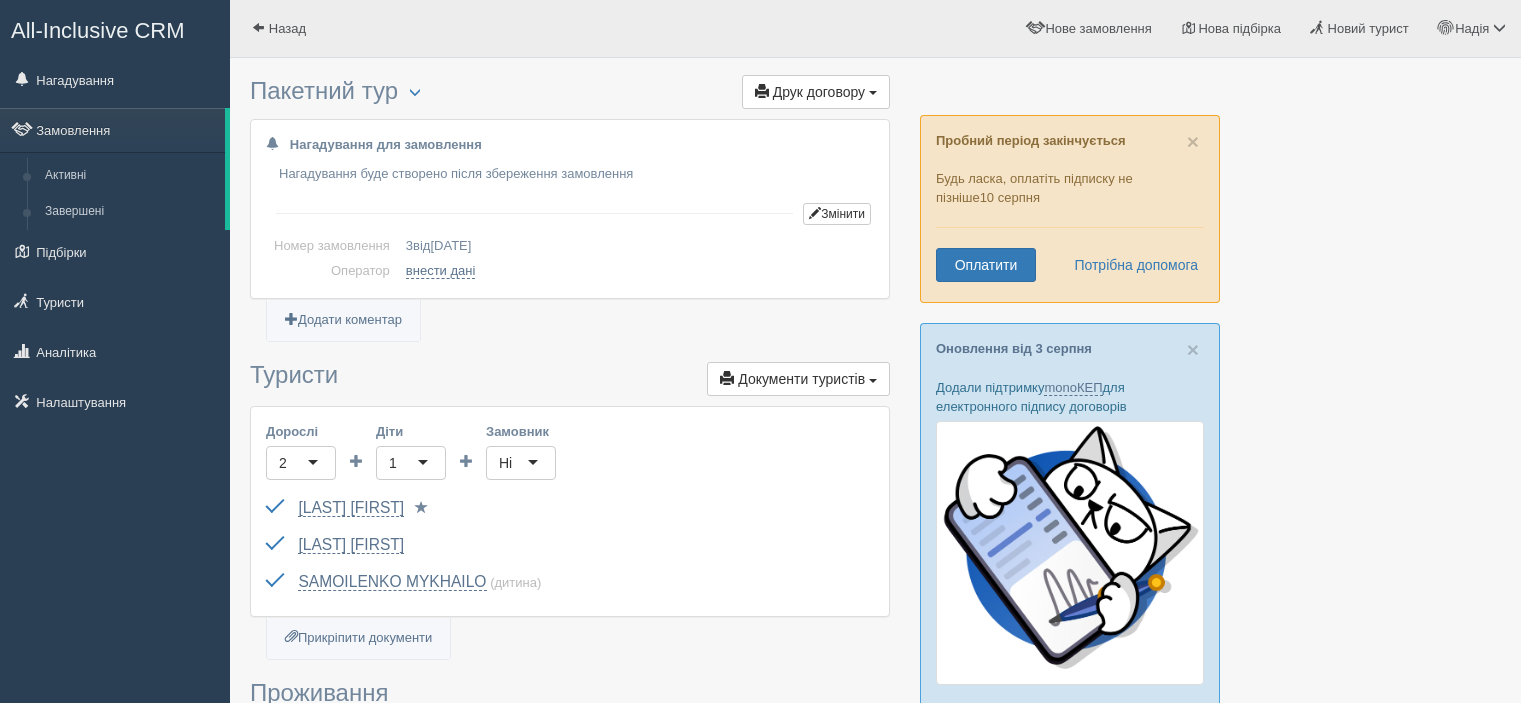scroll, scrollTop: 0, scrollLeft: 0, axis: both 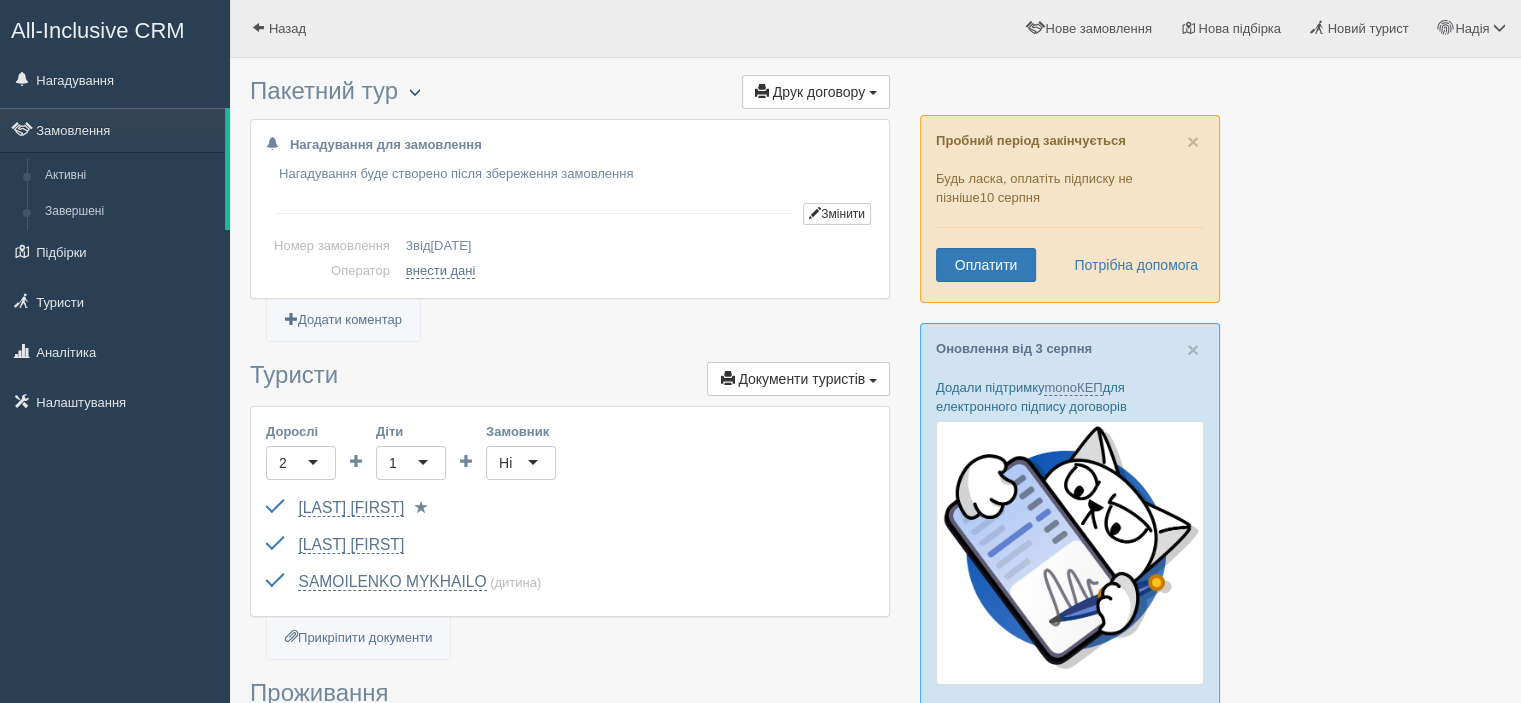 click at bounding box center [415, 92] 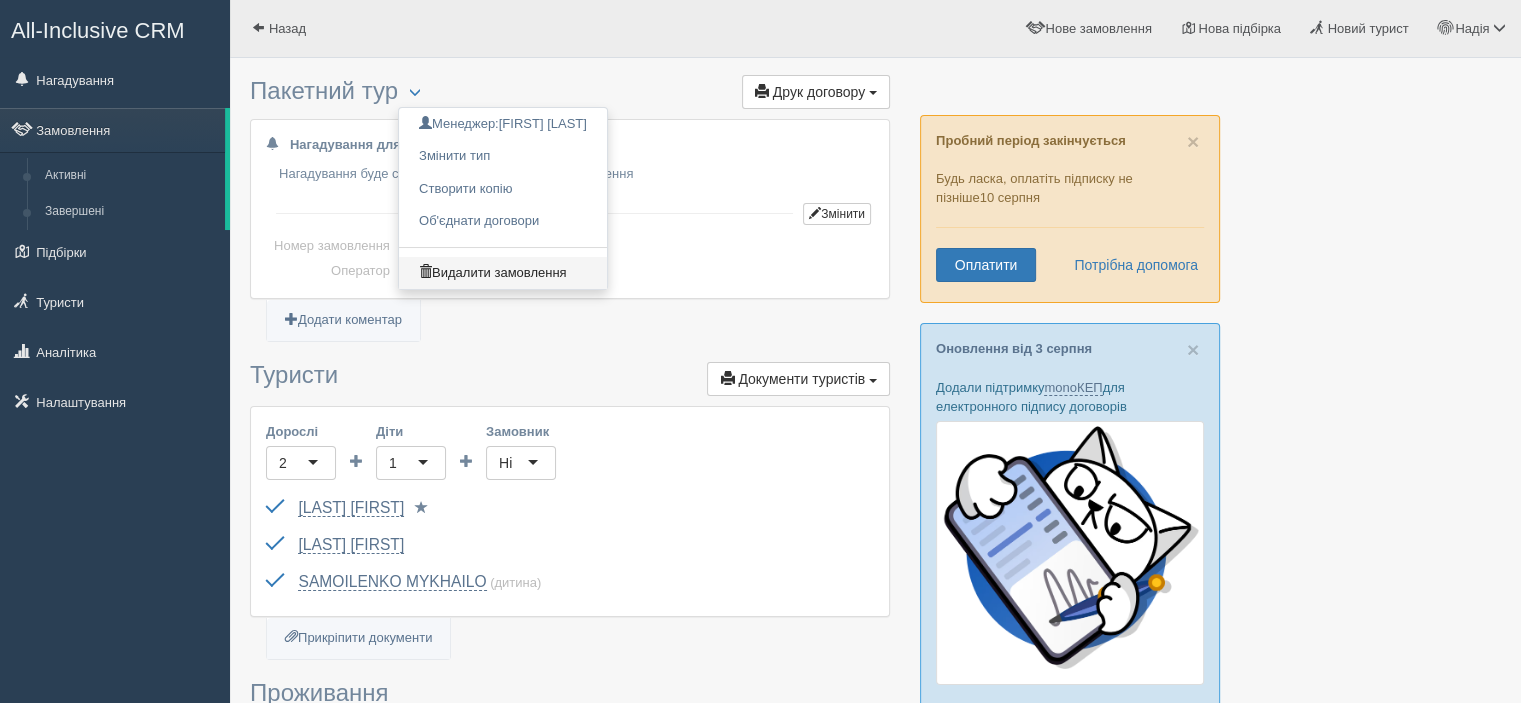 click on "Видалити замовлення" at bounding box center (503, 273) 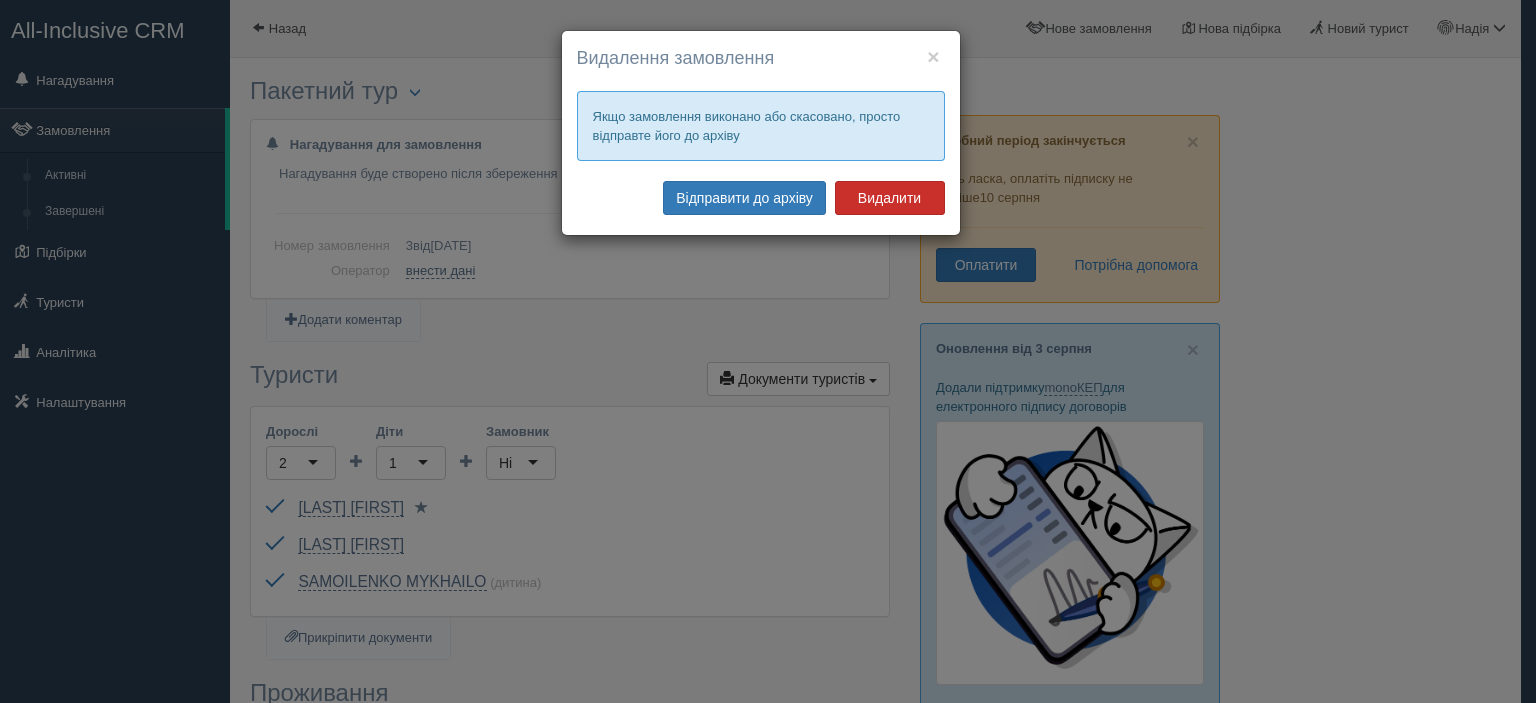 click on "Видалити" at bounding box center [890, 198] 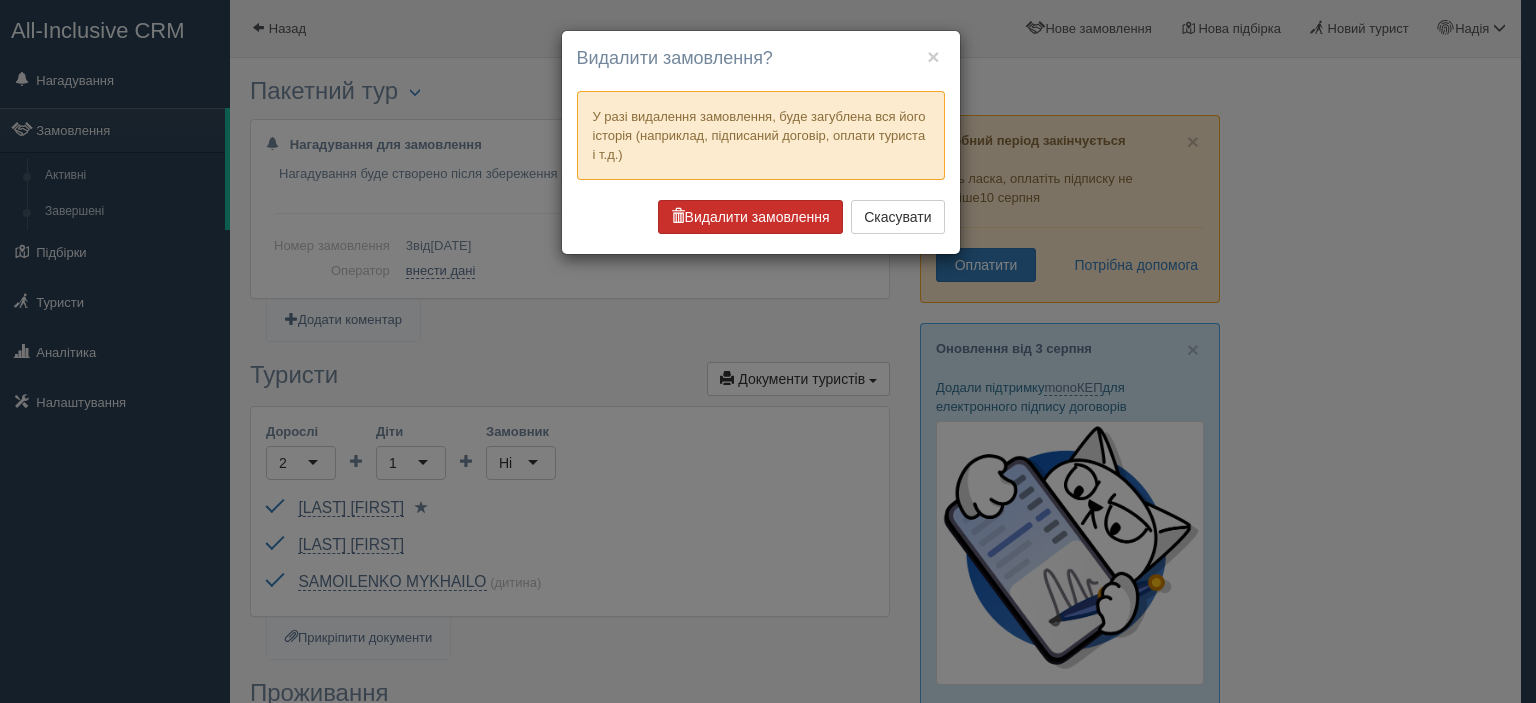 click on "Видалити замовлення" at bounding box center (750, 217) 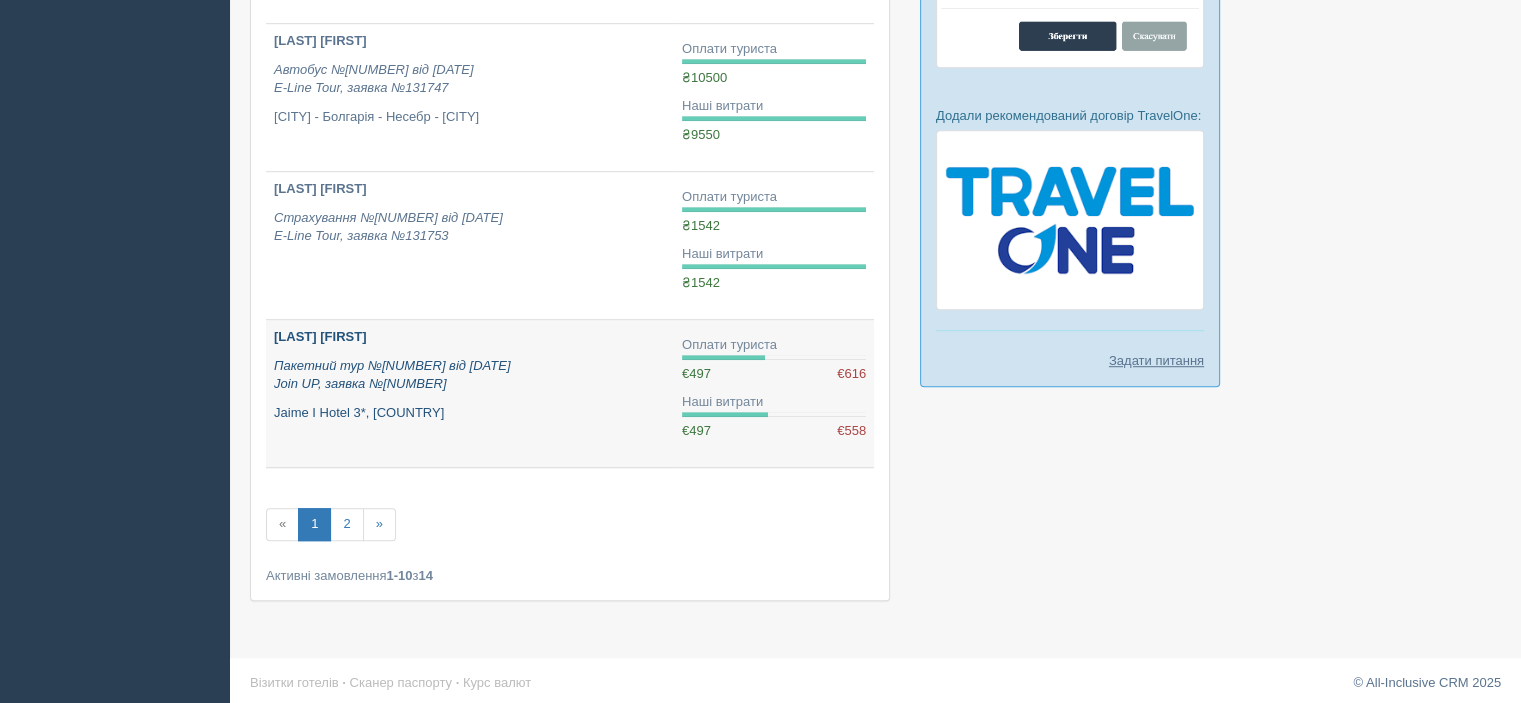 scroll, scrollTop: 1245, scrollLeft: 0, axis: vertical 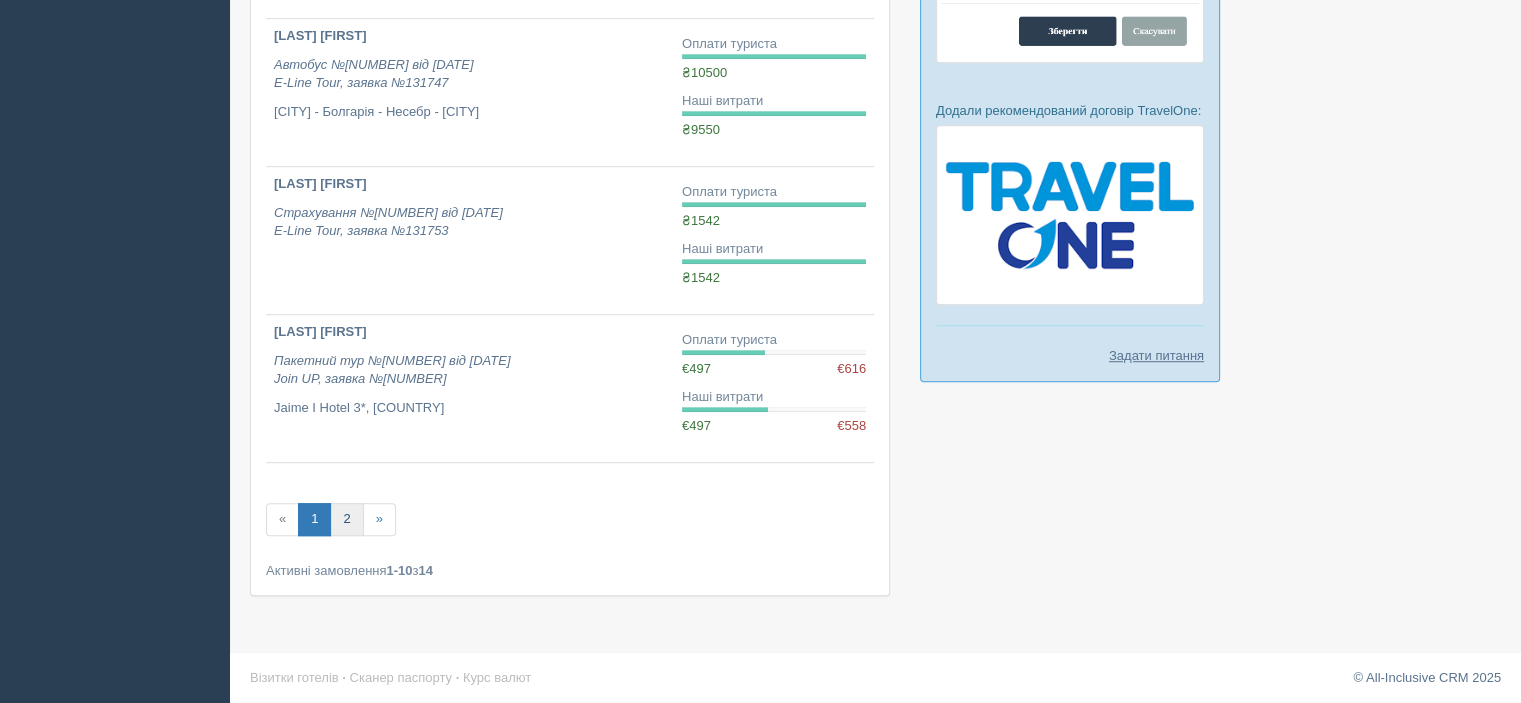 click on "2" at bounding box center [346, 519] 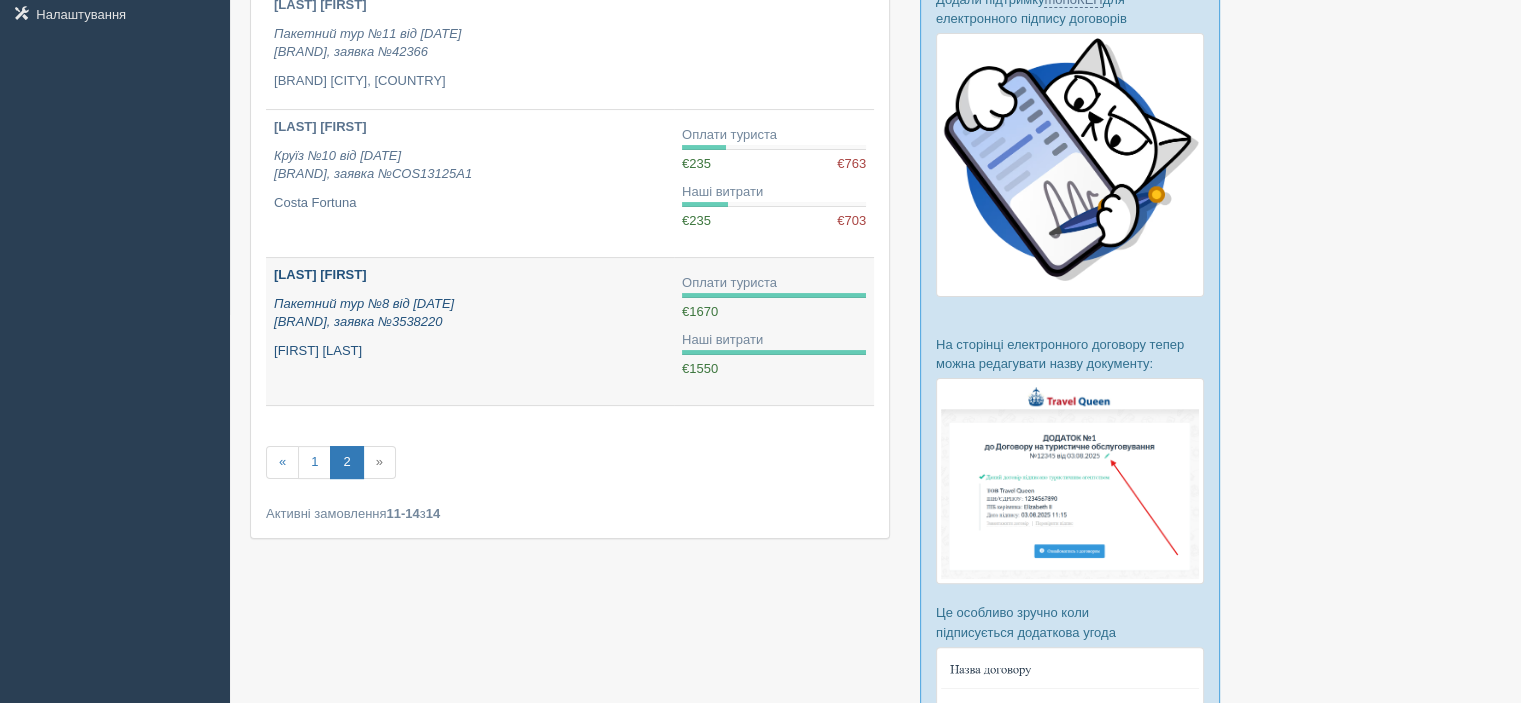 scroll, scrollTop: 400, scrollLeft: 0, axis: vertical 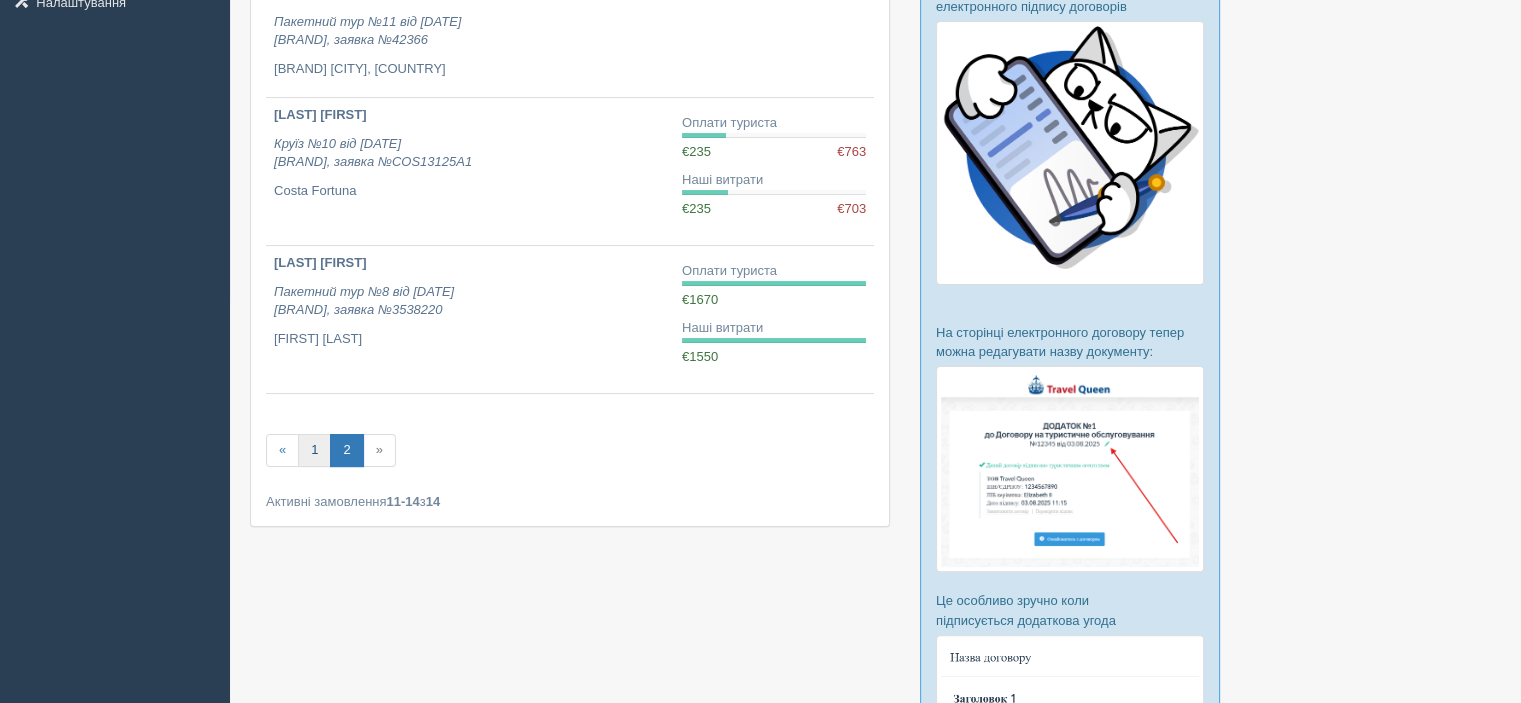 click on "1" at bounding box center [314, 450] 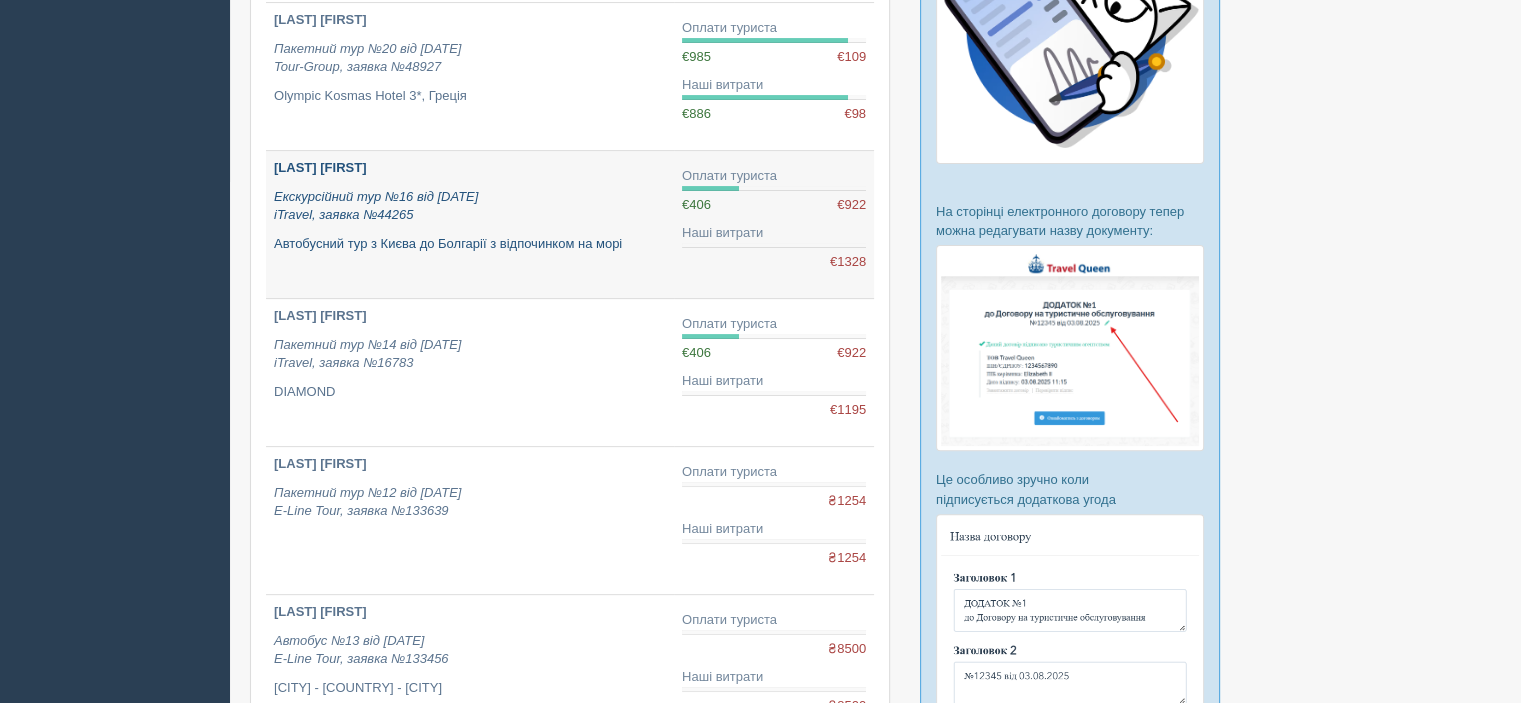 scroll, scrollTop: 600, scrollLeft: 0, axis: vertical 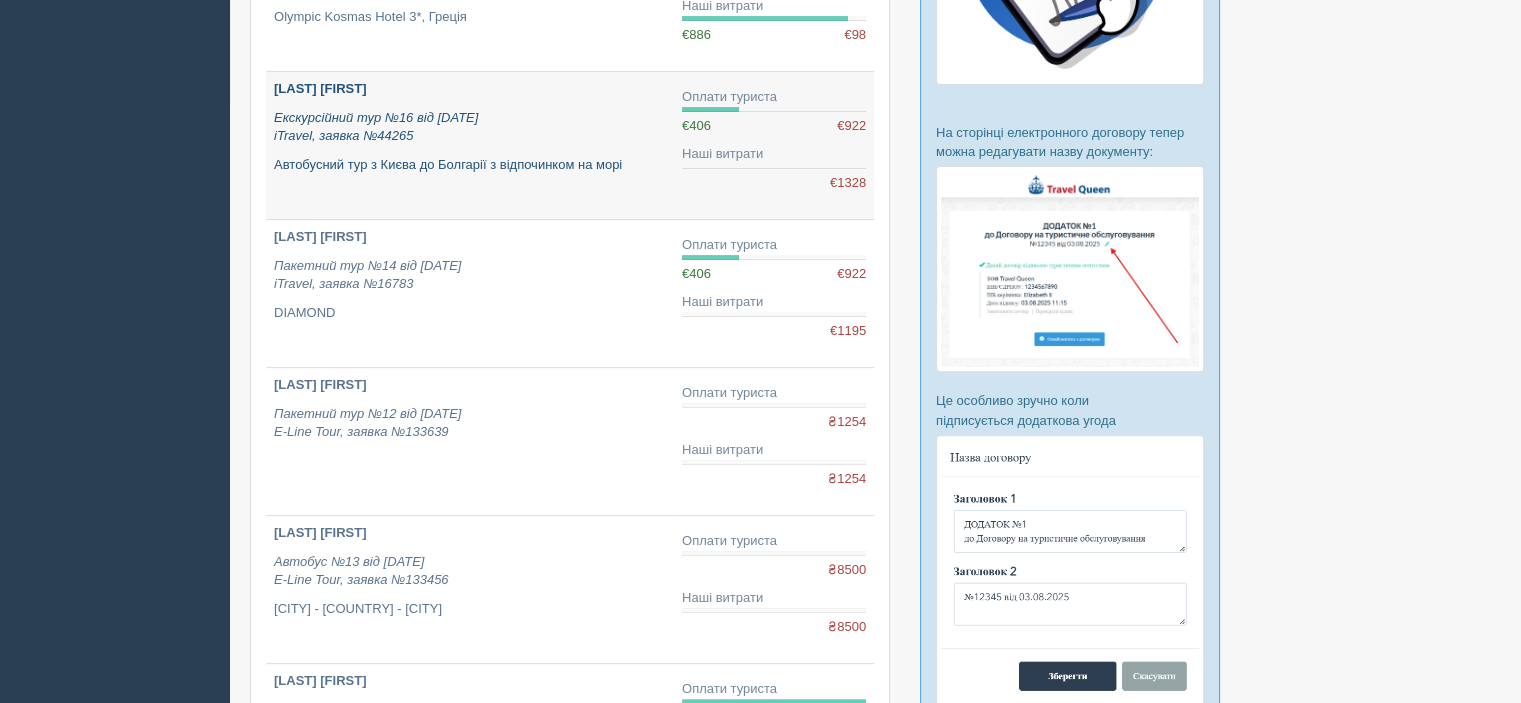 click on "Екскурсійний тур №16 від [DATE]
iTravel, заявка №44265" at bounding box center (470, 127) 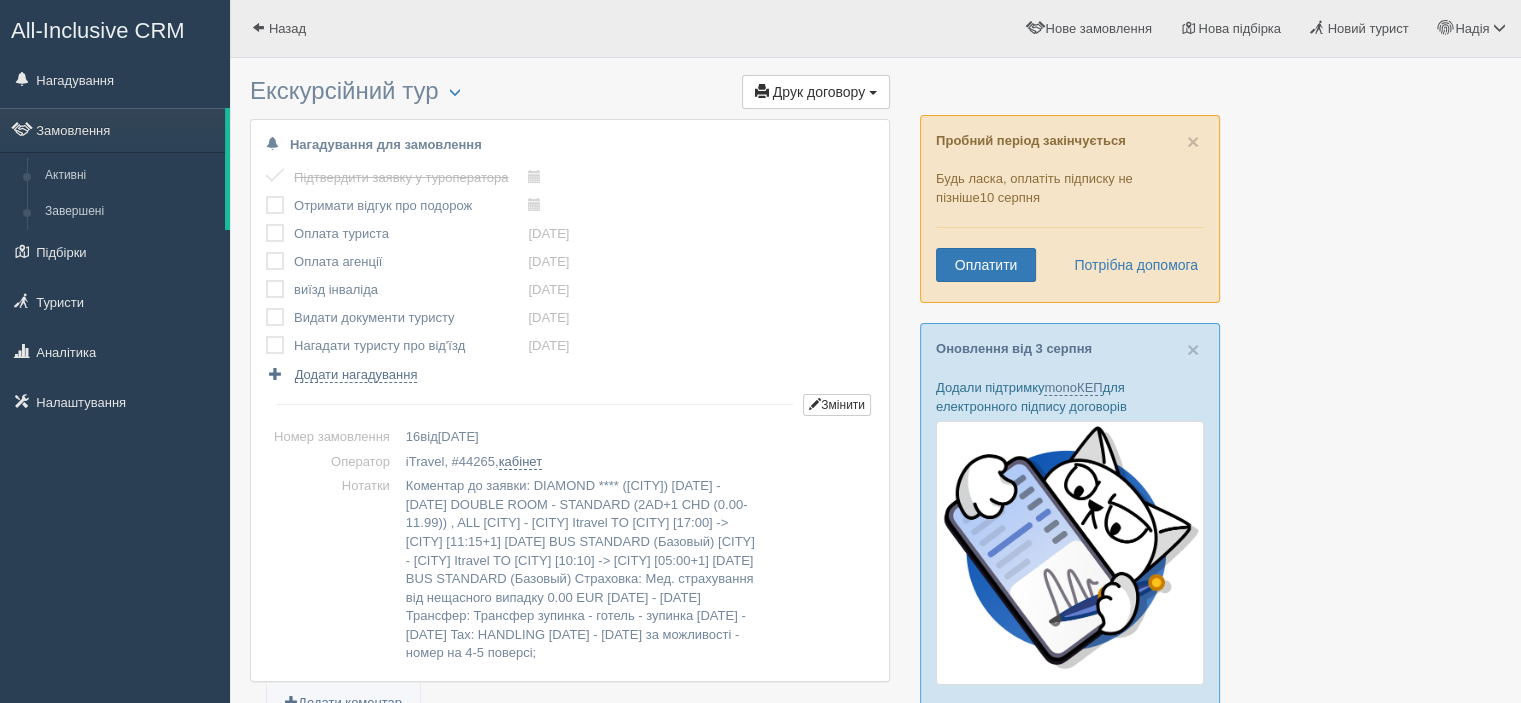 scroll, scrollTop: 100, scrollLeft: 0, axis: vertical 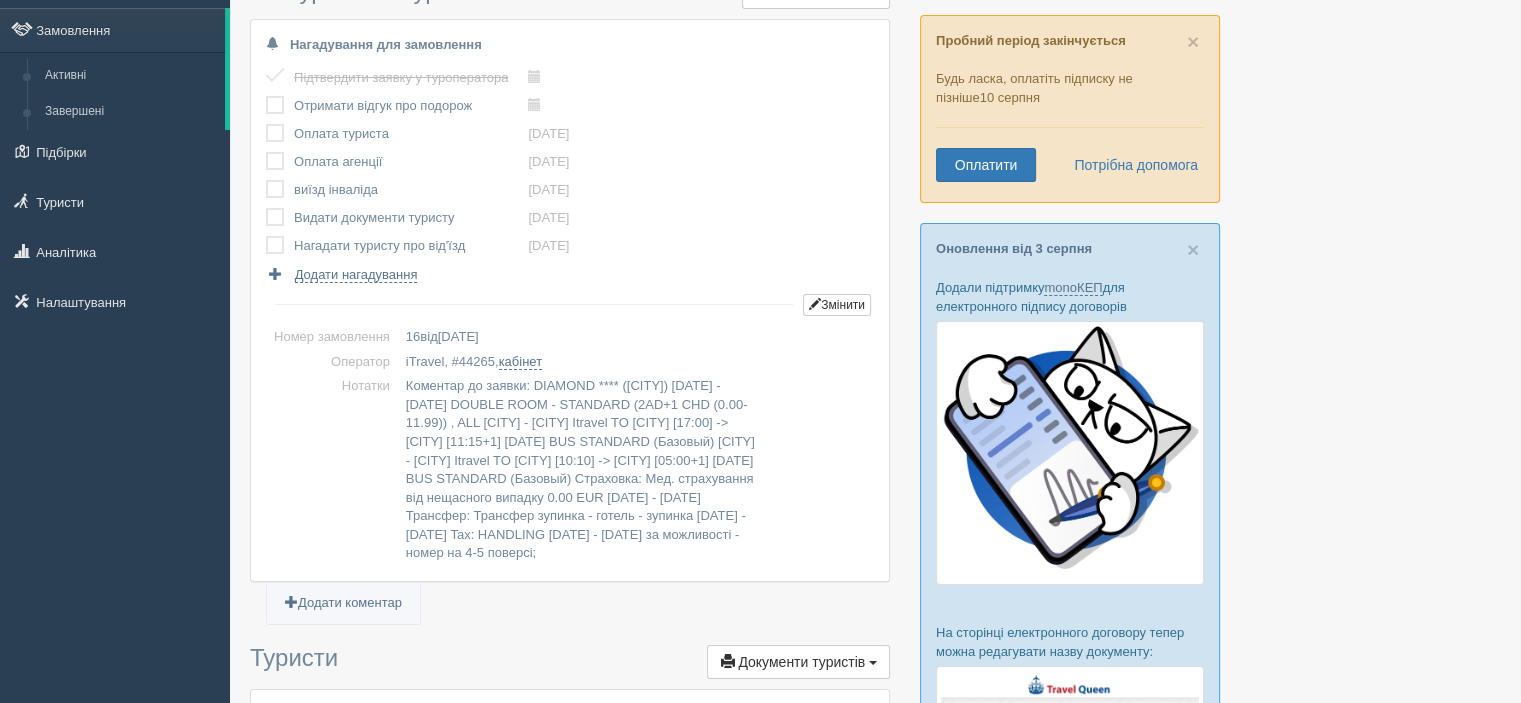 click at bounding box center [266, 124] 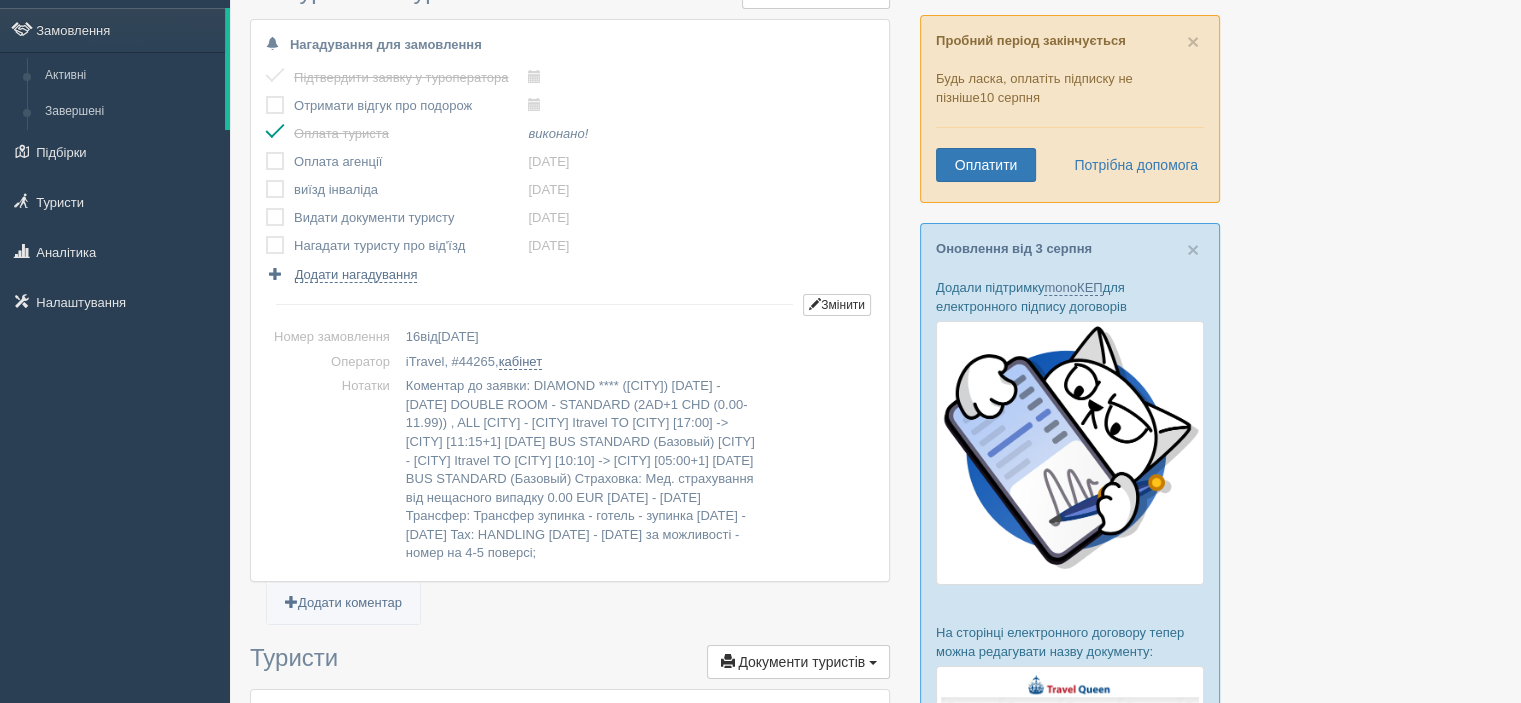 click at bounding box center (266, 152) 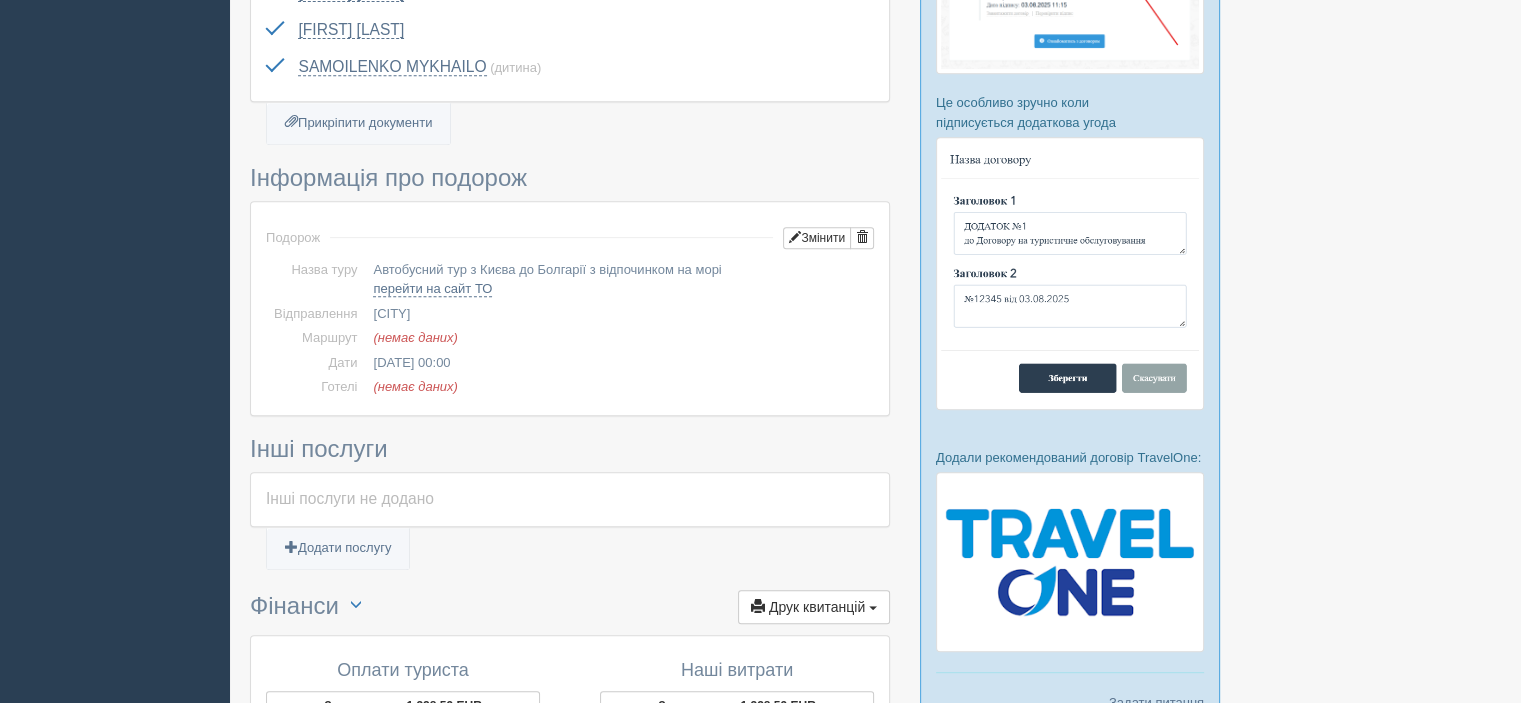 scroll, scrollTop: 1000, scrollLeft: 0, axis: vertical 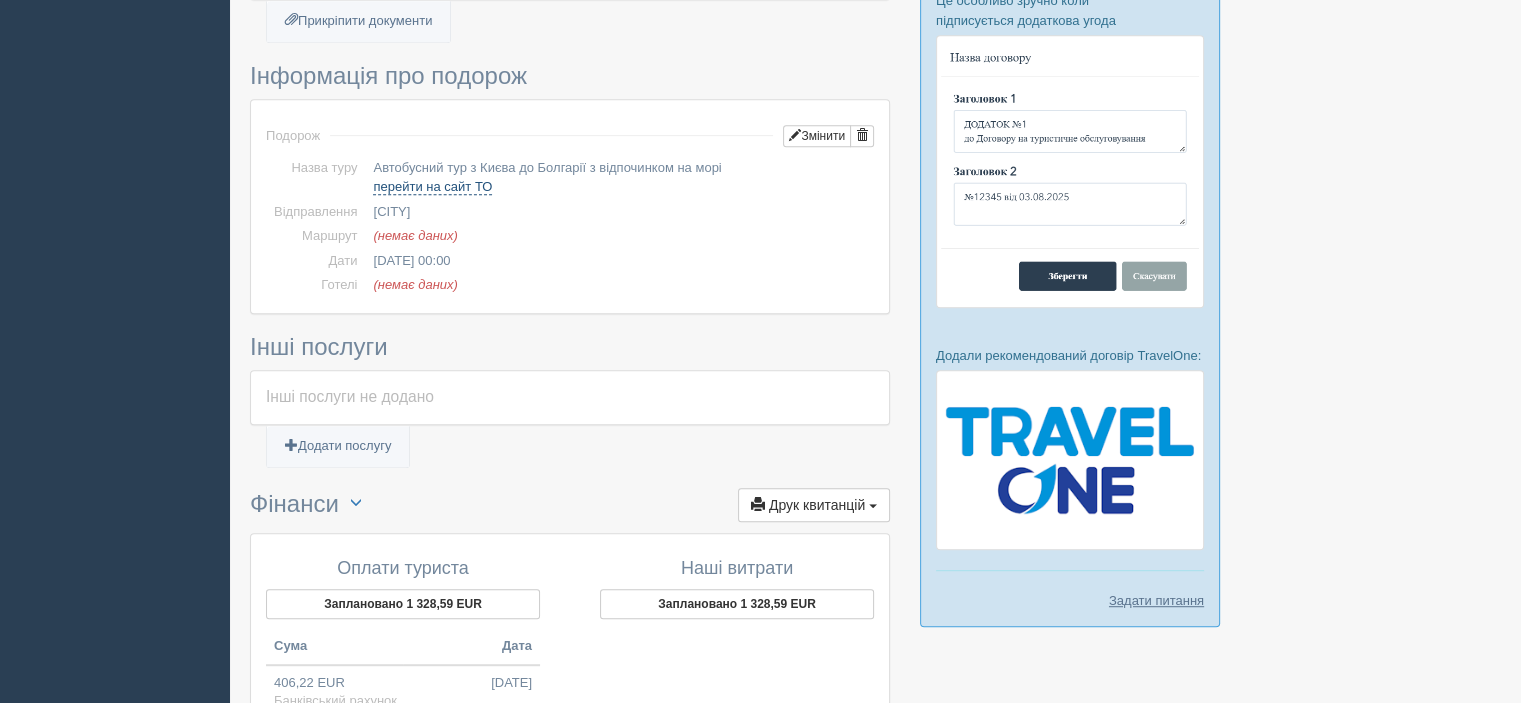 click on "перейти на сайт ТО" at bounding box center [432, 187] 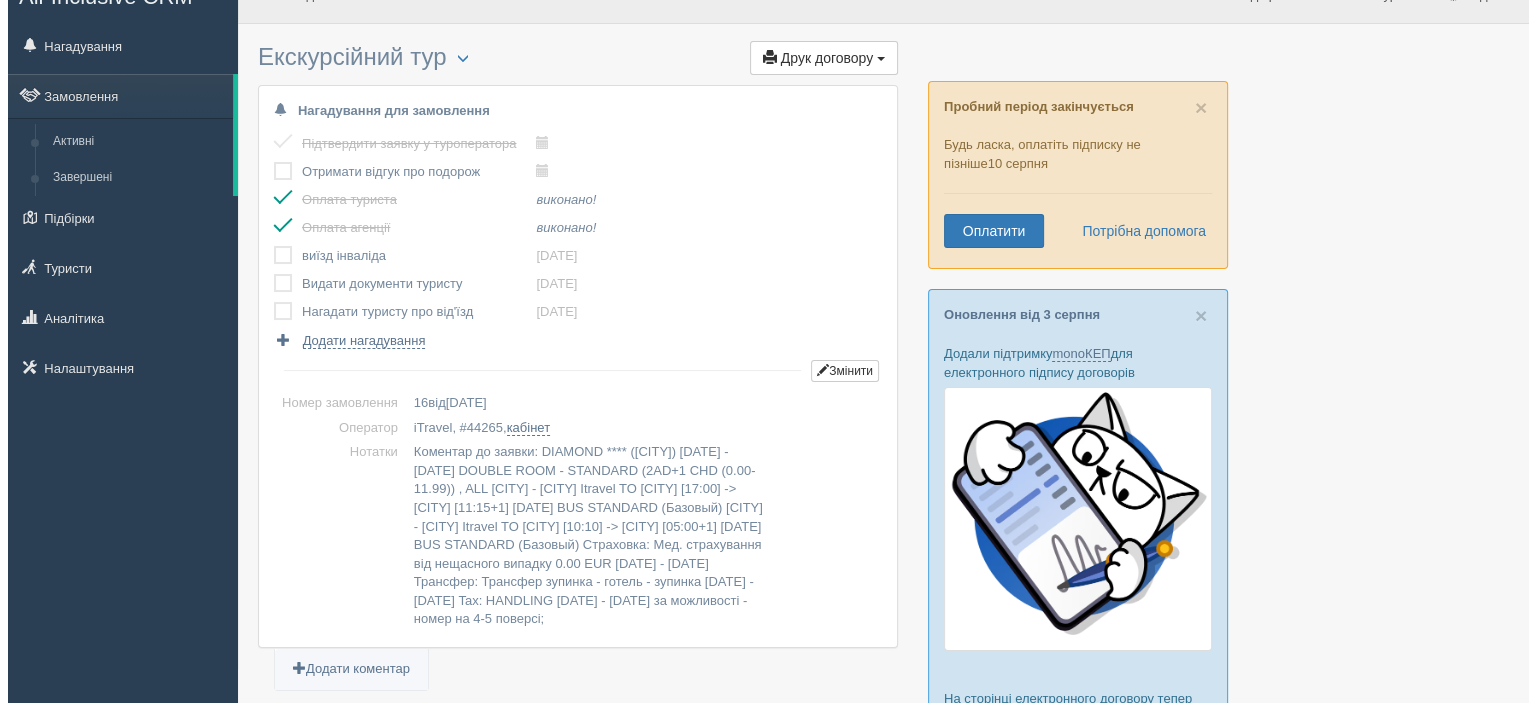 scroll, scrollTop: 0, scrollLeft: 0, axis: both 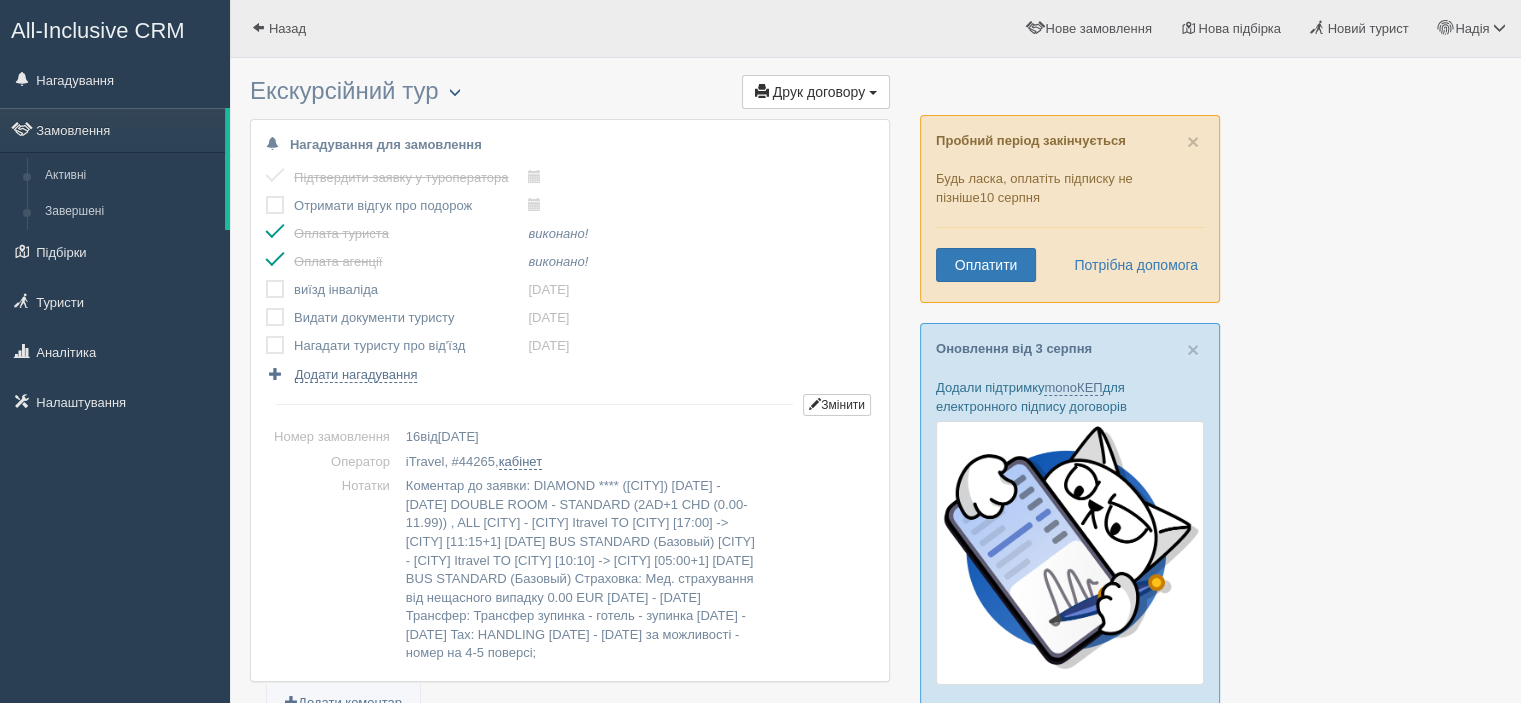 click at bounding box center [455, 92] 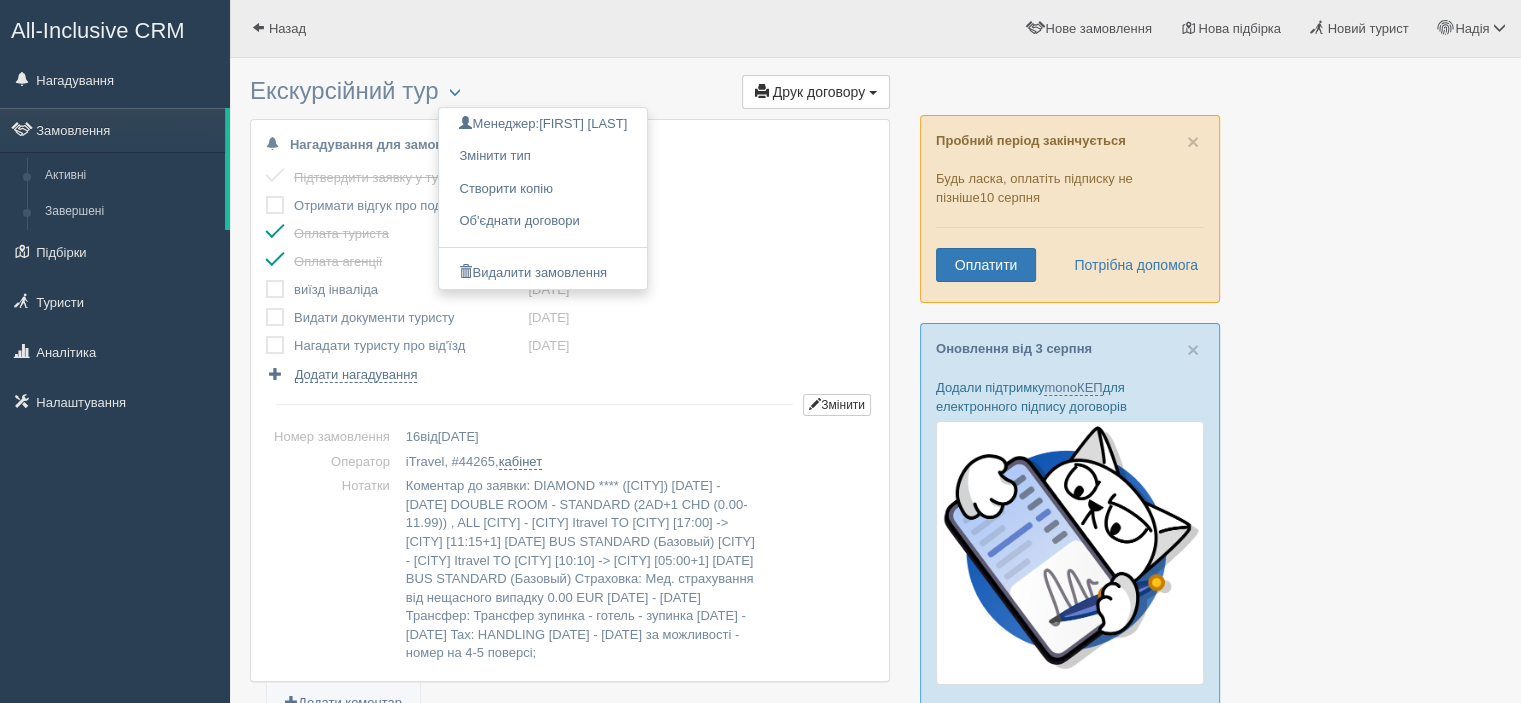 click on "Екскурсійний тур
Менеджер:
Надія Наливайко
Змінити тип
Створити копію
Об'єднати договори
Видалити замовлення
Друк договору
Друк" at bounding box center [570, 93] 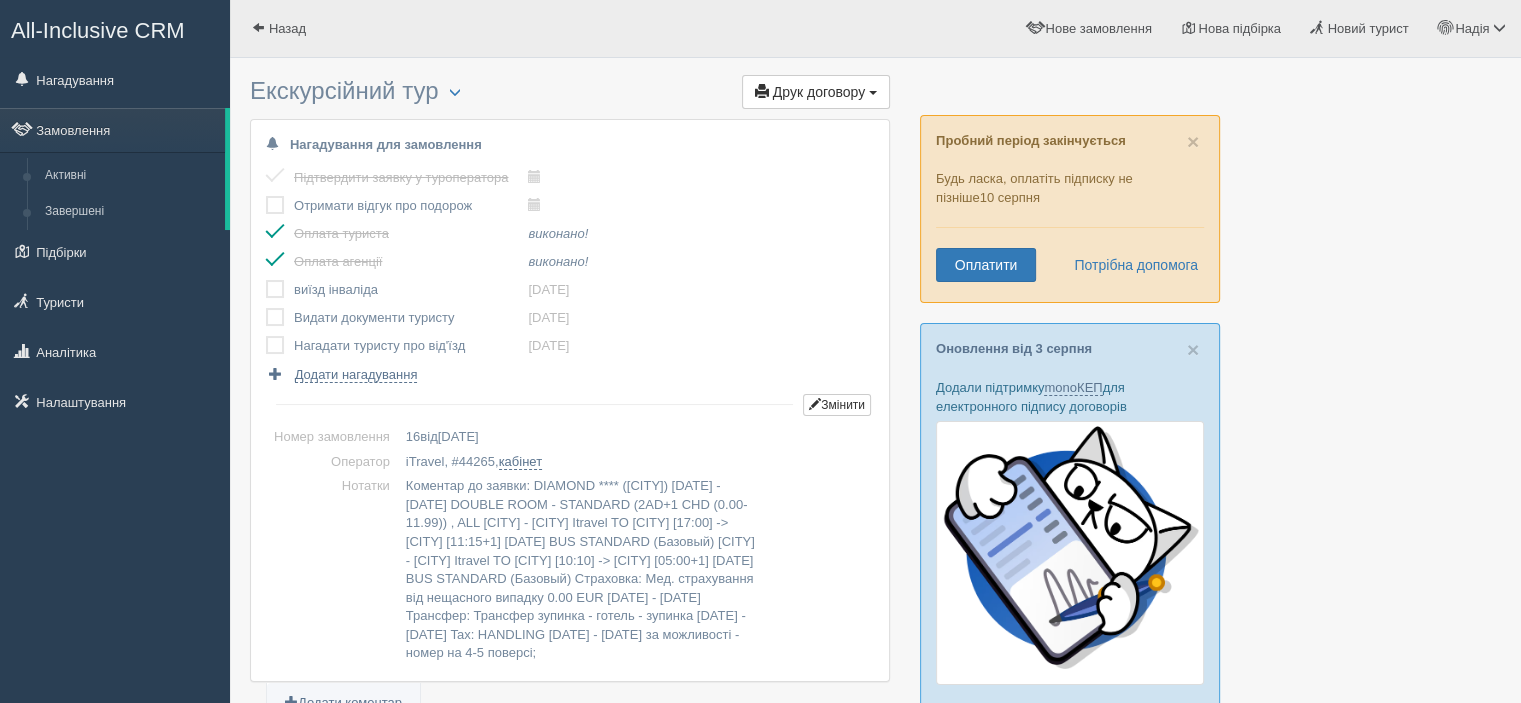 click on "Екскурсійний тур
Менеджер:
Надія Наливайко
Змінити тип
Створити копію
Об'єднати договори
Видалити замовлення
Друк договору
Друк" at bounding box center (570, 93) 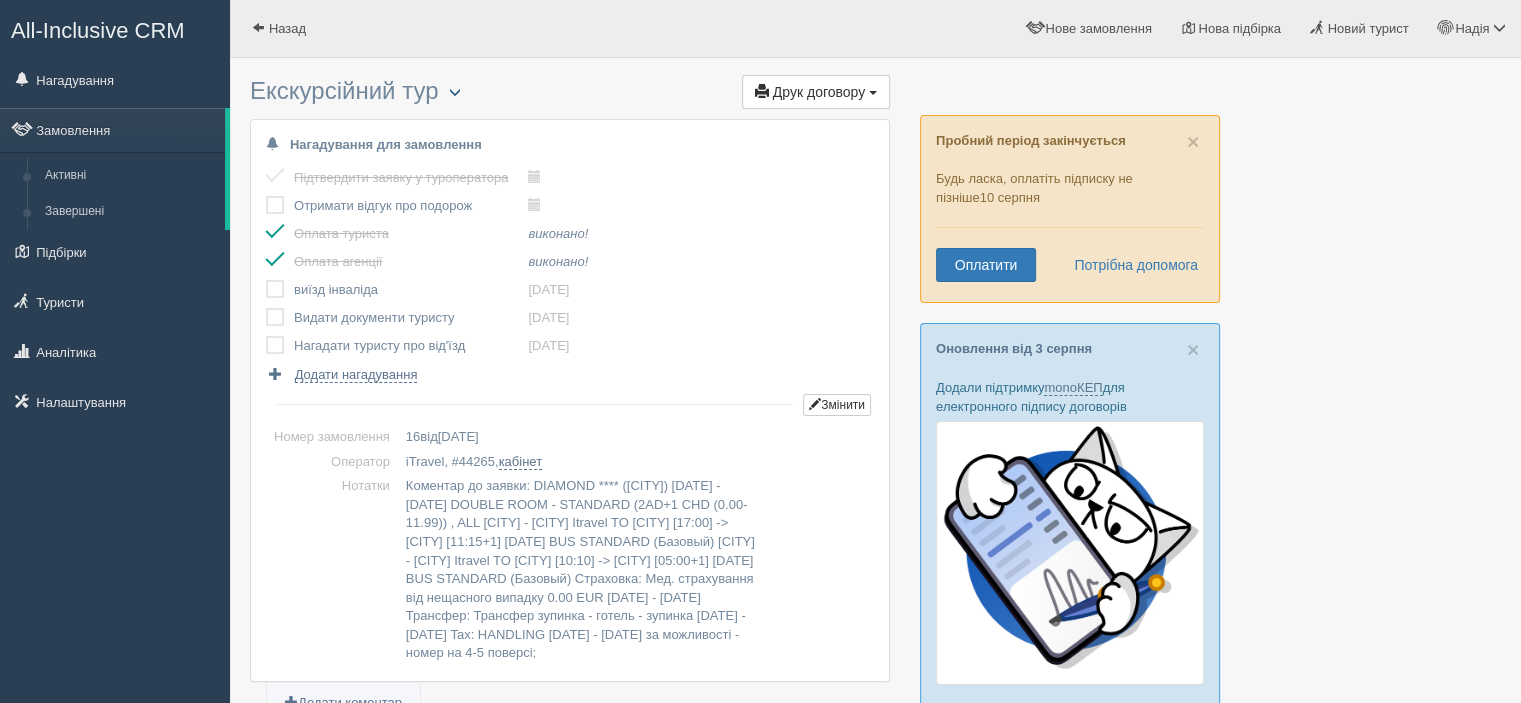 click at bounding box center [455, 92] 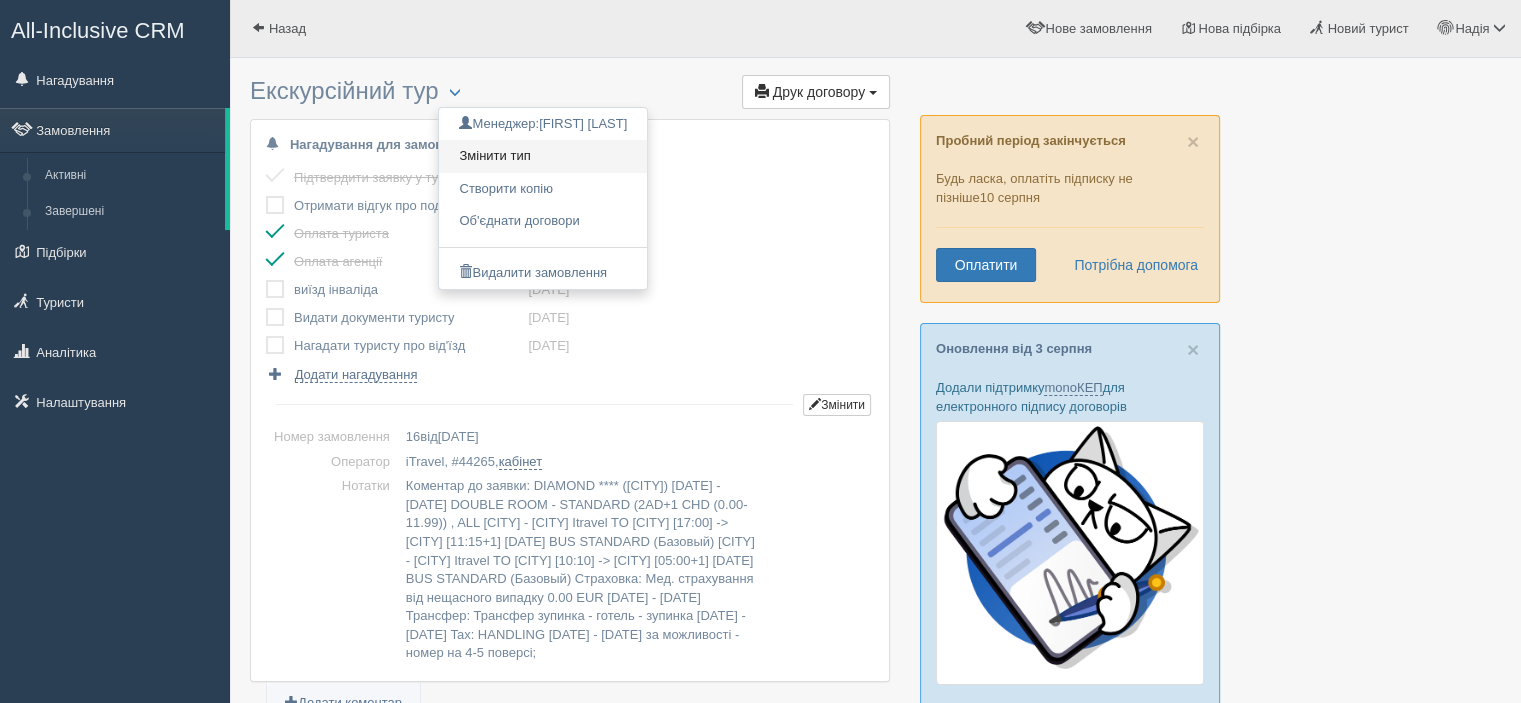 click on "Змінити тип" at bounding box center [543, 156] 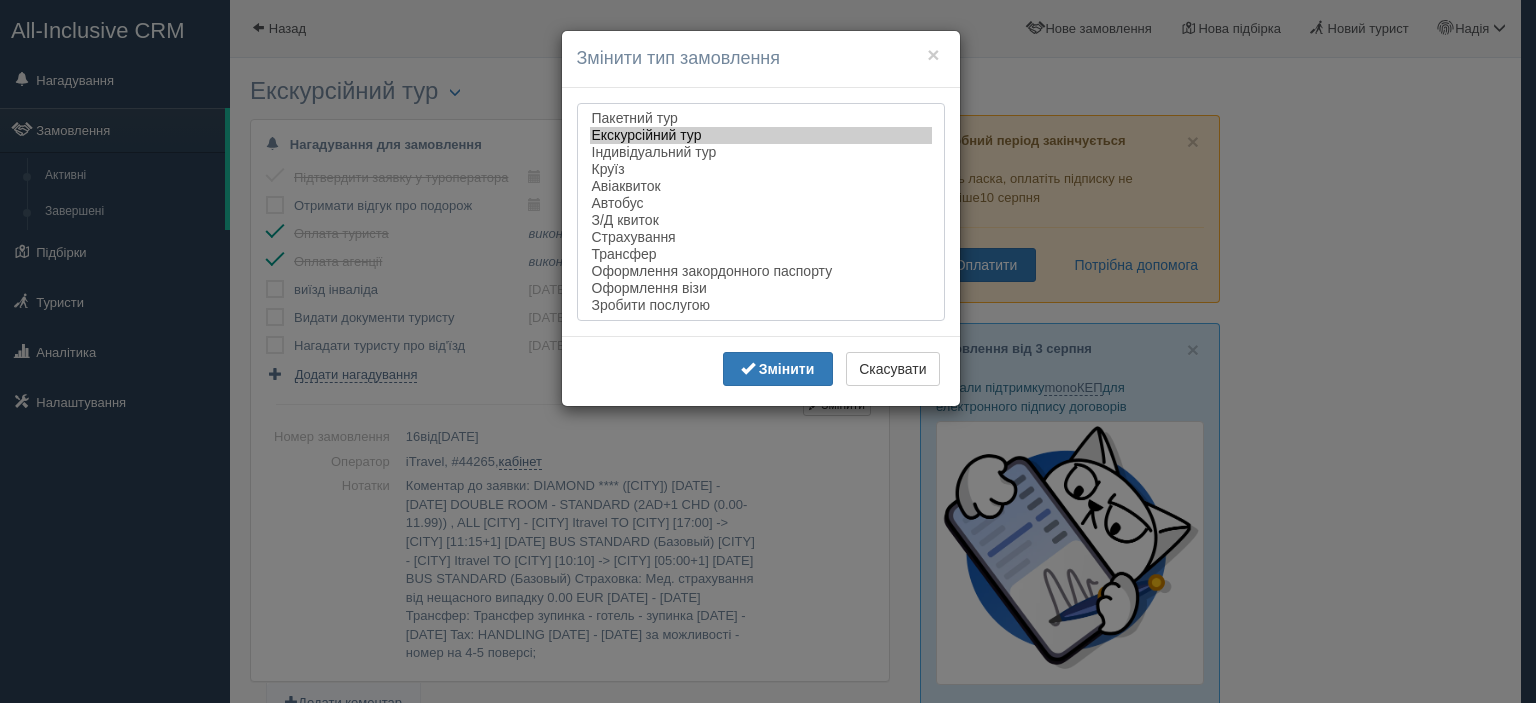 select on "tour" 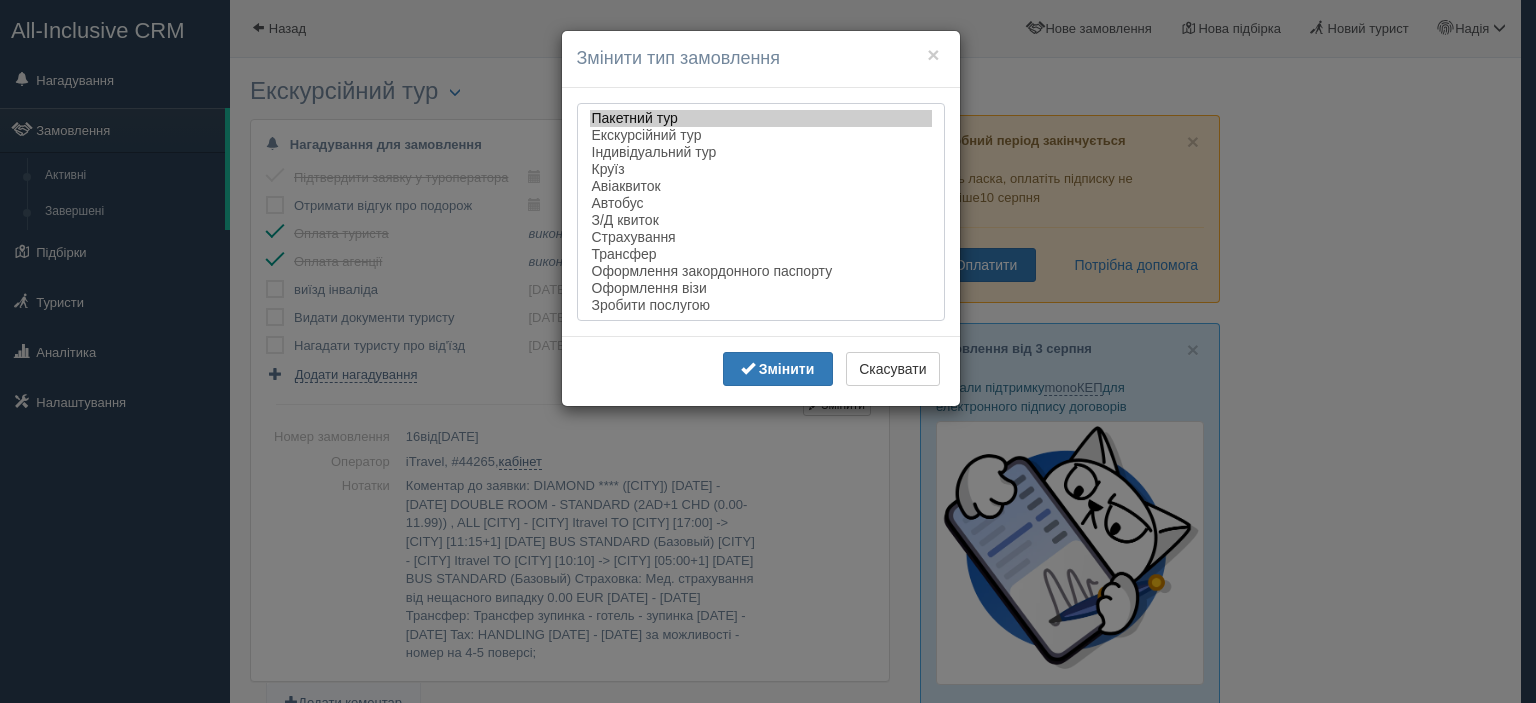 click on "Пакетний тур" at bounding box center [761, 118] 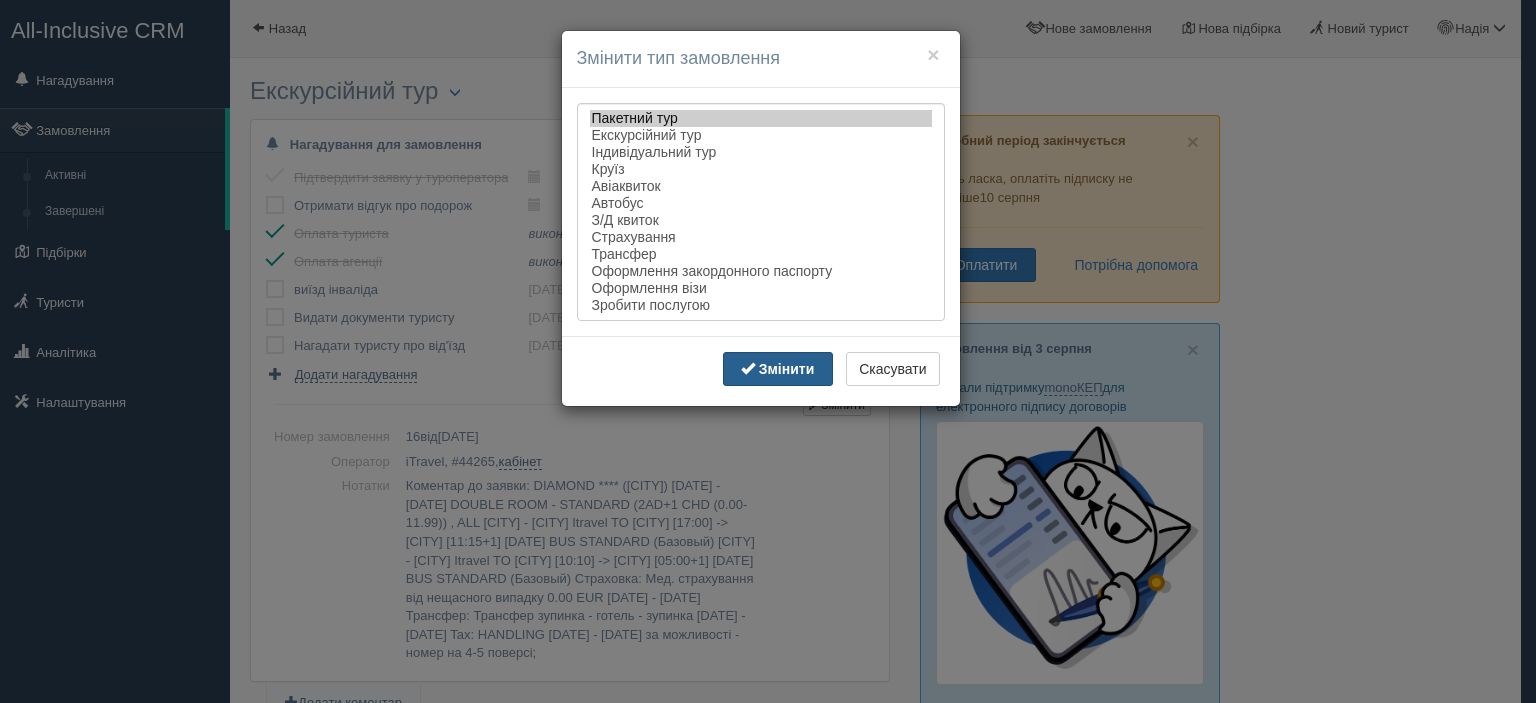 click on "Змінити" at bounding box center (787, 369) 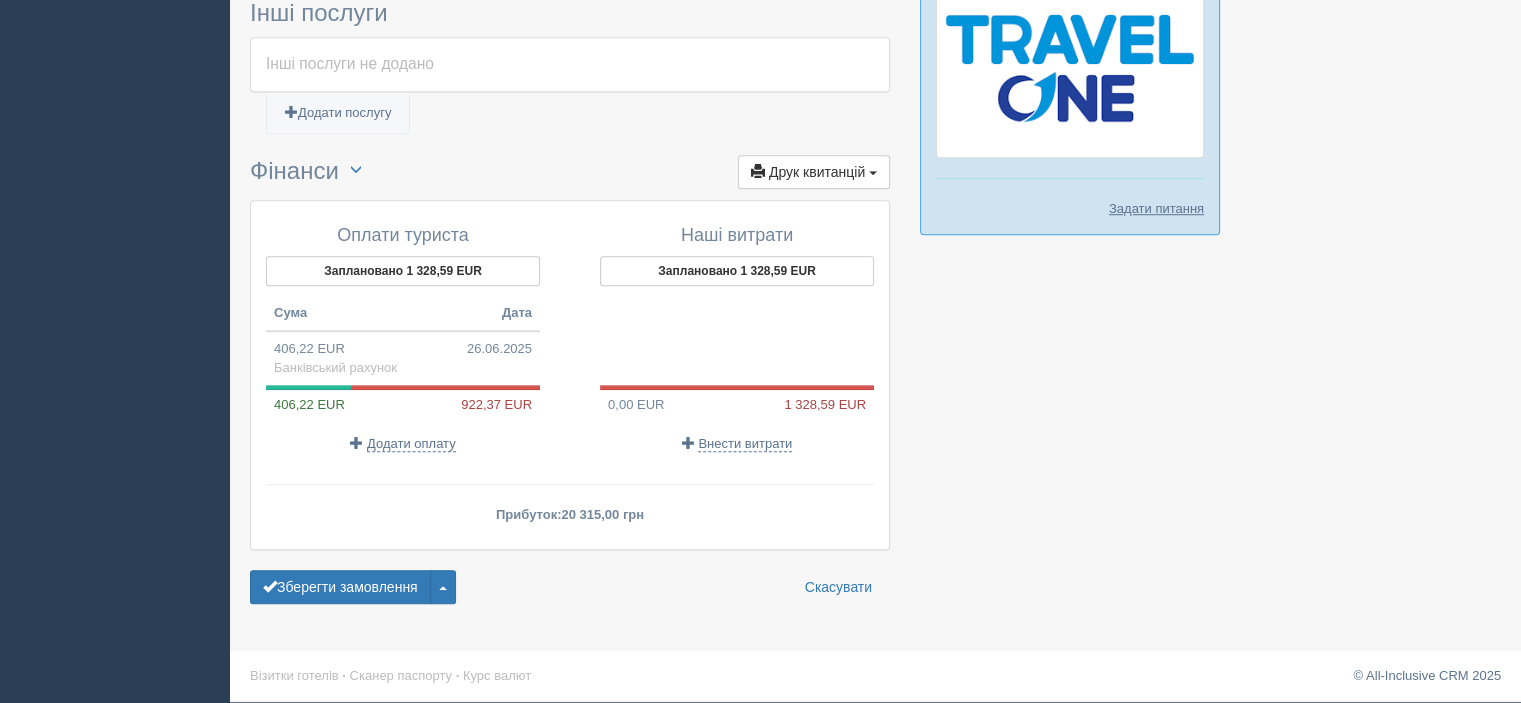 scroll, scrollTop: 1405, scrollLeft: 0, axis: vertical 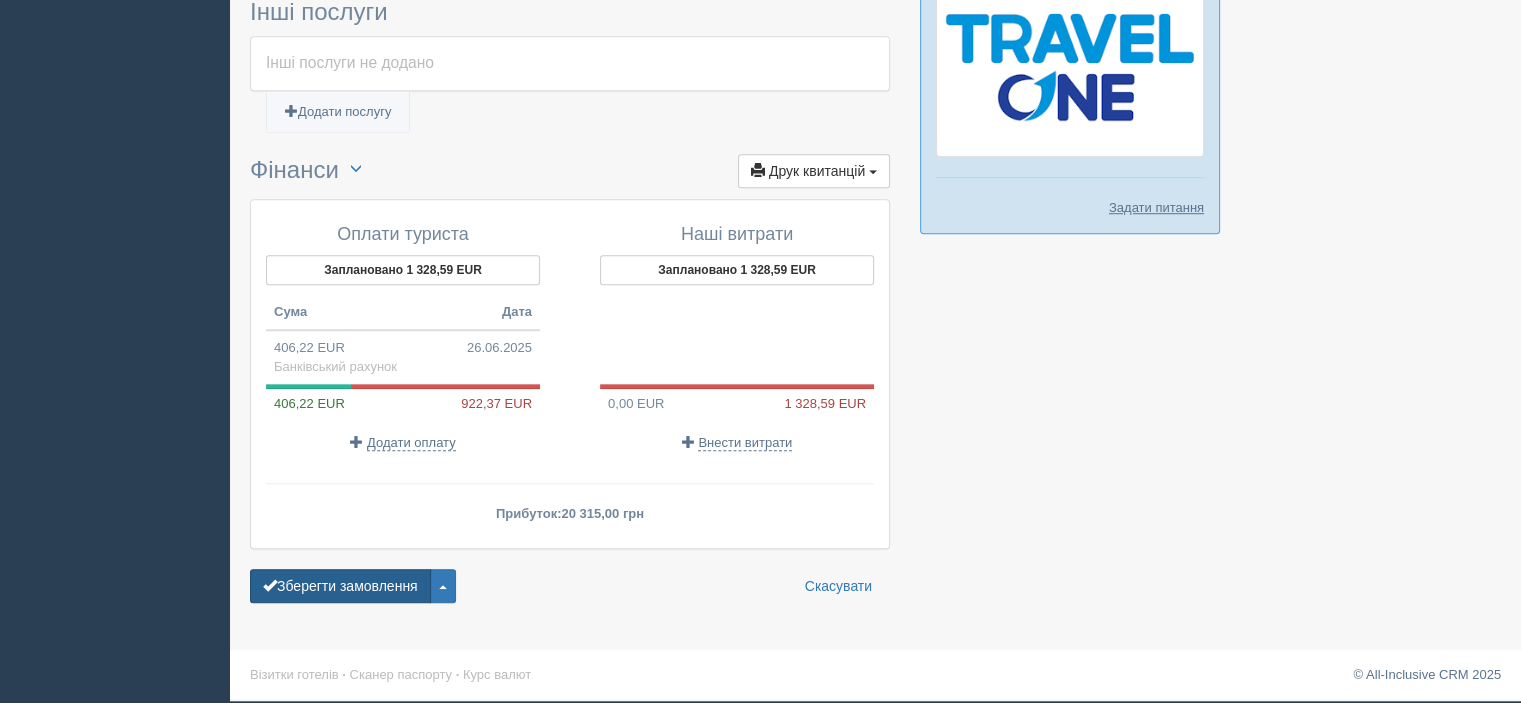 click on "Зберегти замовлення" at bounding box center (340, 586) 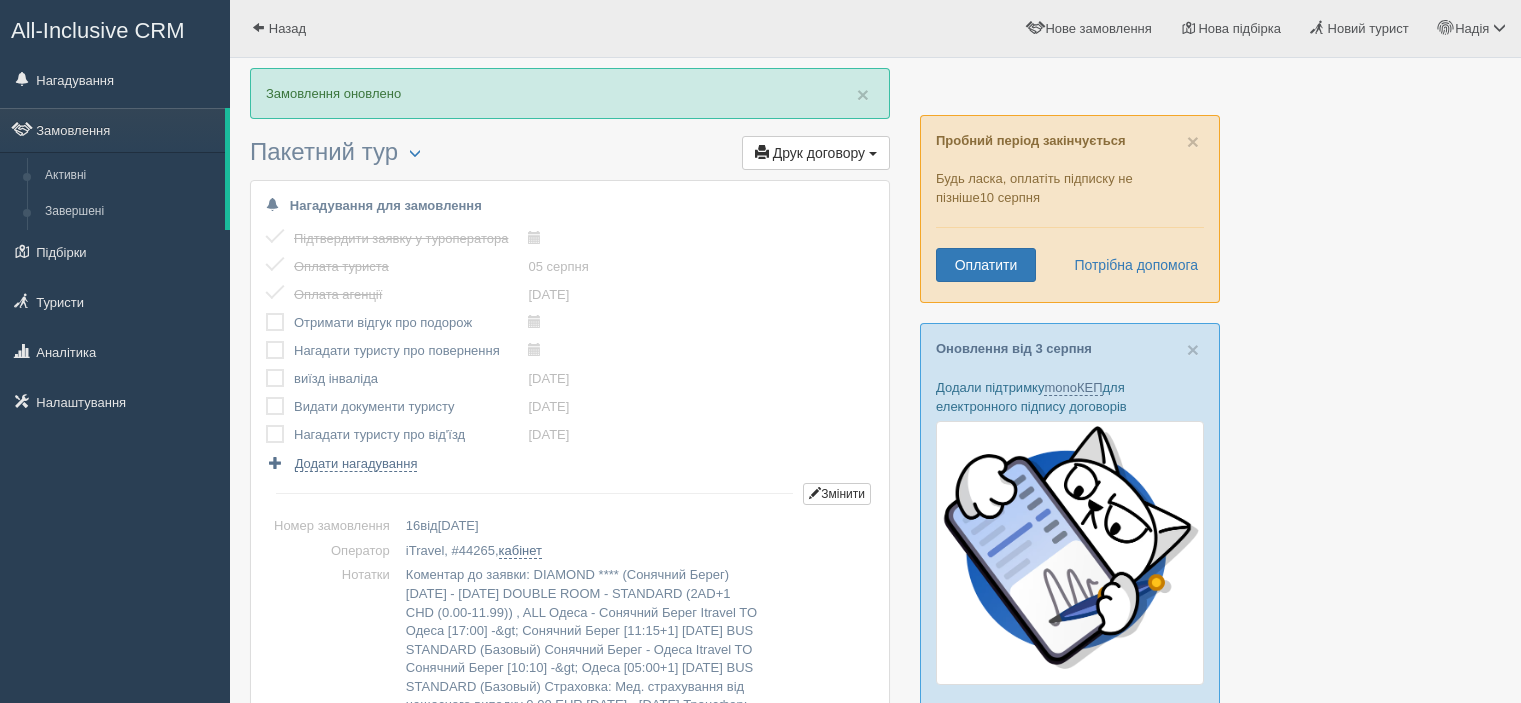 scroll, scrollTop: 0, scrollLeft: 0, axis: both 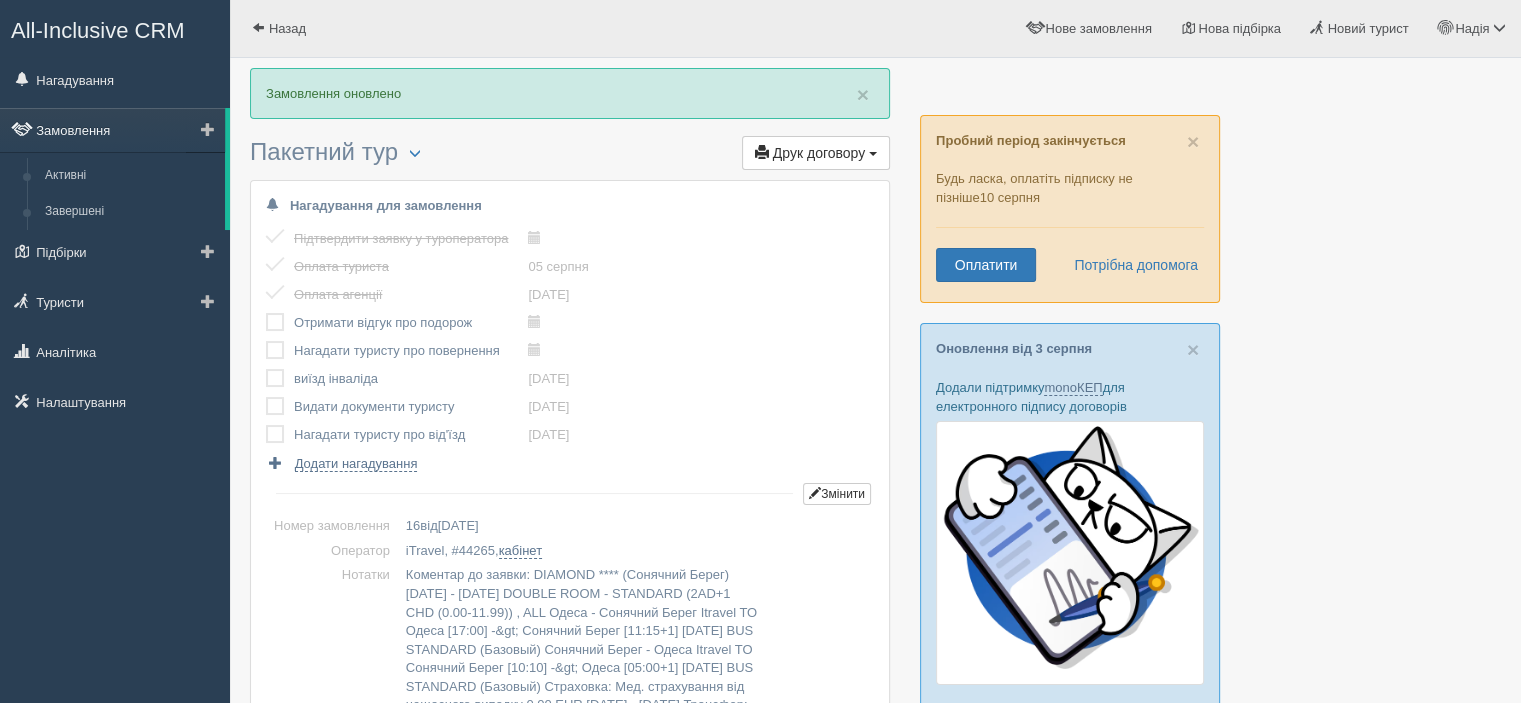 click on "Замовлення" at bounding box center (112, 130) 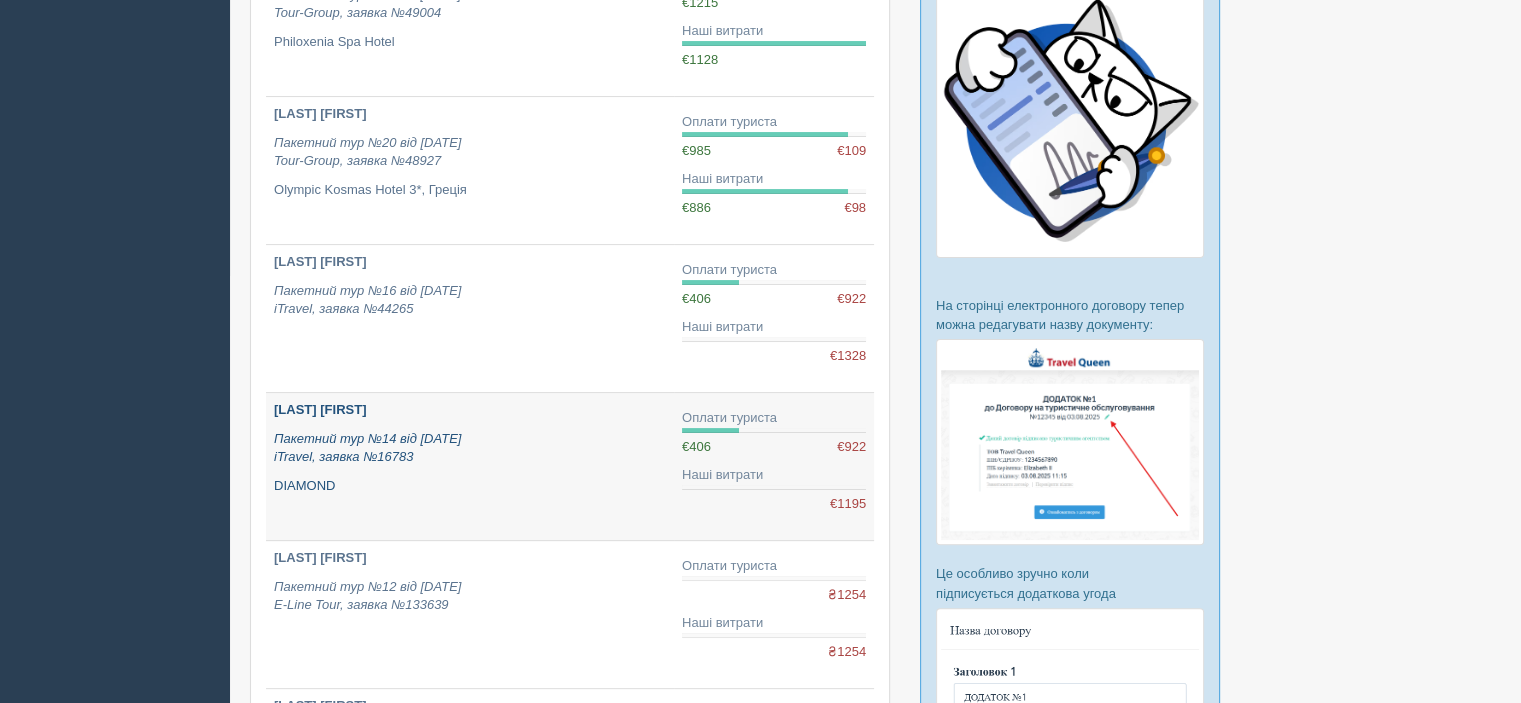 scroll, scrollTop: 500, scrollLeft: 0, axis: vertical 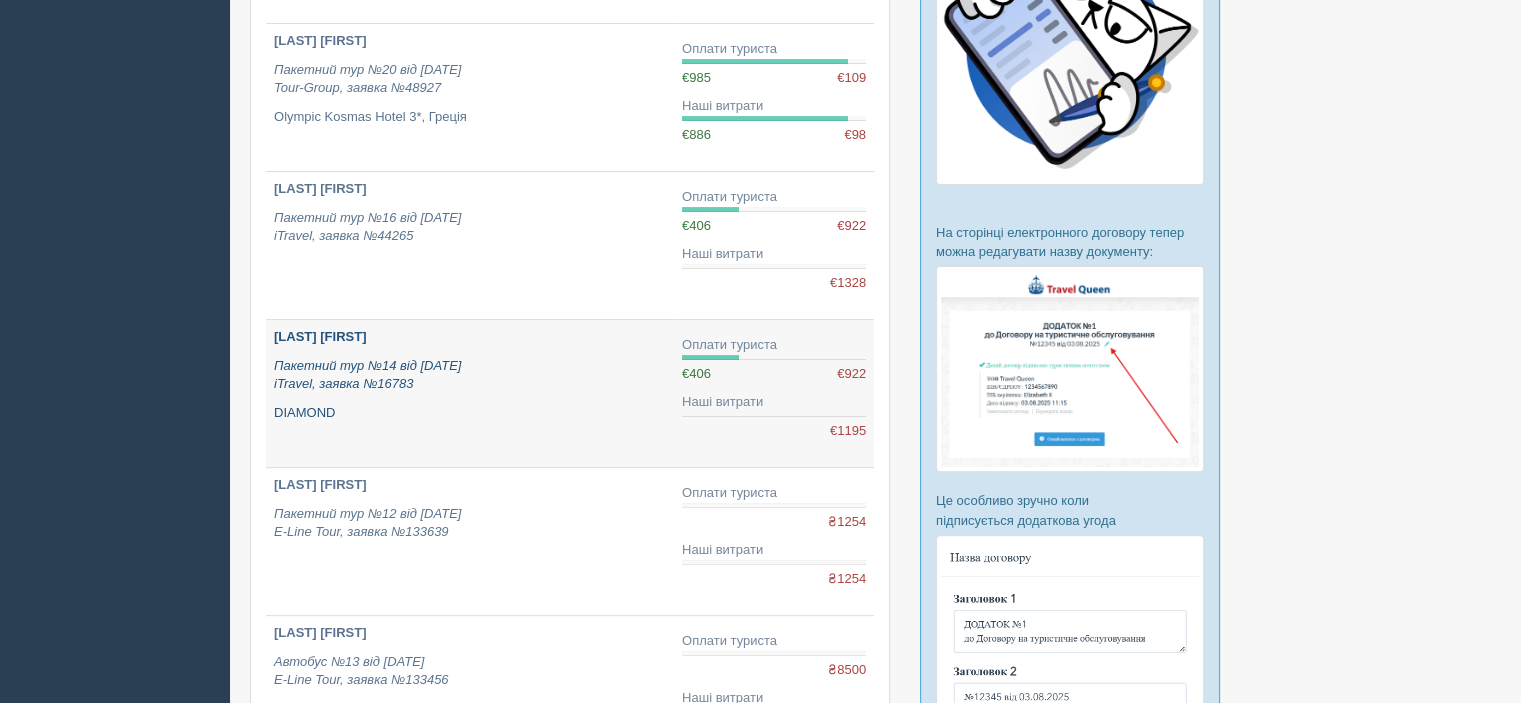 click on "[LAST] [FIRST]
Пакетний тур №14 від [DATE]
iTravel, заявка №16783
DIAMOND" at bounding box center (470, 375) 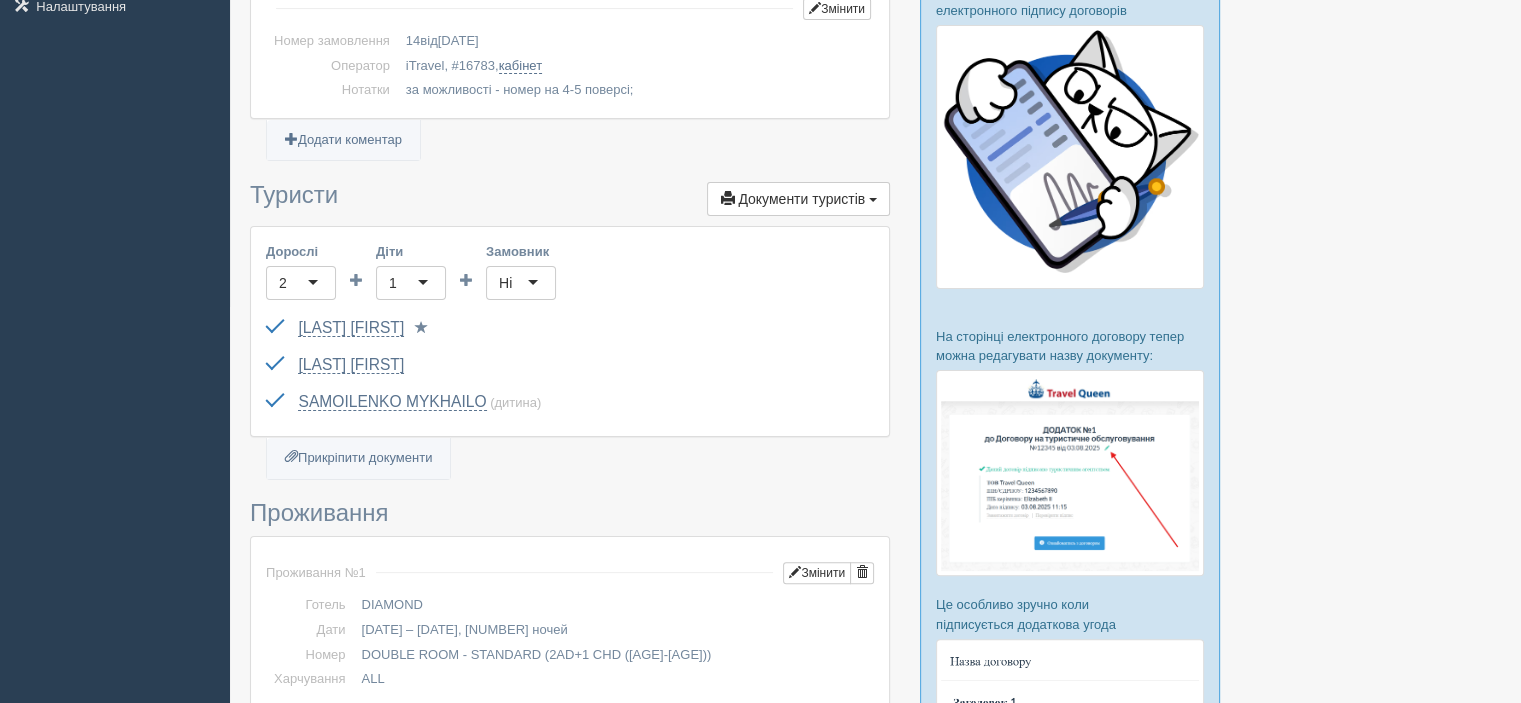 scroll, scrollTop: 300, scrollLeft: 0, axis: vertical 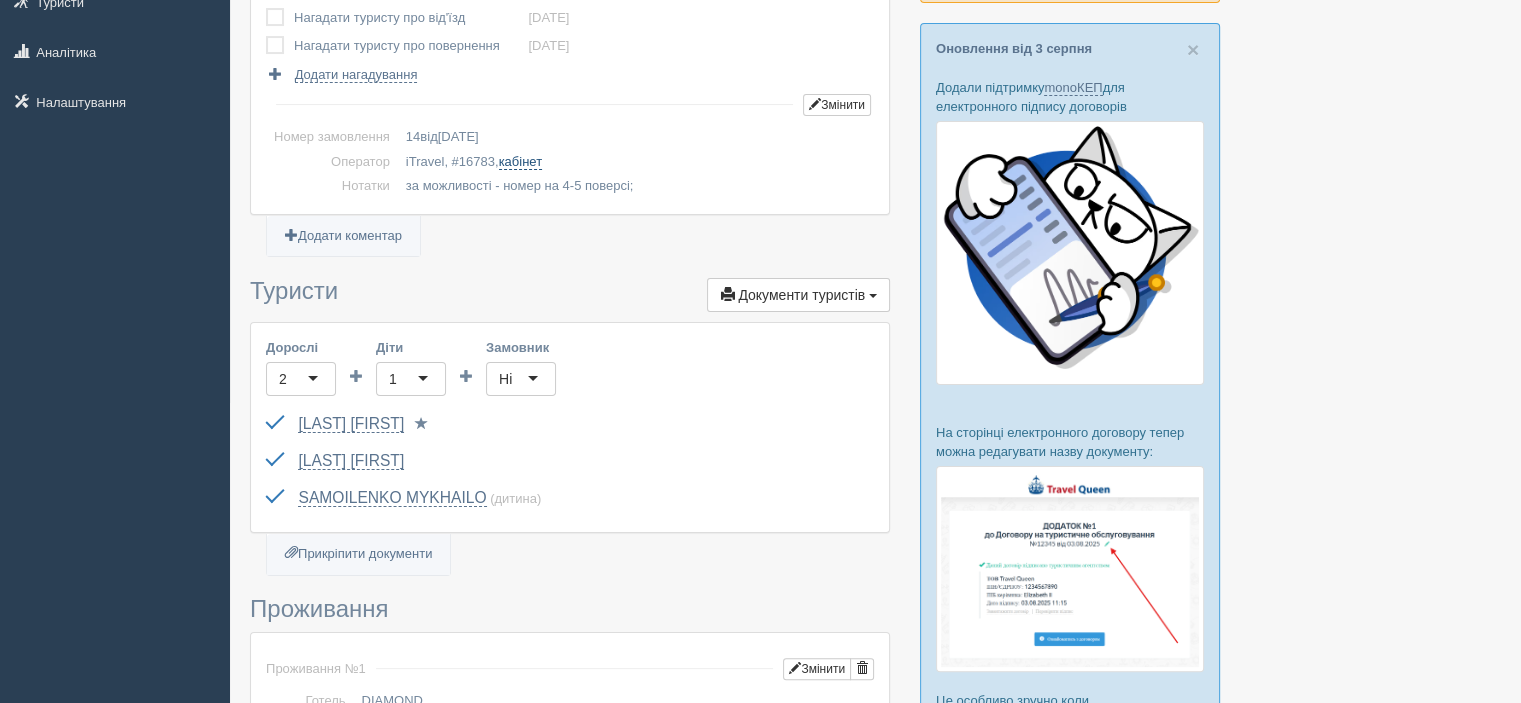 click on "кабінет" at bounding box center (520, 162) 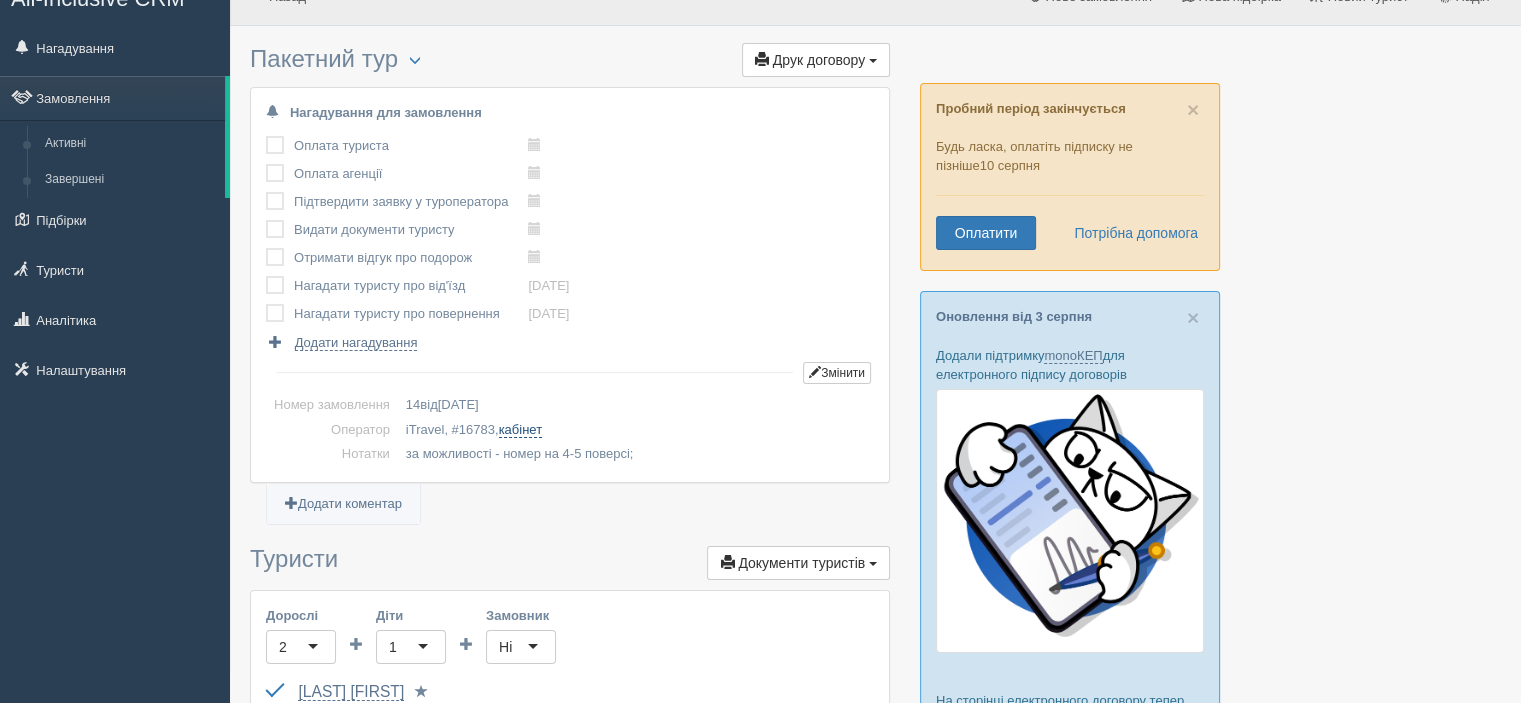 scroll, scrollTop: 0, scrollLeft: 0, axis: both 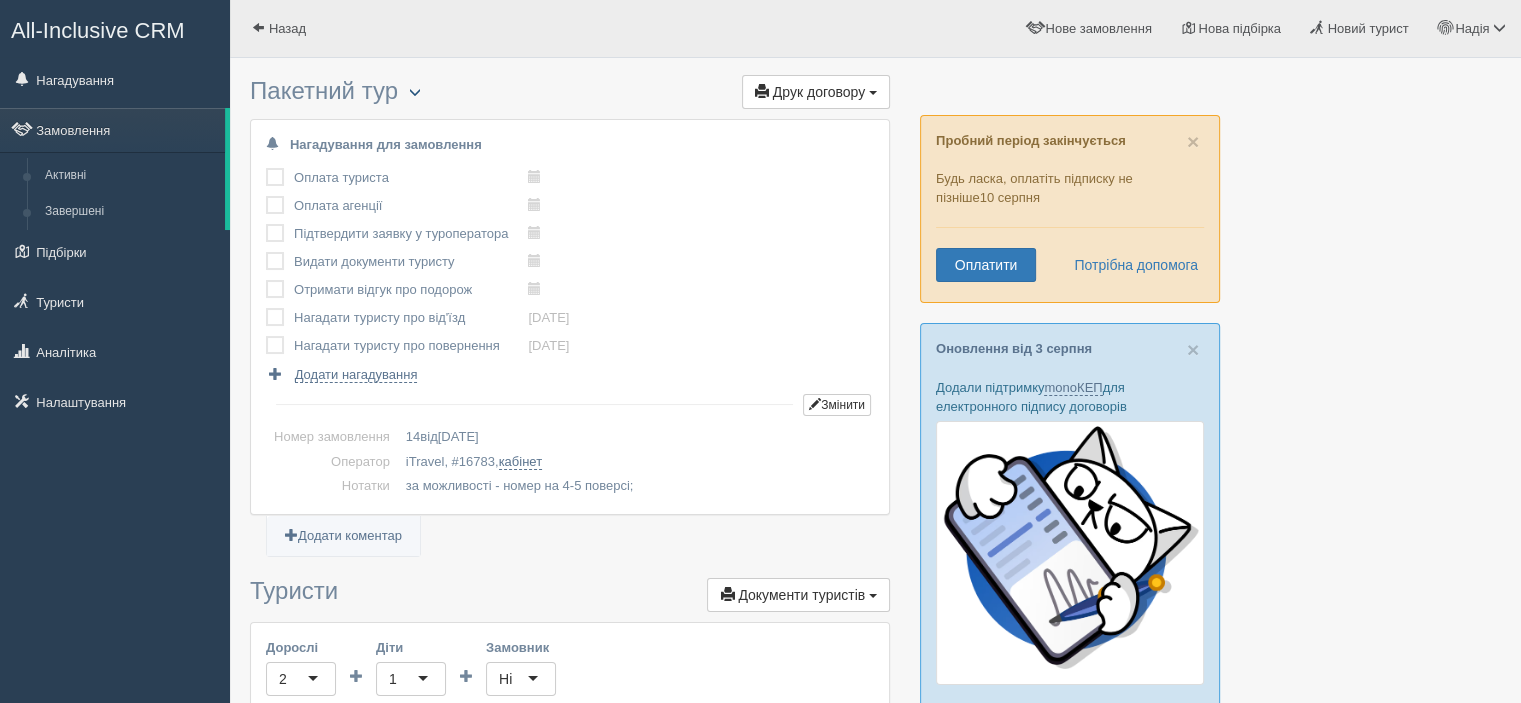 click at bounding box center [415, 92] 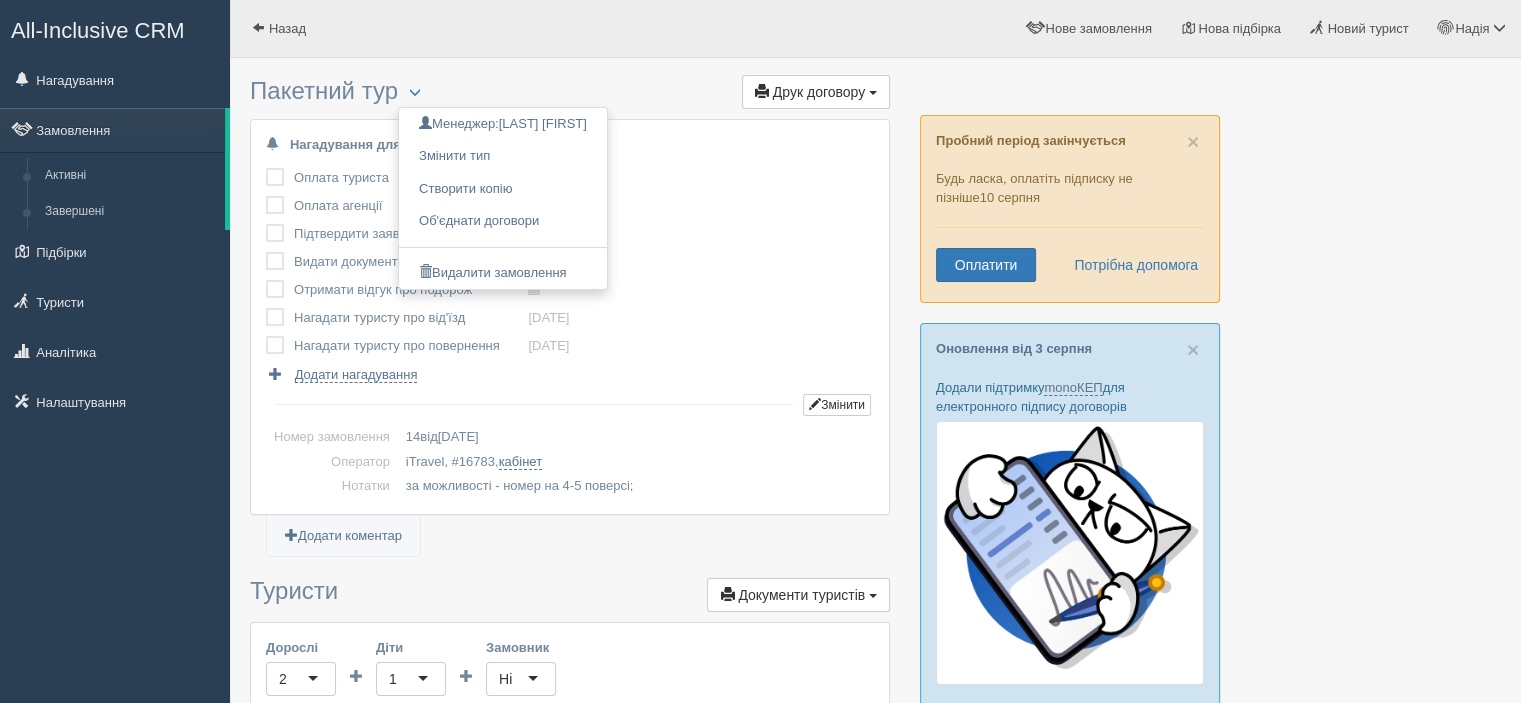 click on "Нагадування для замовлення
Оплата туриста
виконано!
Оплата агенції
виконано!
Підтвердити заявку у туроператора
виконано!
Видати документи туристу
виконано!" at bounding box center [570, 317] 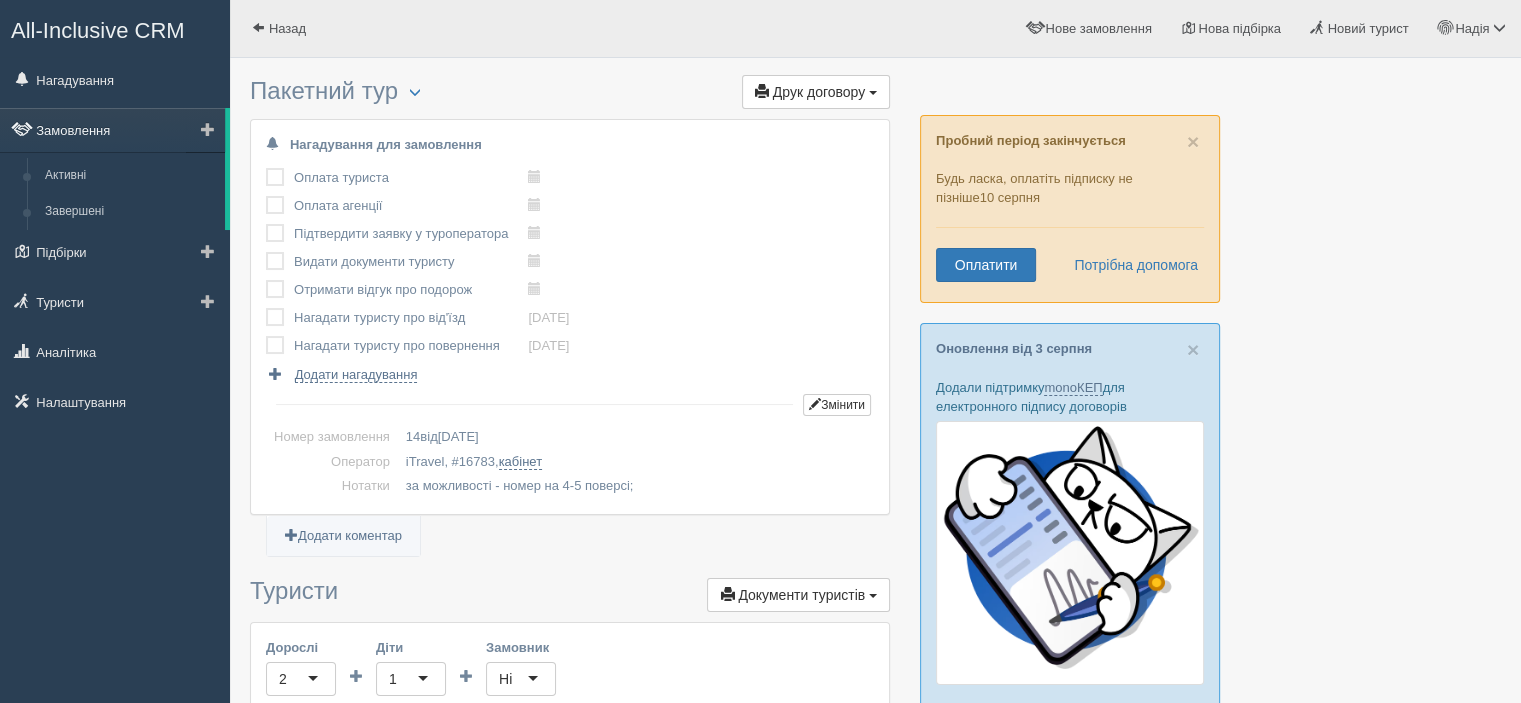 click on "Замовлення" at bounding box center [112, 130] 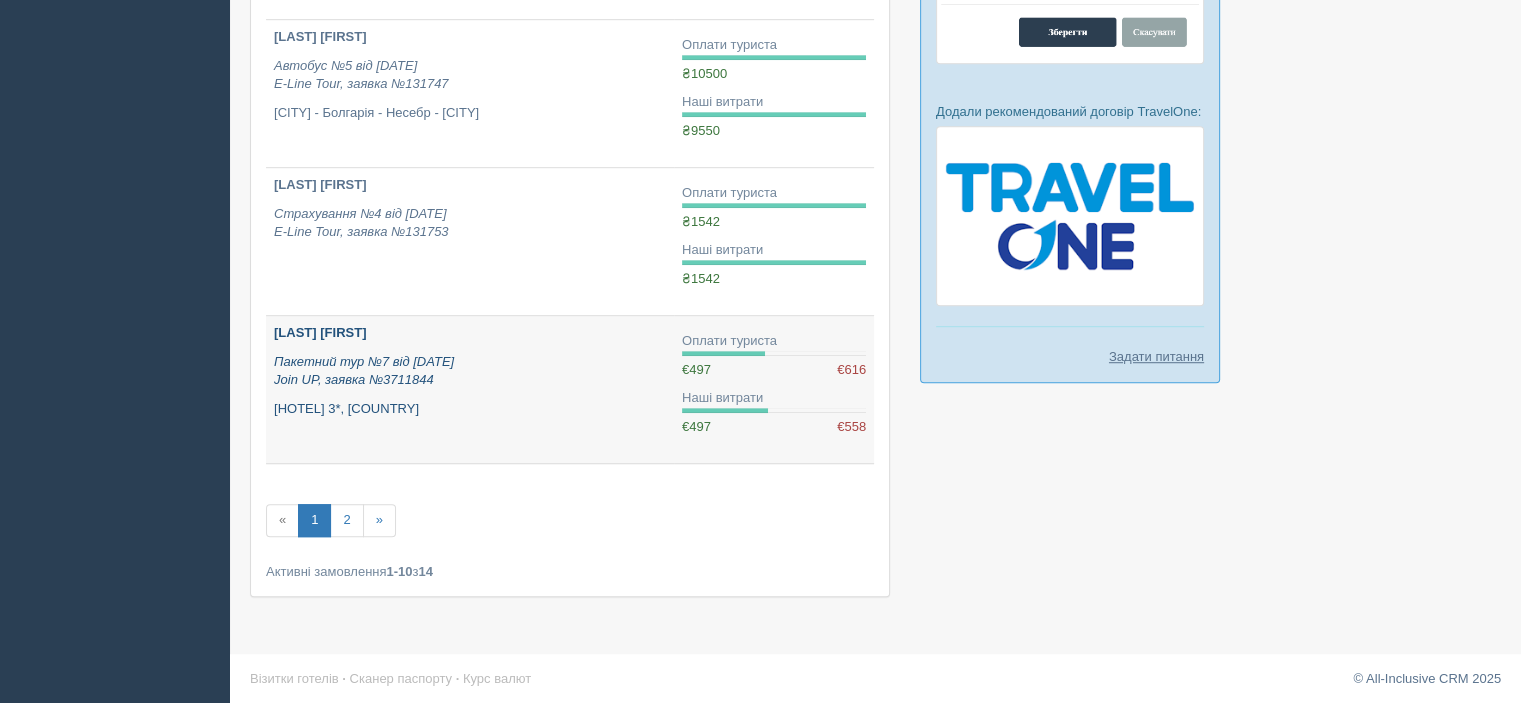scroll, scrollTop: 1245, scrollLeft: 0, axis: vertical 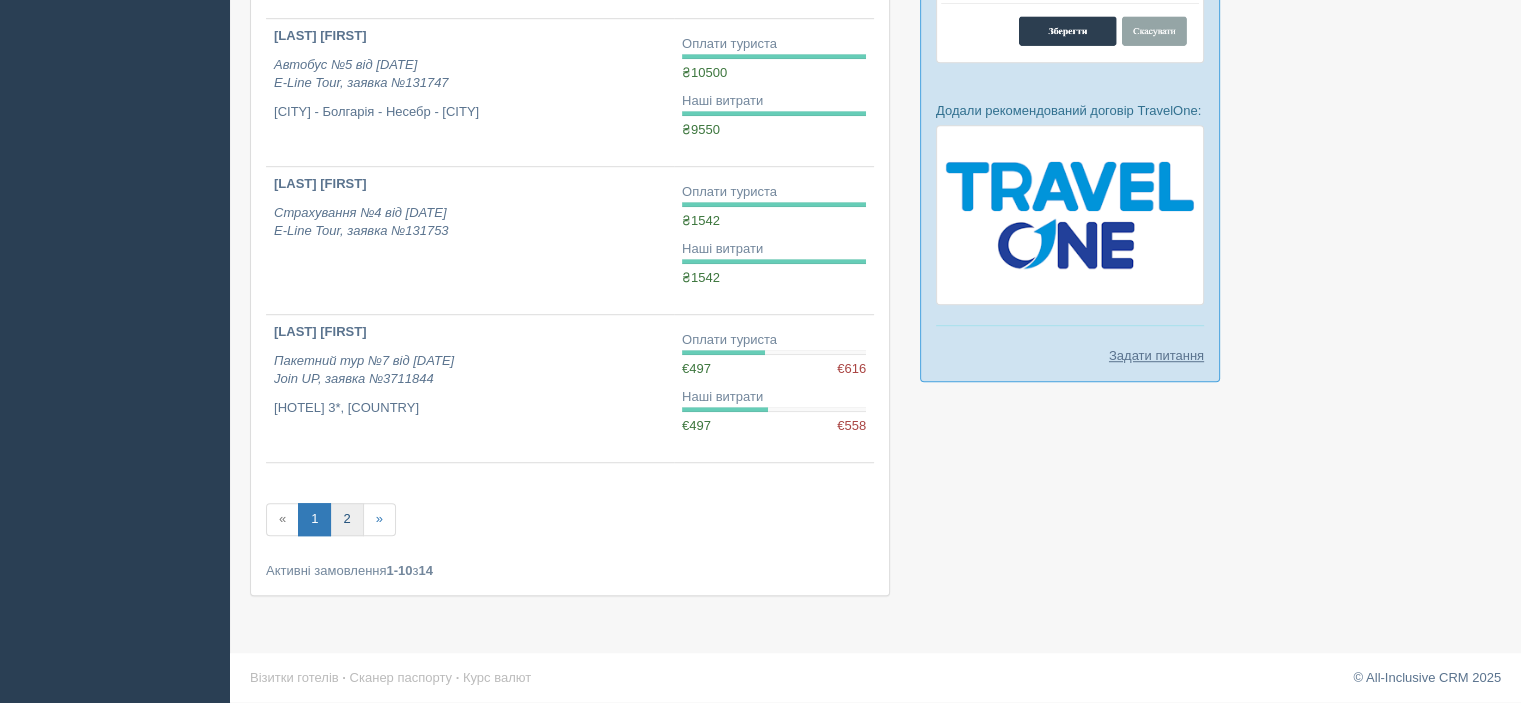 click on "2" at bounding box center (346, 519) 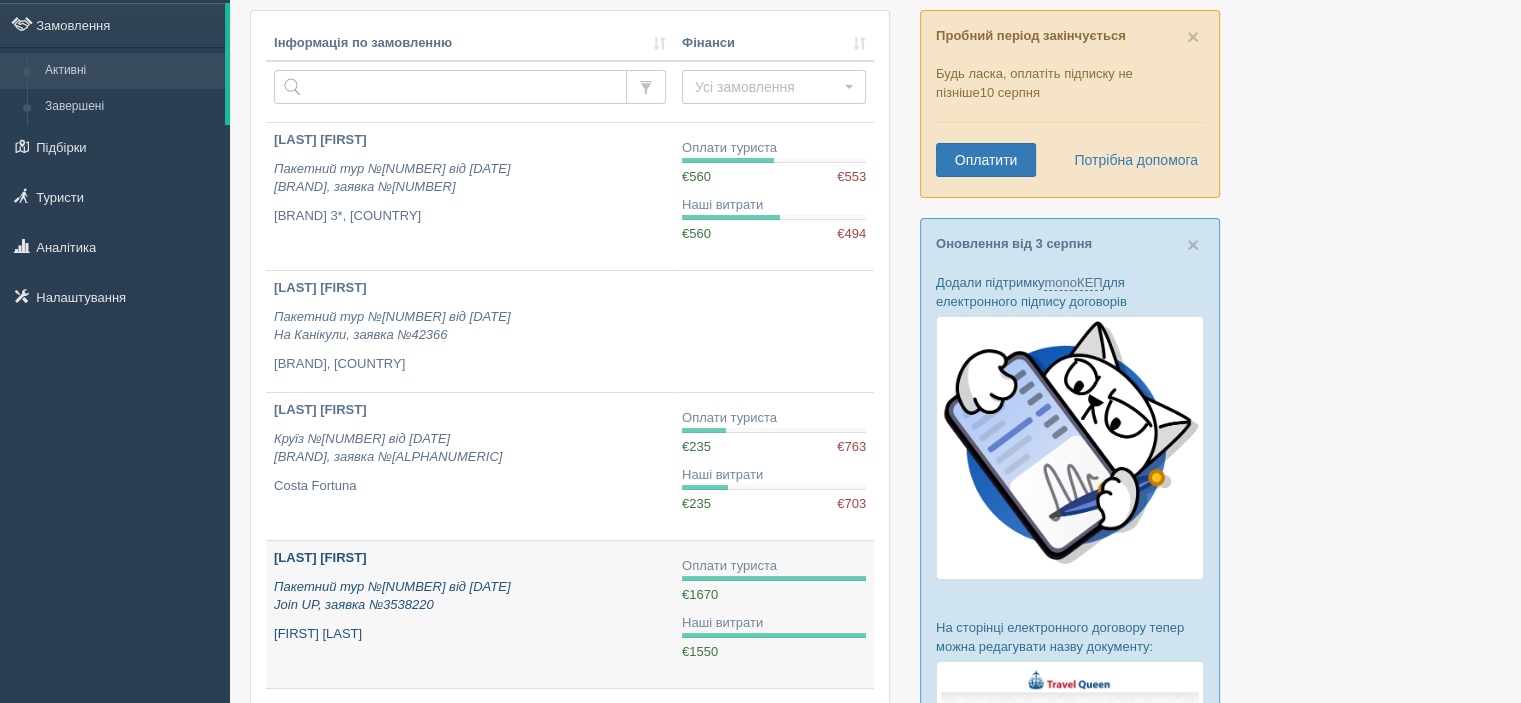 scroll, scrollTop: 0, scrollLeft: 0, axis: both 